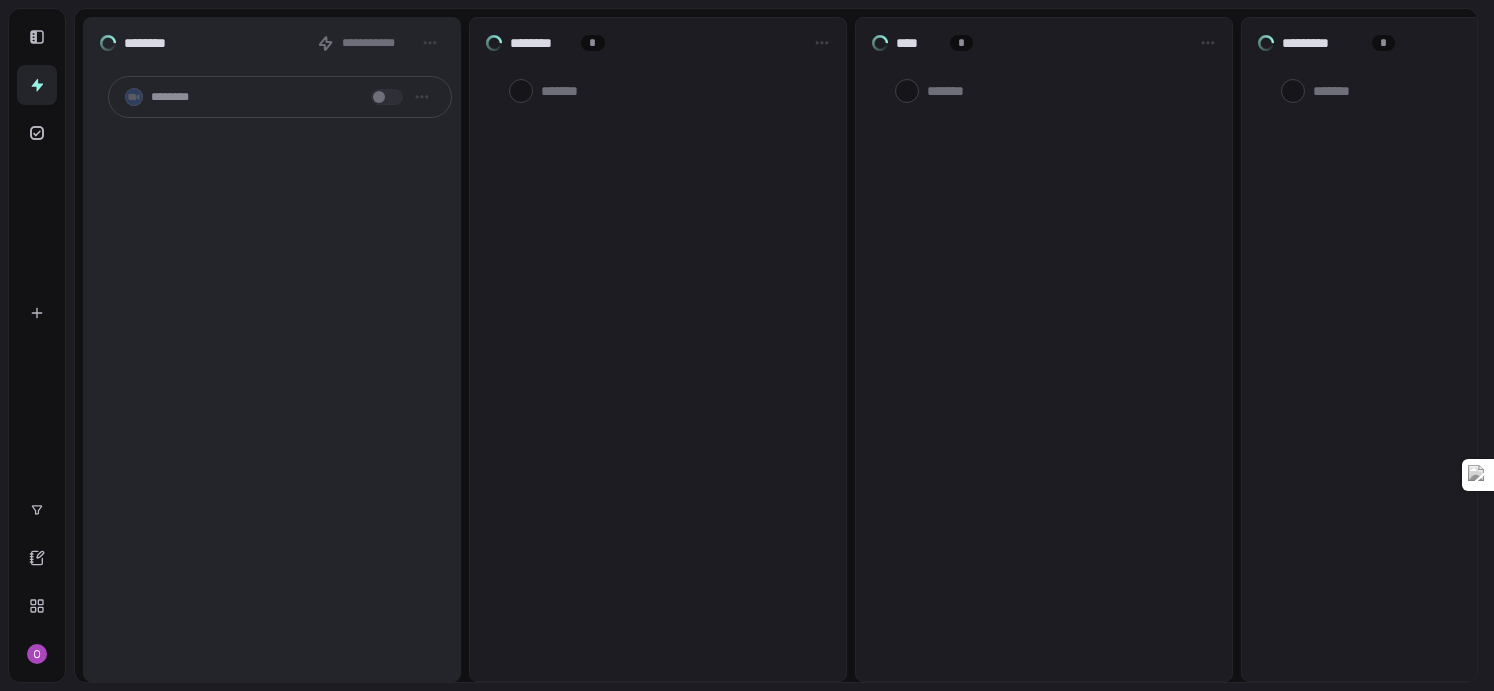 scroll, scrollTop: 0, scrollLeft: 0, axis: both 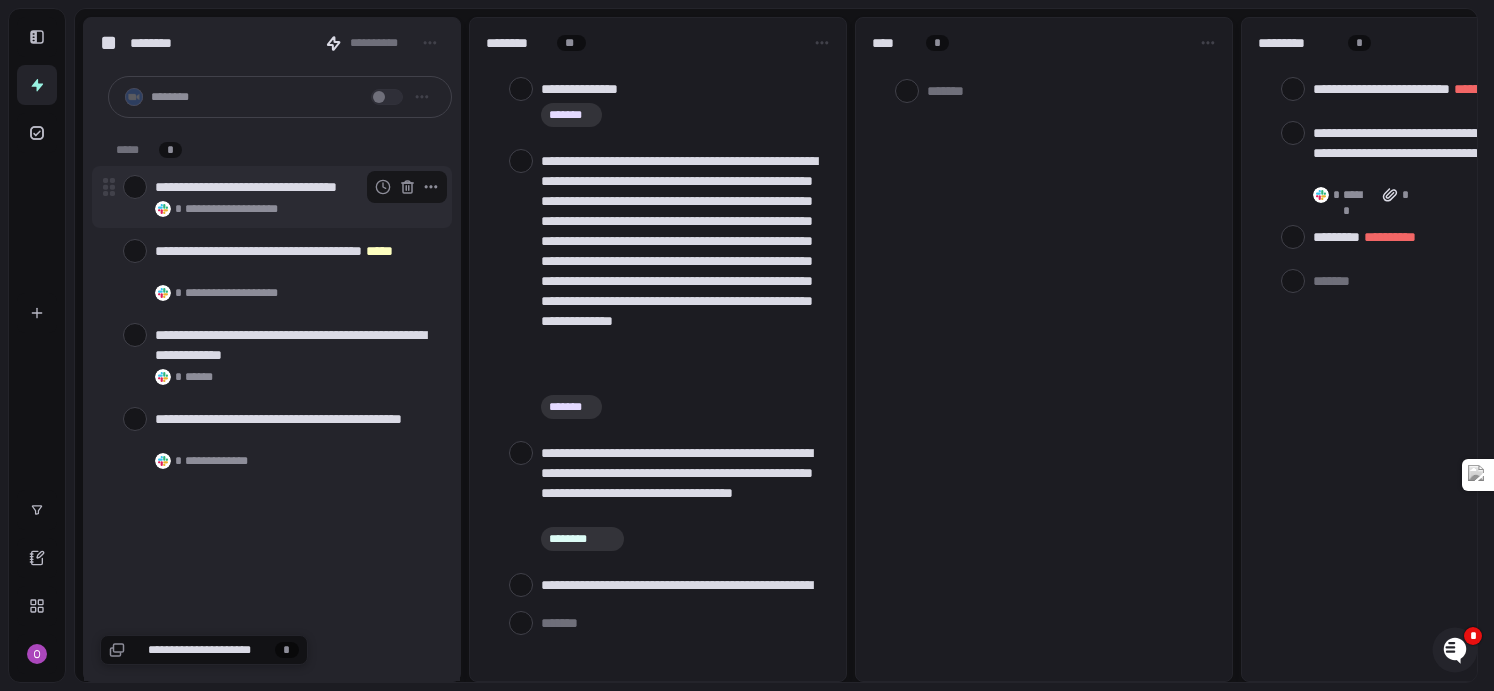 click at bounding box center [135, 187] 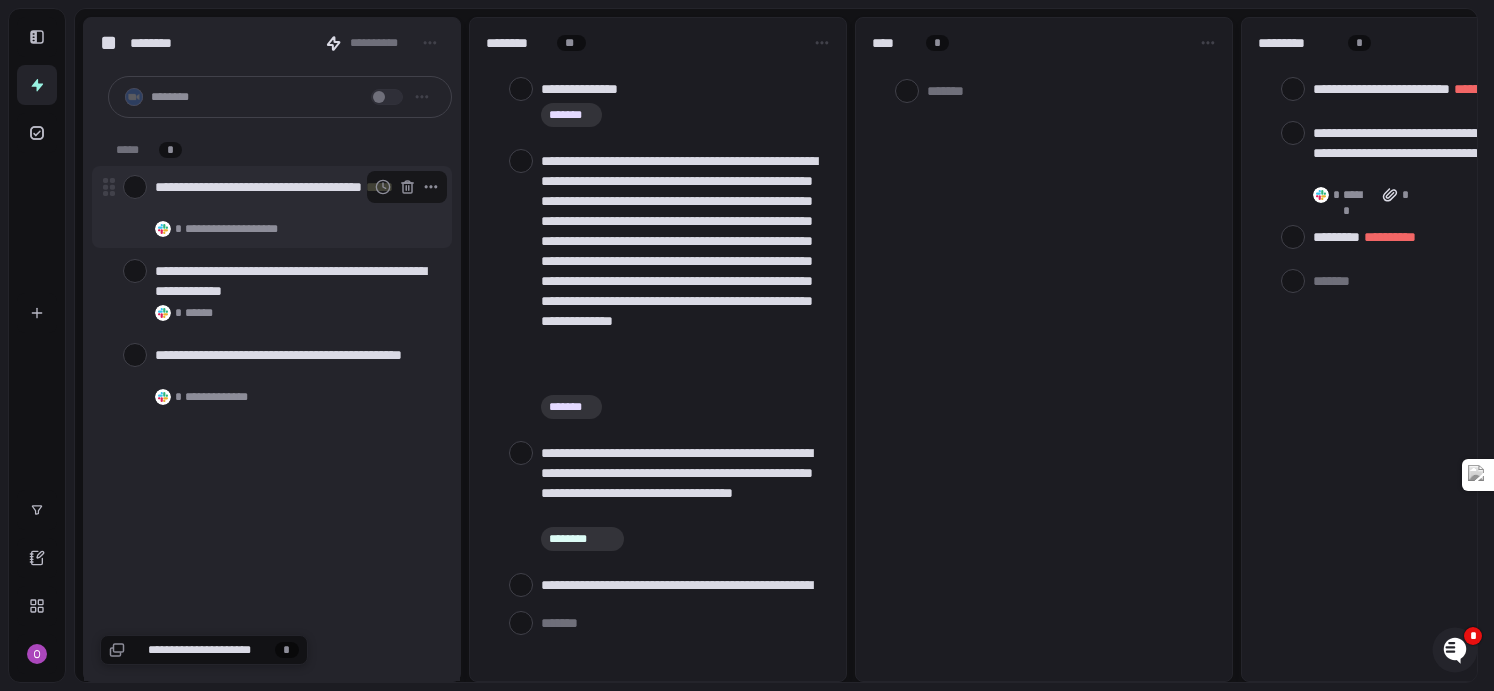 click at bounding box center [135, 187] 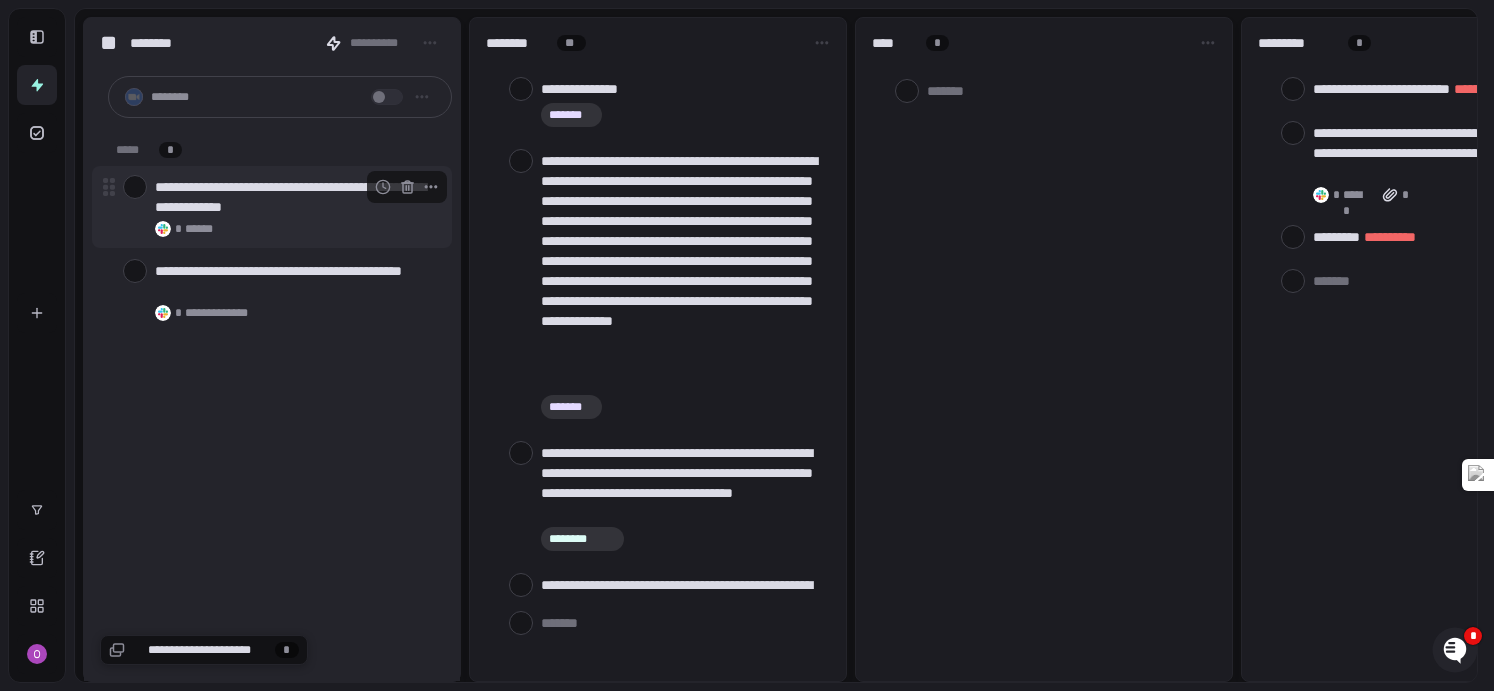 click at bounding box center [135, 187] 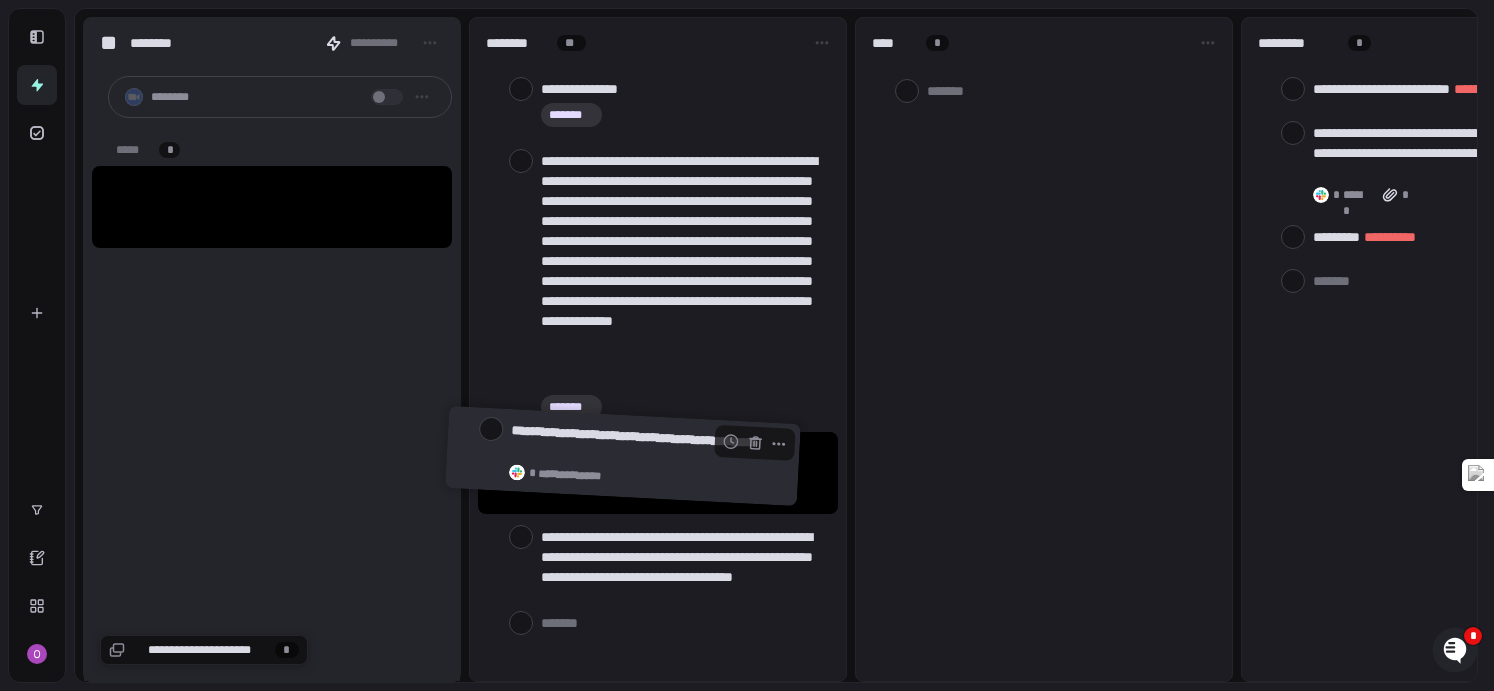 drag, startPoint x: 178, startPoint y: 190, endPoint x: 533, endPoint y: 439, distance: 433.61966 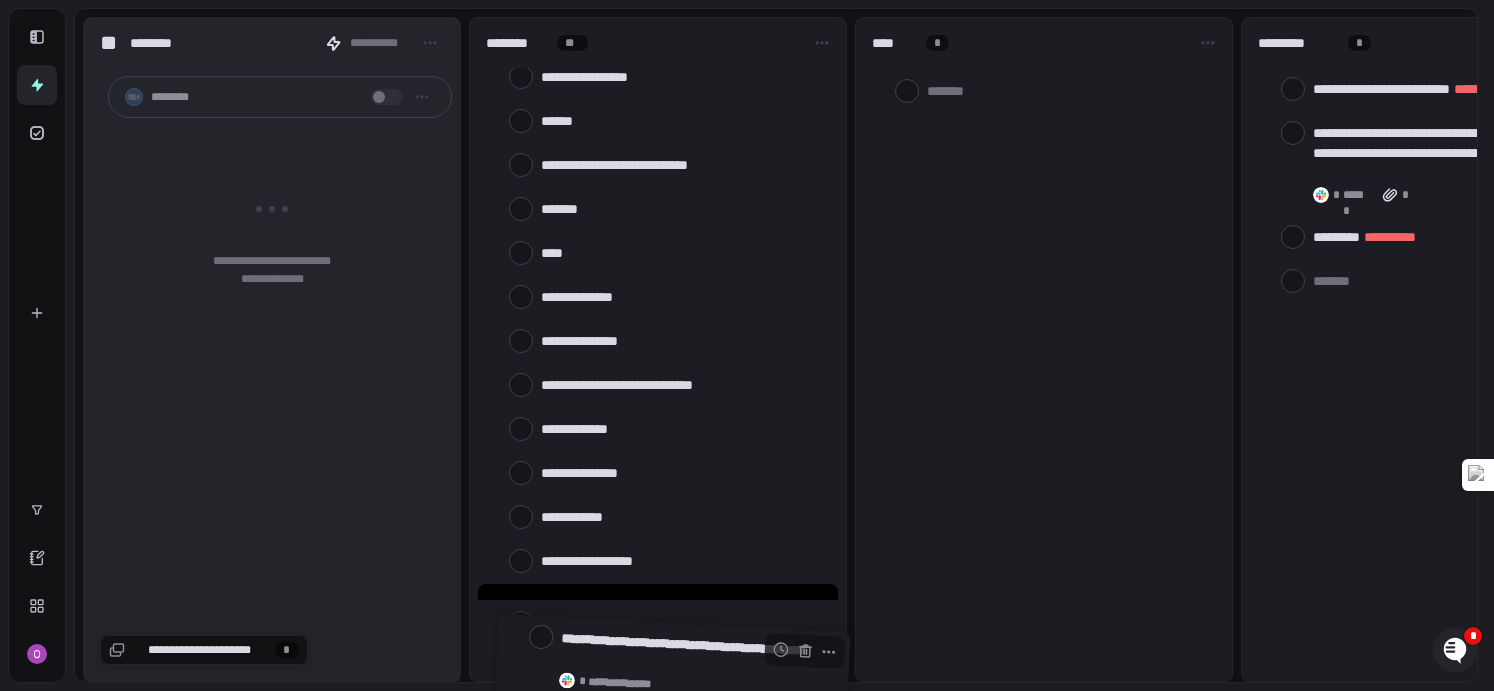 scroll, scrollTop: 1446, scrollLeft: 0, axis: vertical 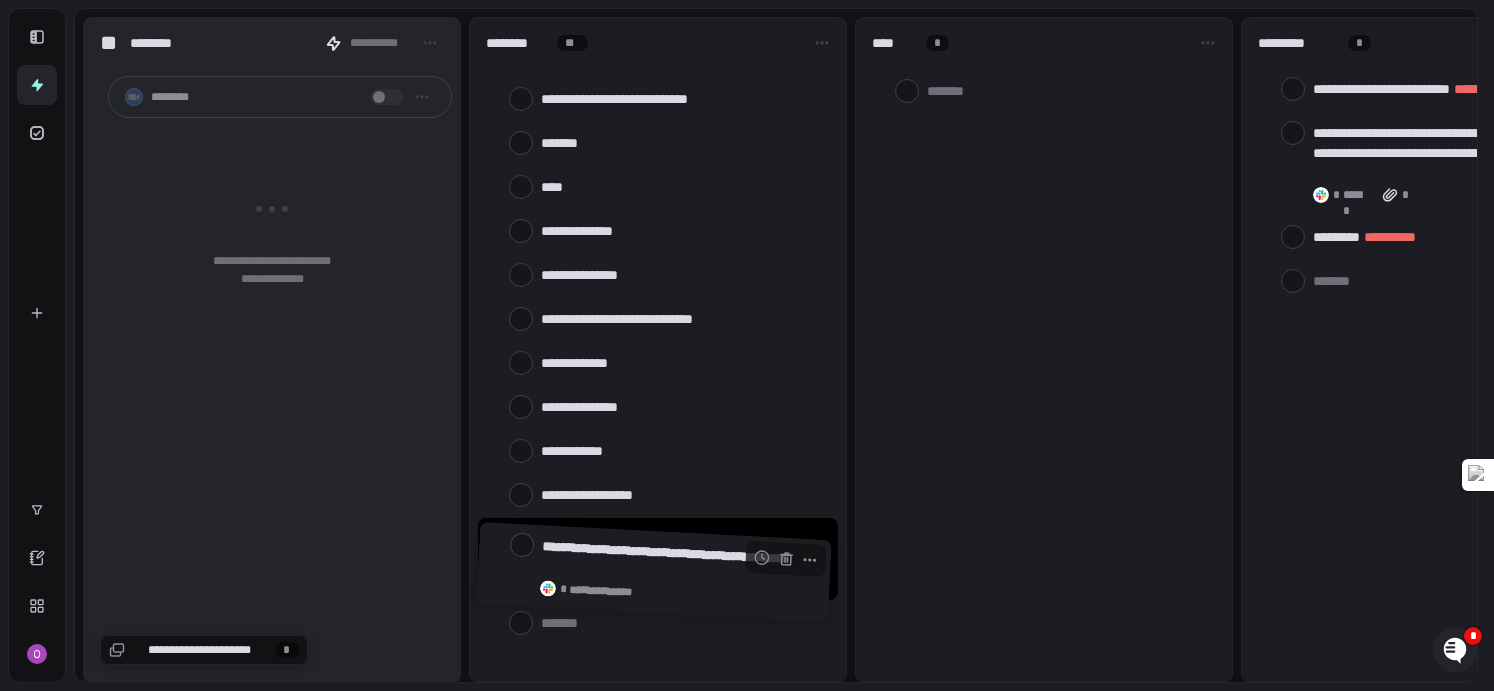 drag, startPoint x: 581, startPoint y: 474, endPoint x: 581, endPoint y: 573, distance: 99 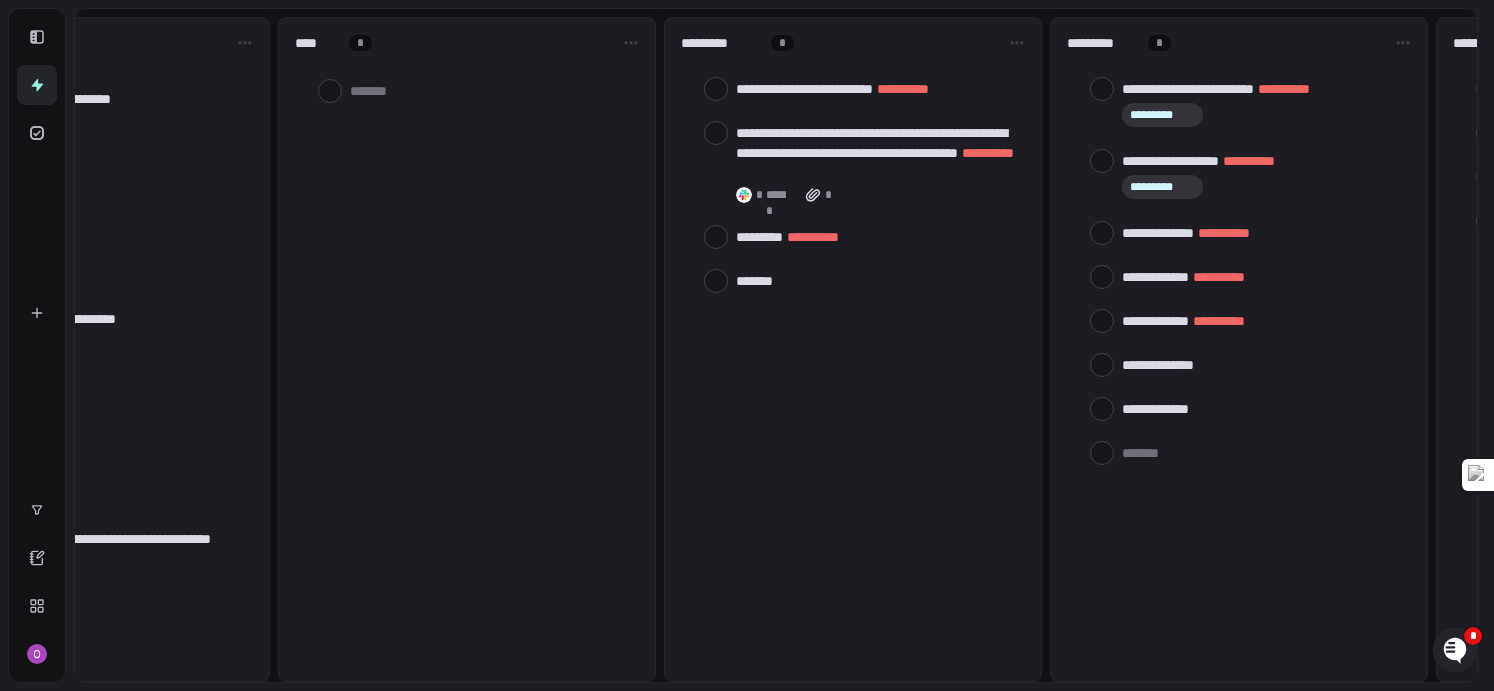scroll, scrollTop: 0, scrollLeft: 586, axis: horizontal 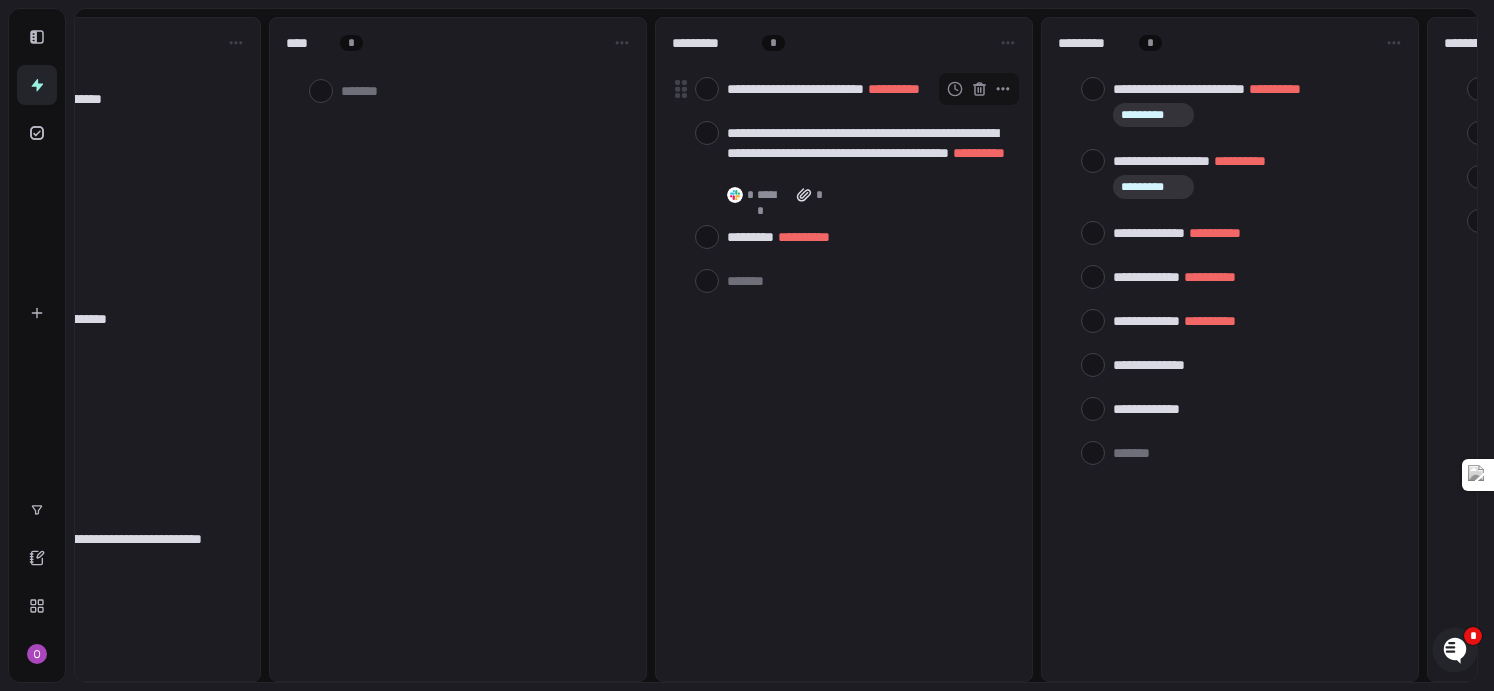 click at bounding box center (707, 89) 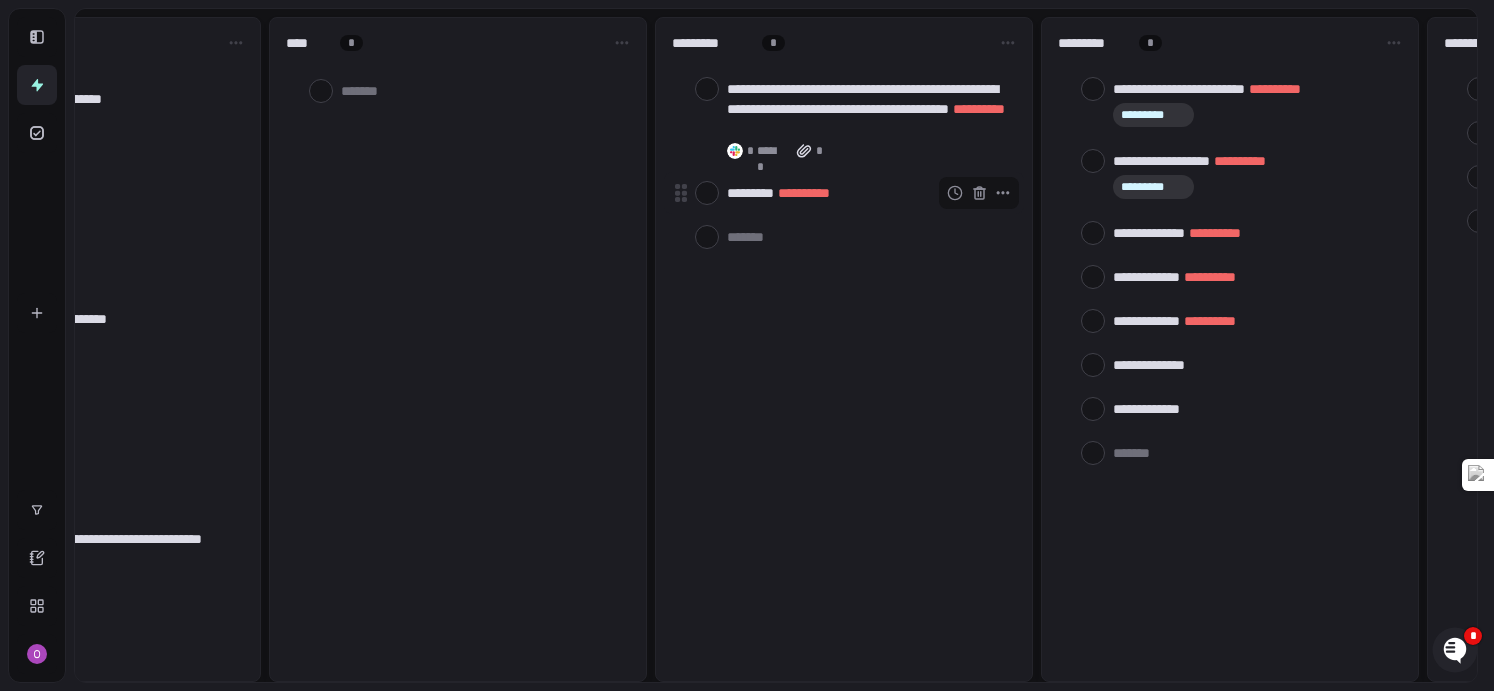click on "**********" at bounding box center [804, 193] 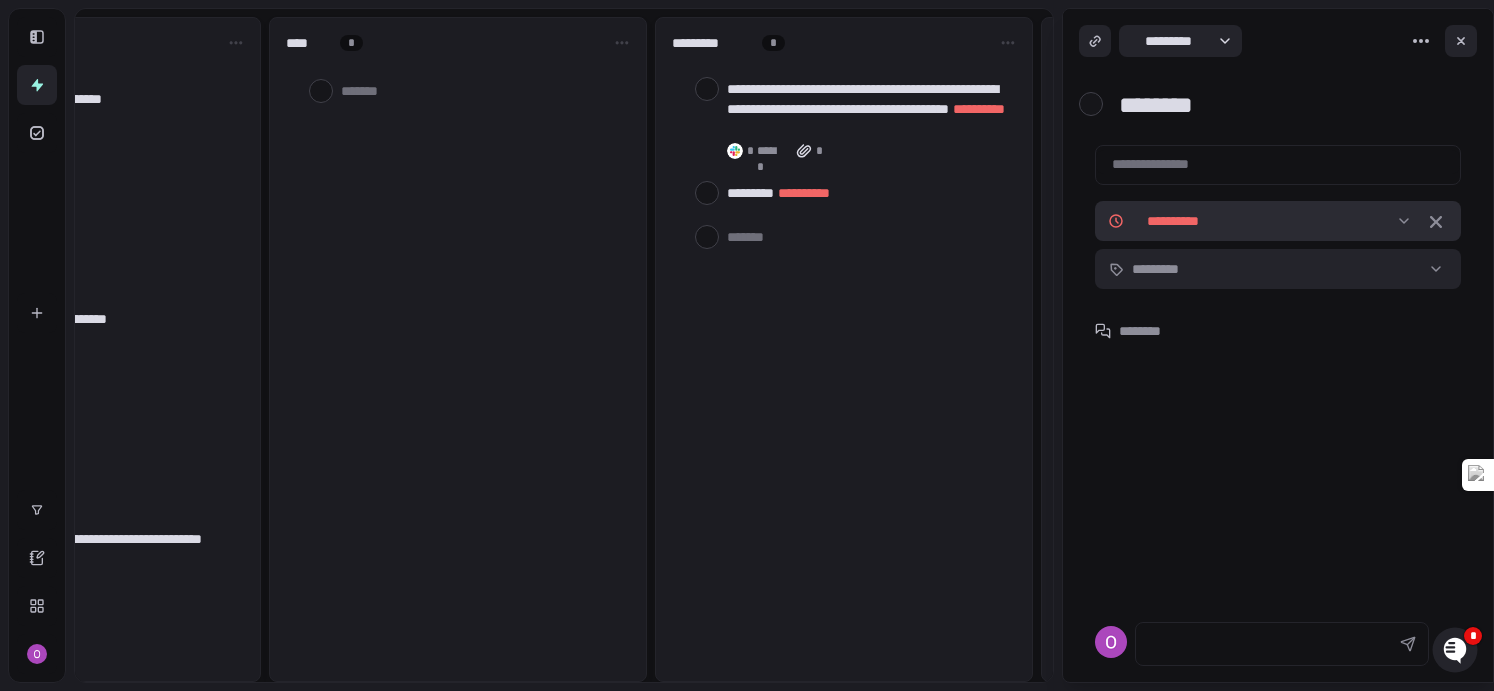 click on "[FIRST] [LAST]" at bounding box center (747, 345) 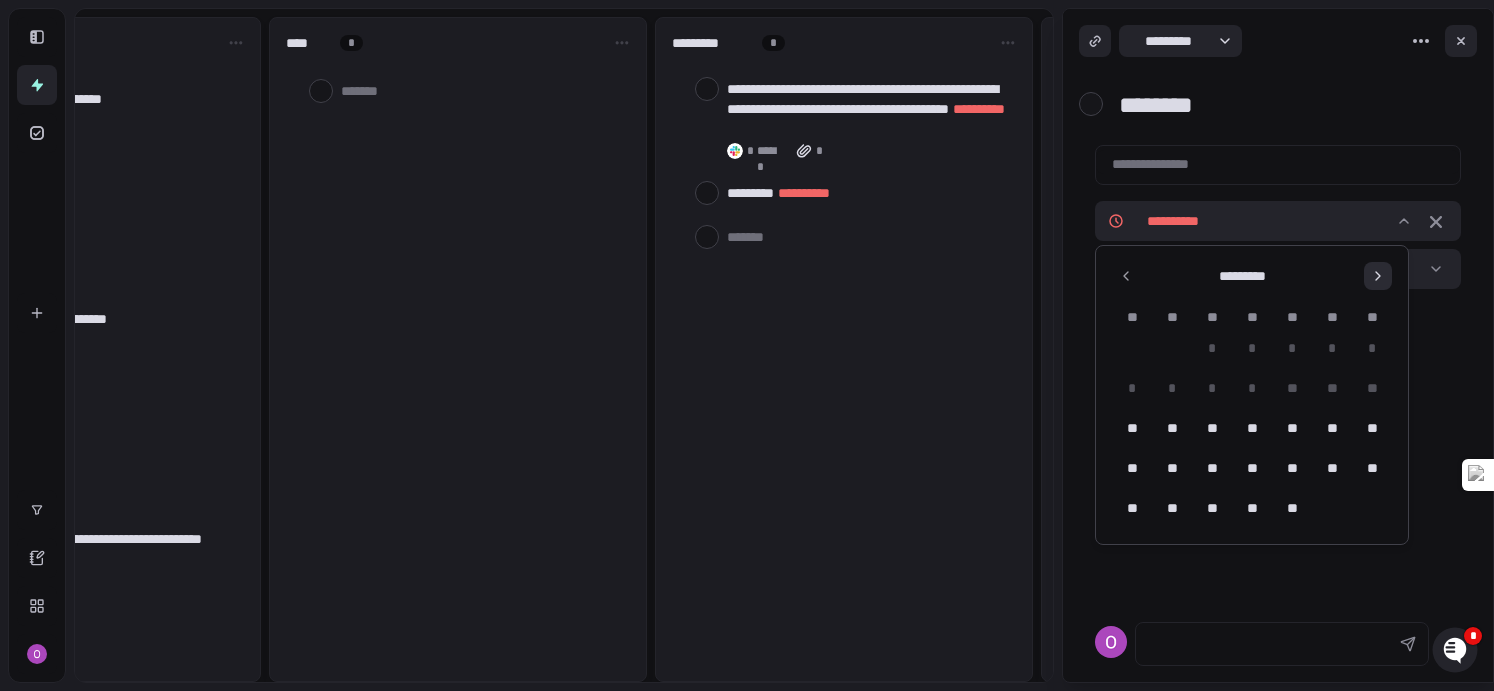click at bounding box center (1378, 276) 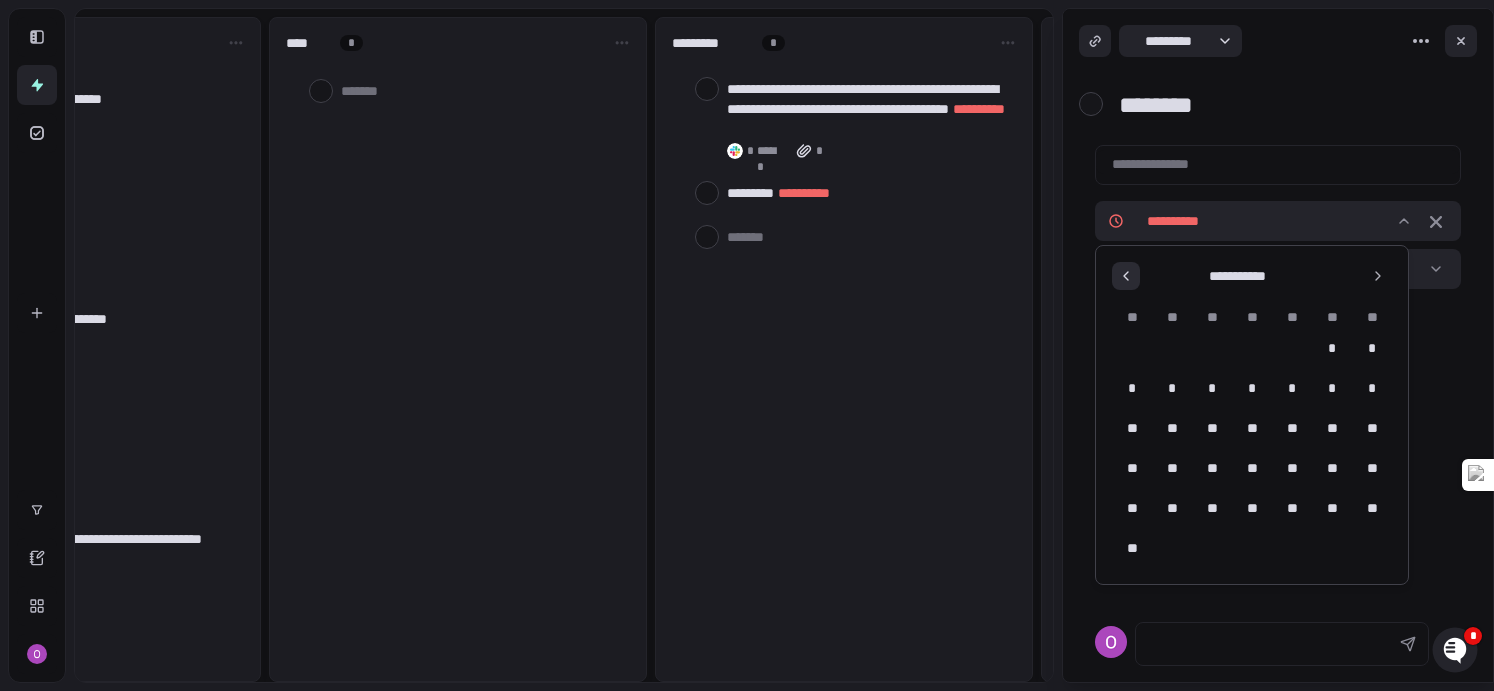 click at bounding box center [1126, 276] 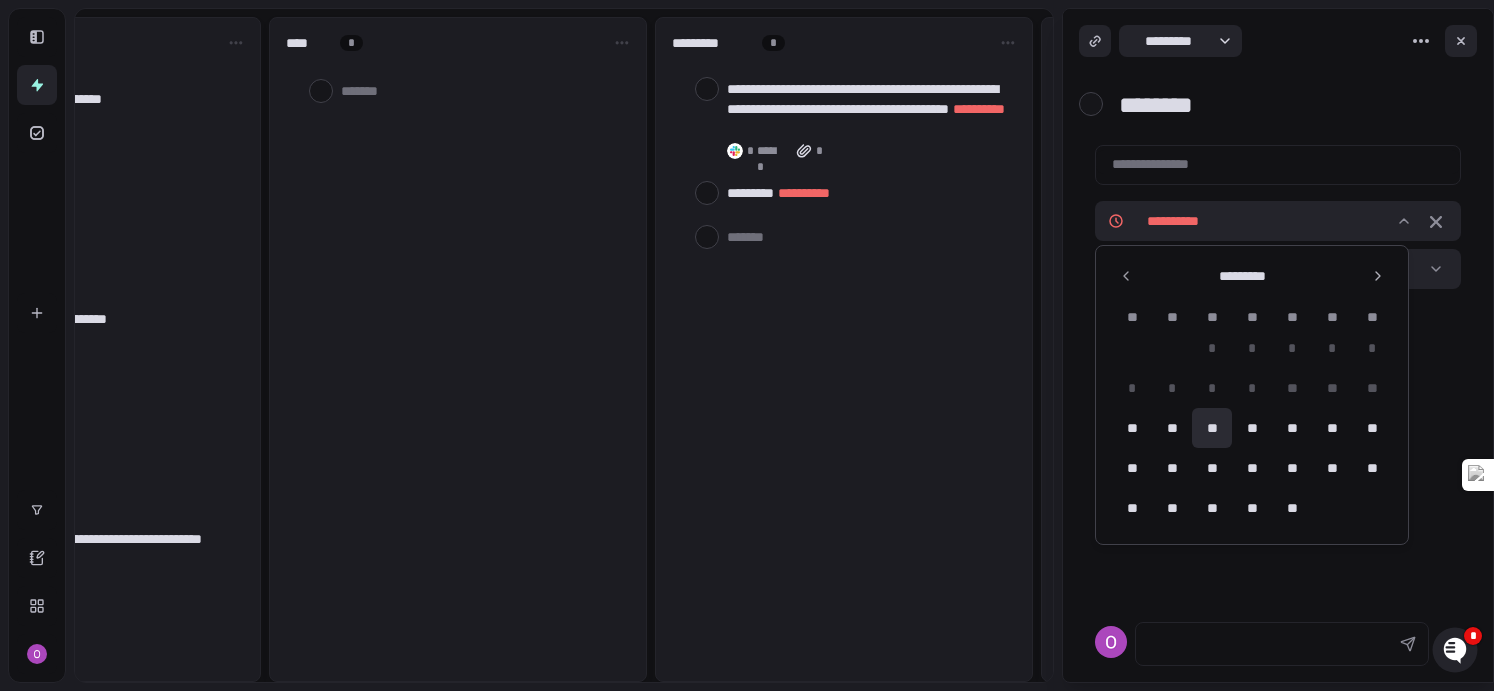 click on "**" at bounding box center [1212, 428] 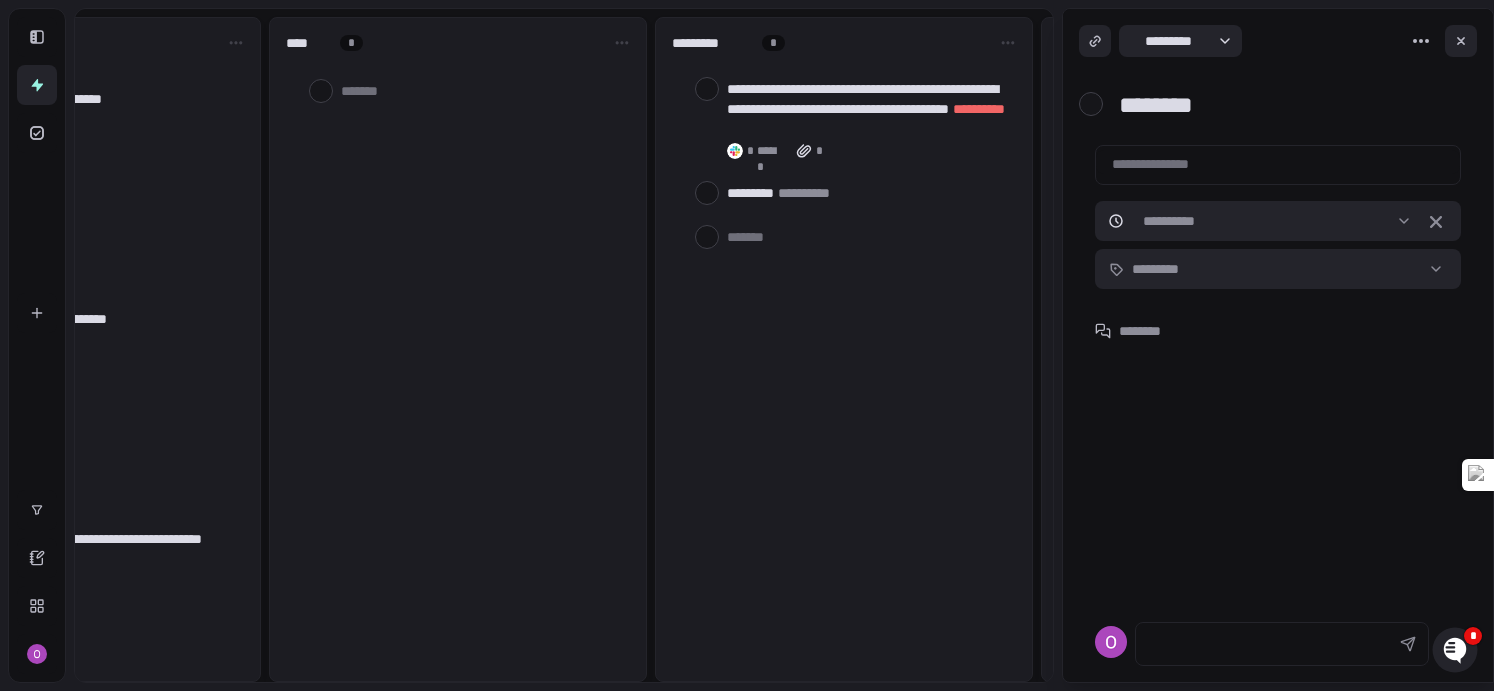 click on "[FIRST] [LAST]" at bounding box center [844, 349] 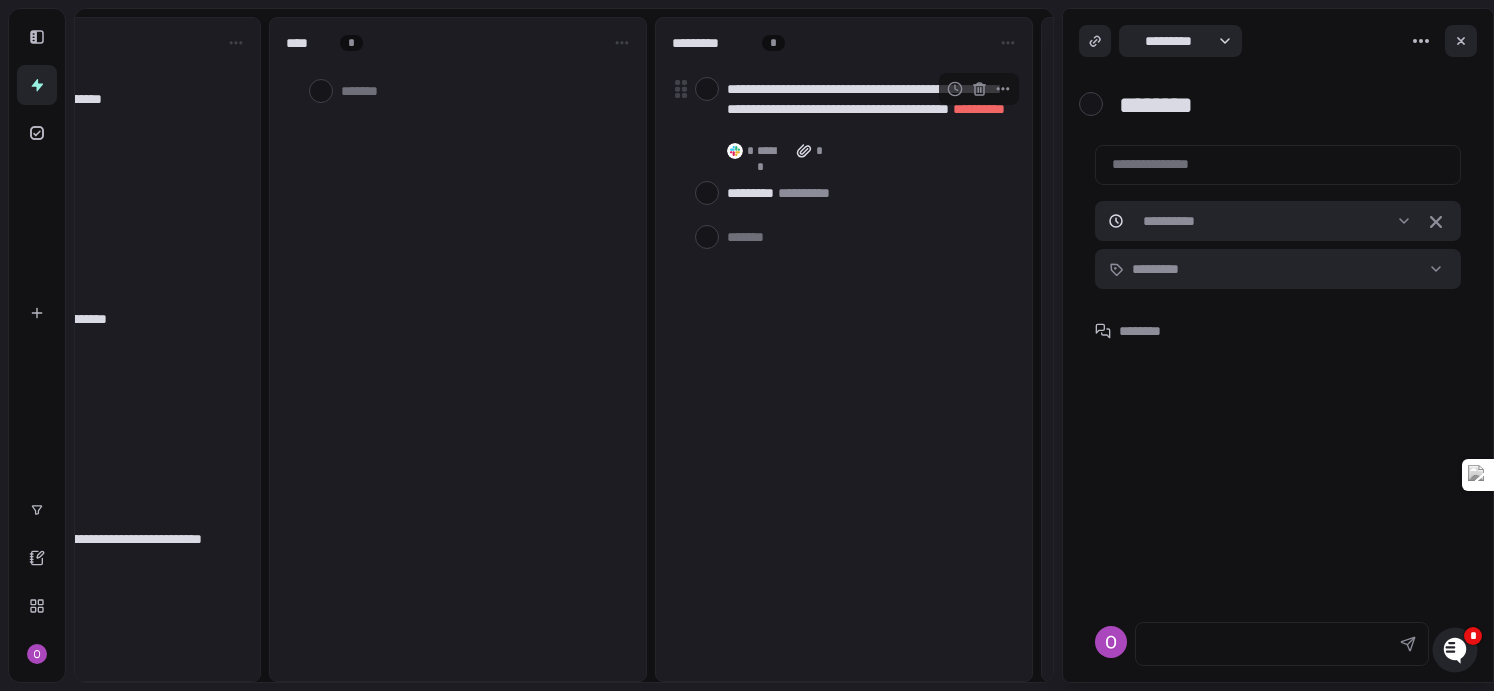 click on "**********" at bounding box center (979, 109) 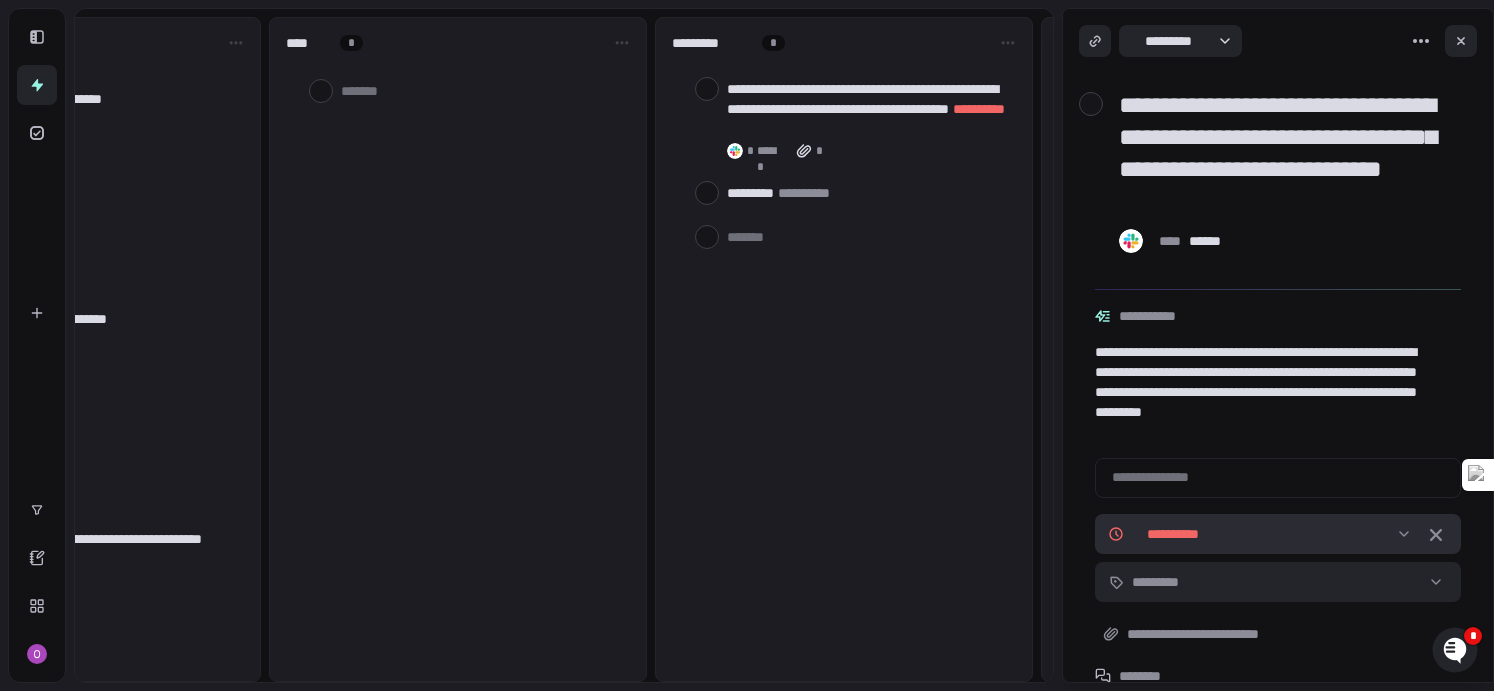 click on "[FIRST] [LAST]" at bounding box center [747, 345] 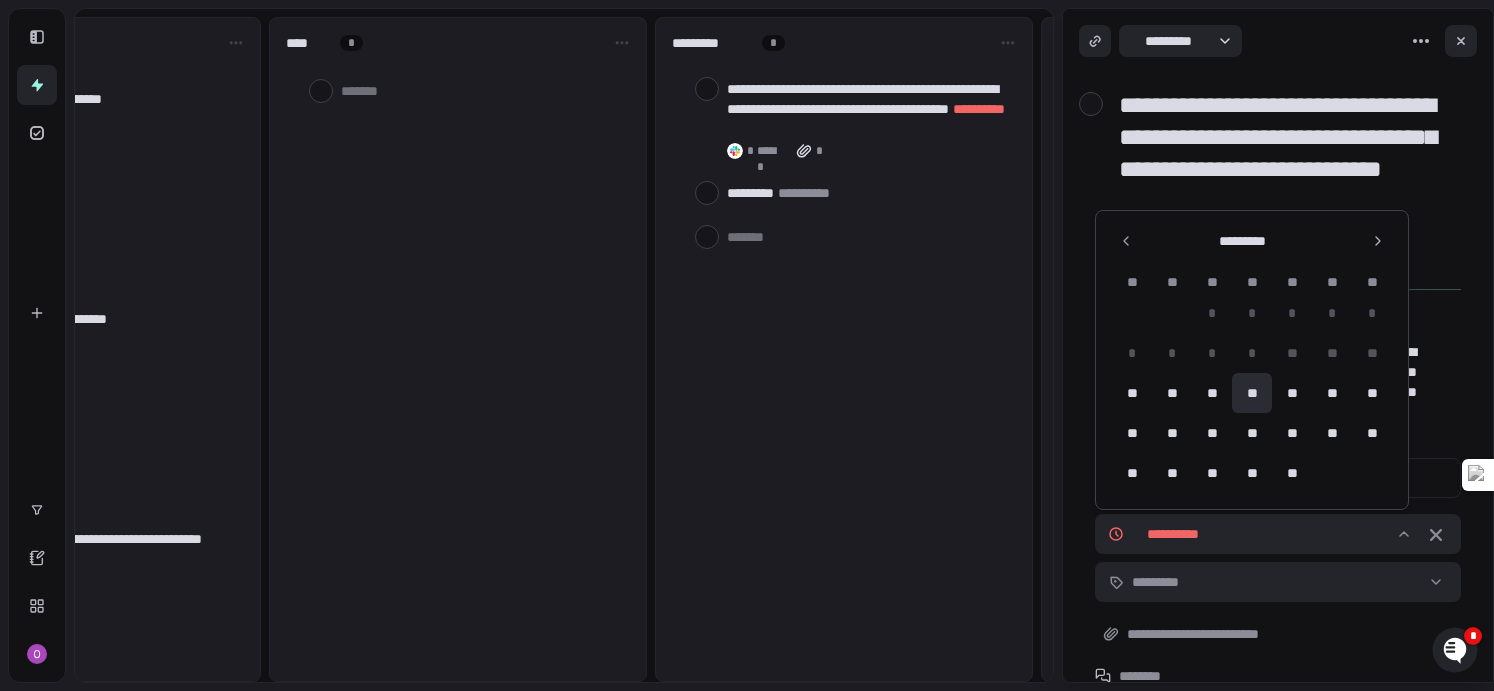 click on "**" at bounding box center [1252, 393] 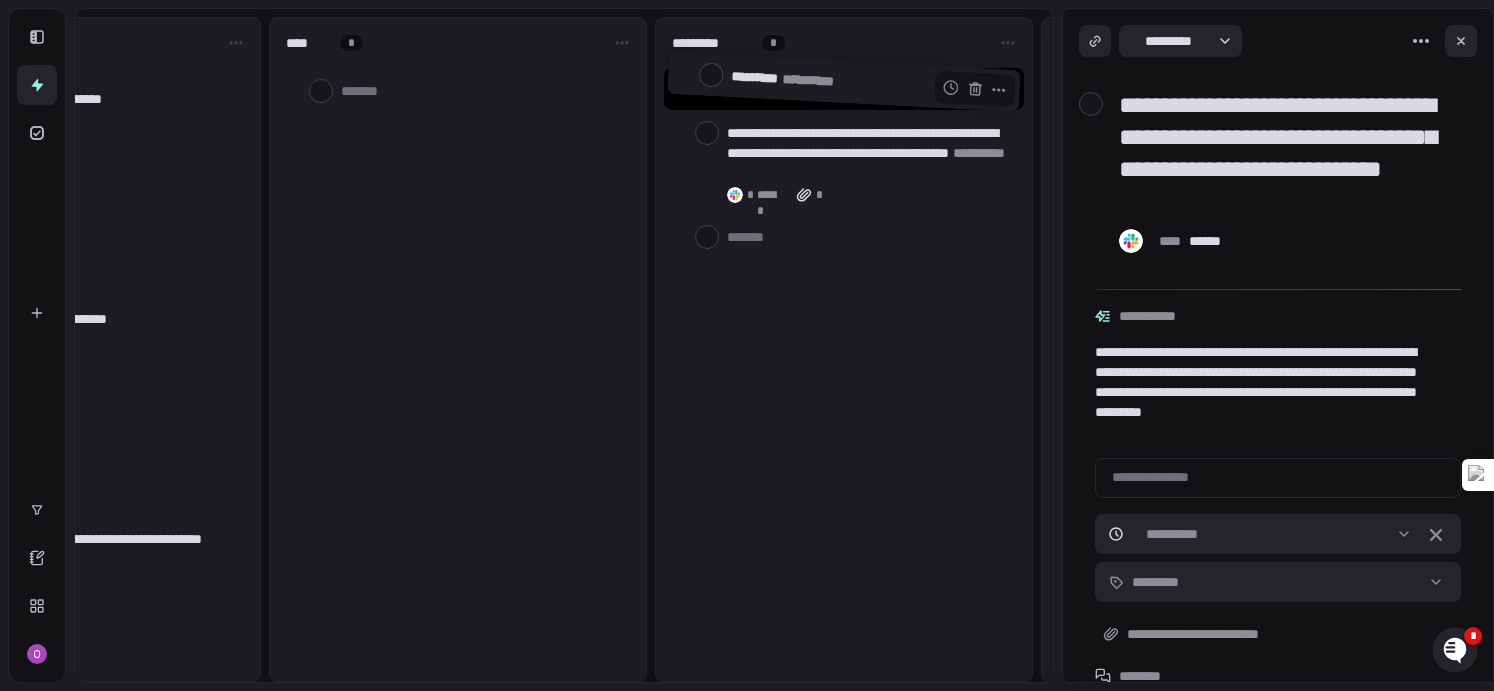 drag, startPoint x: 846, startPoint y: 202, endPoint x: 850, endPoint y: 91, distance: 111.07205 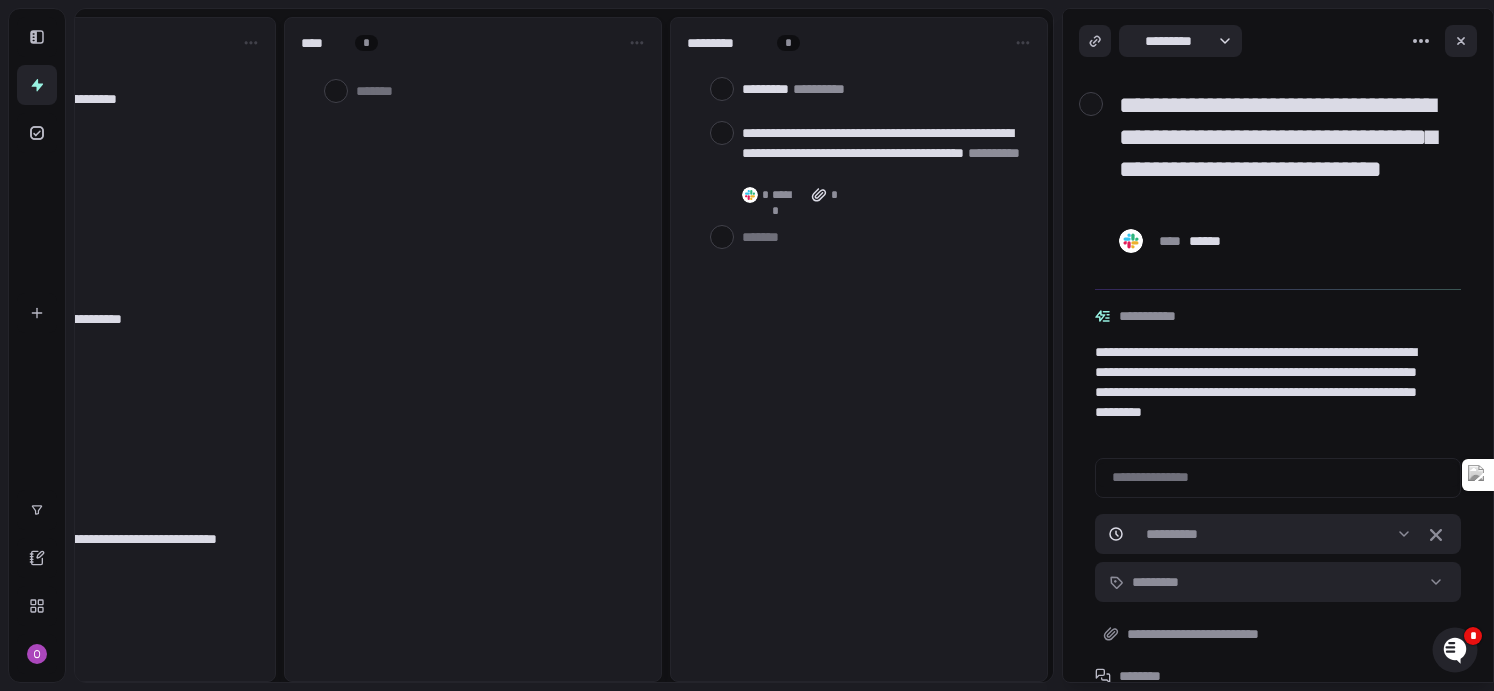 scroll, scrollTop: 0, scrollLeft: 548, axis: horizontal 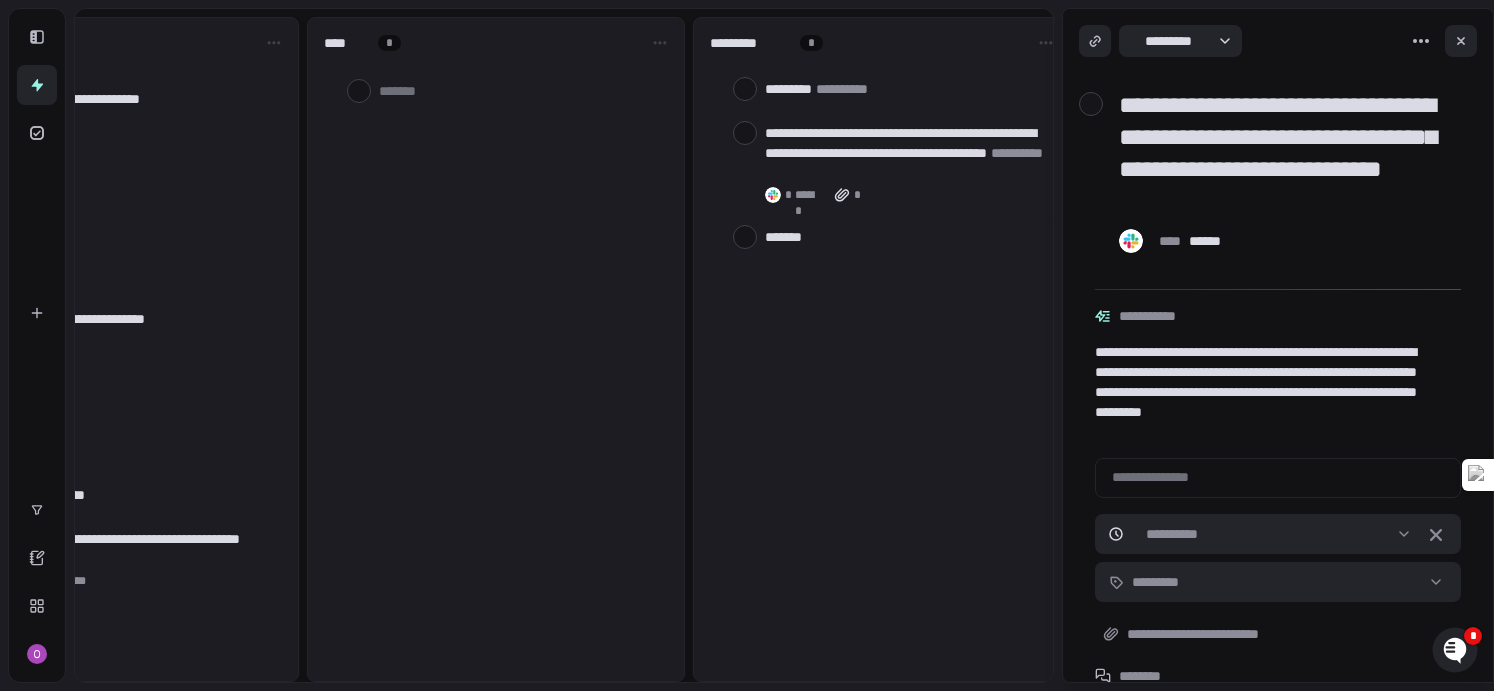 click at bounding box center (905, 236) 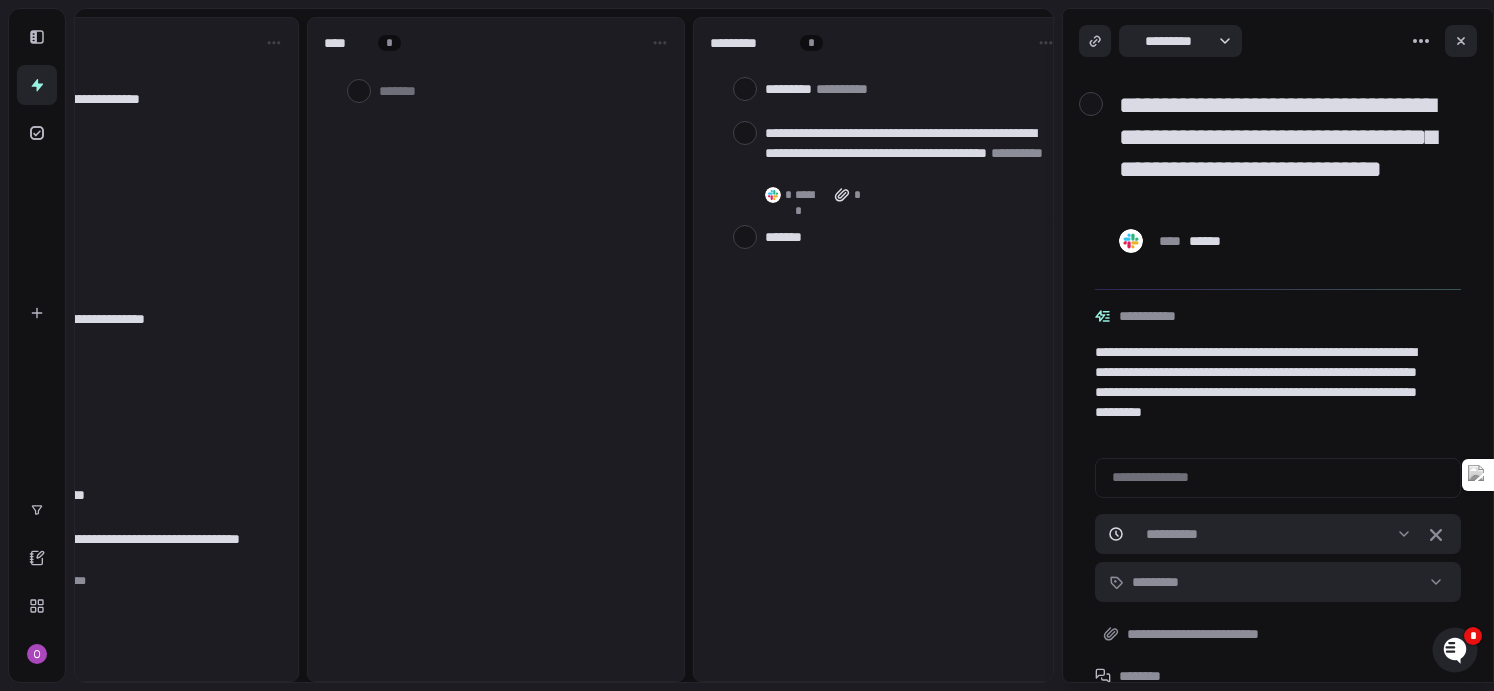 type on "*" 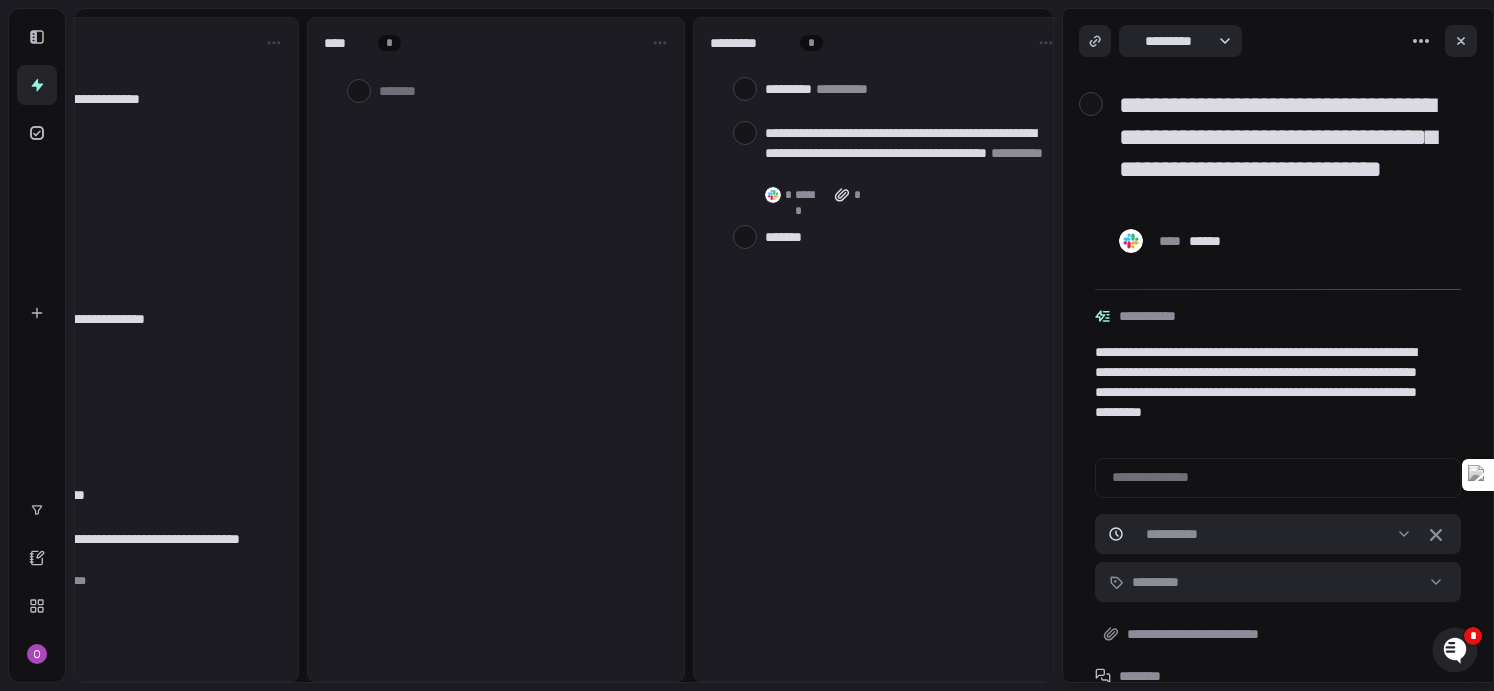 type on "*" 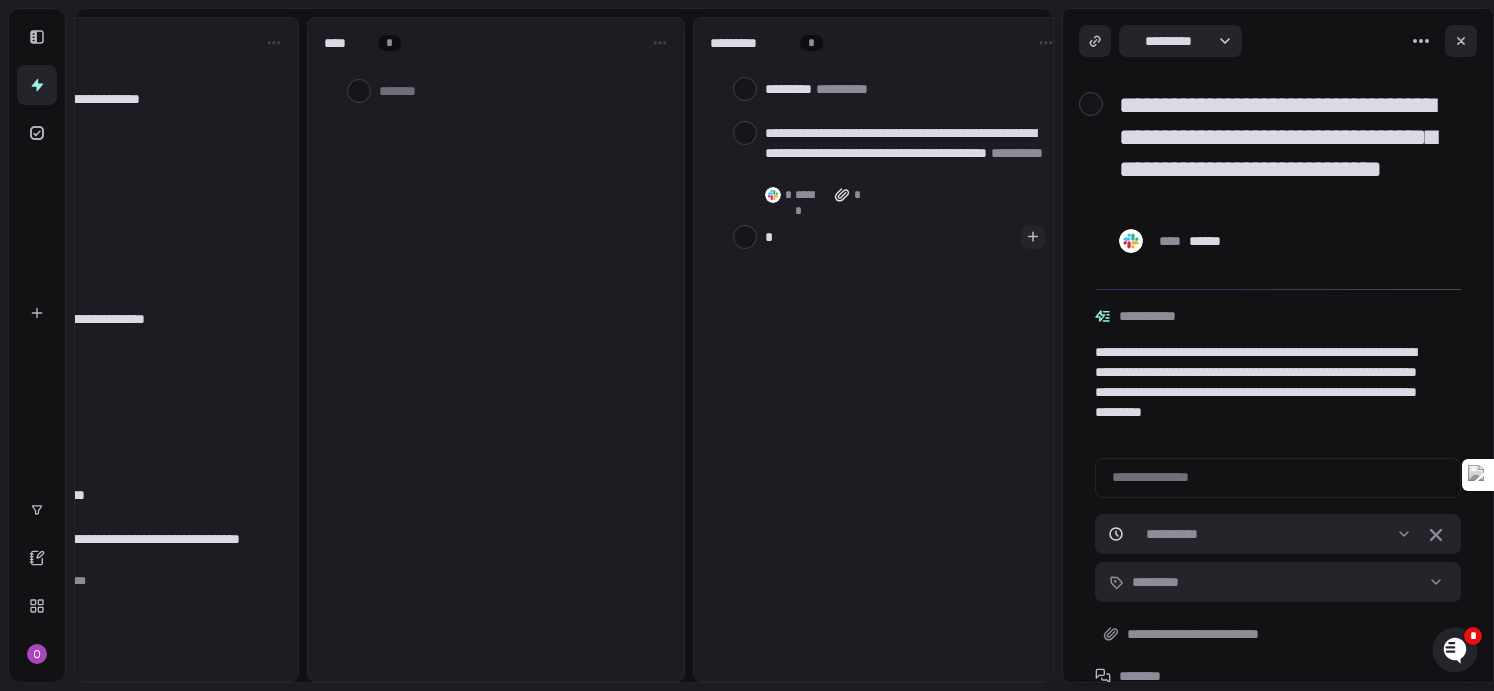 type on "**" 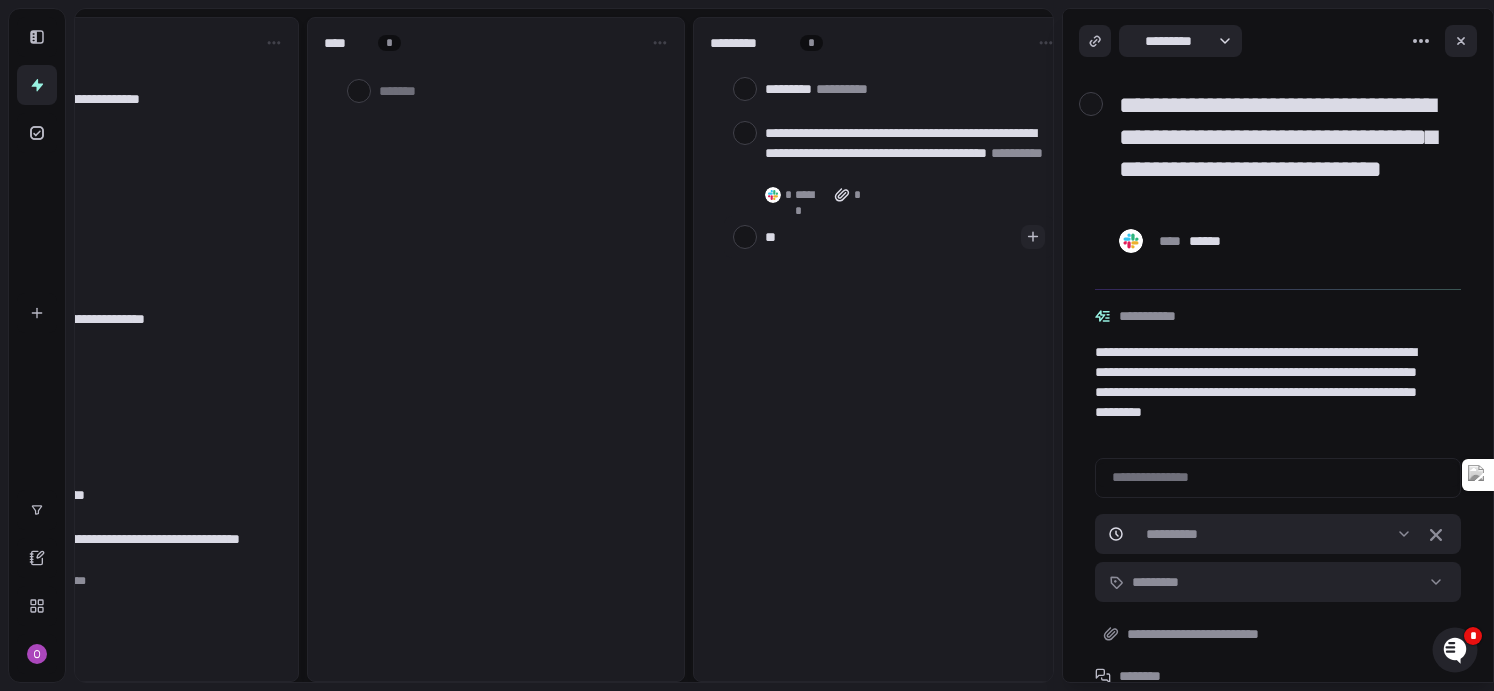 type on "***" 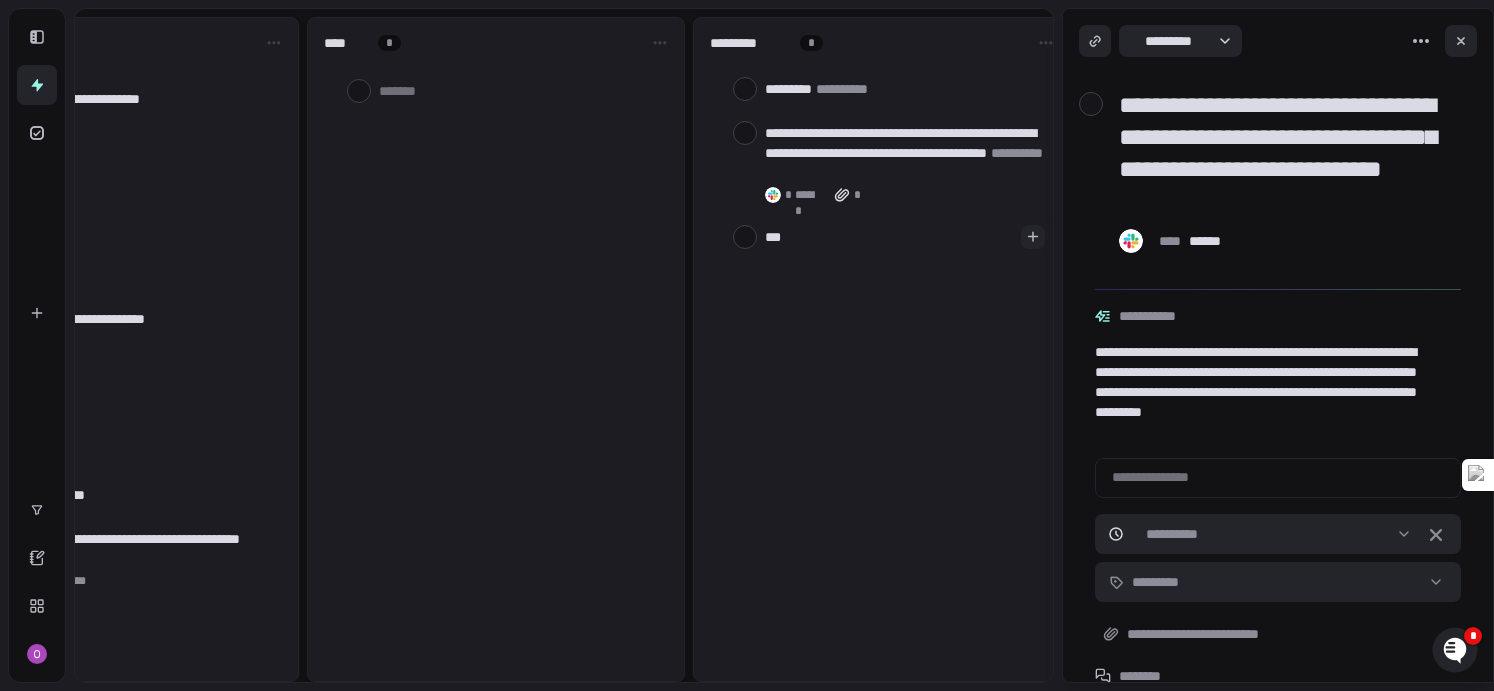 type on "****" 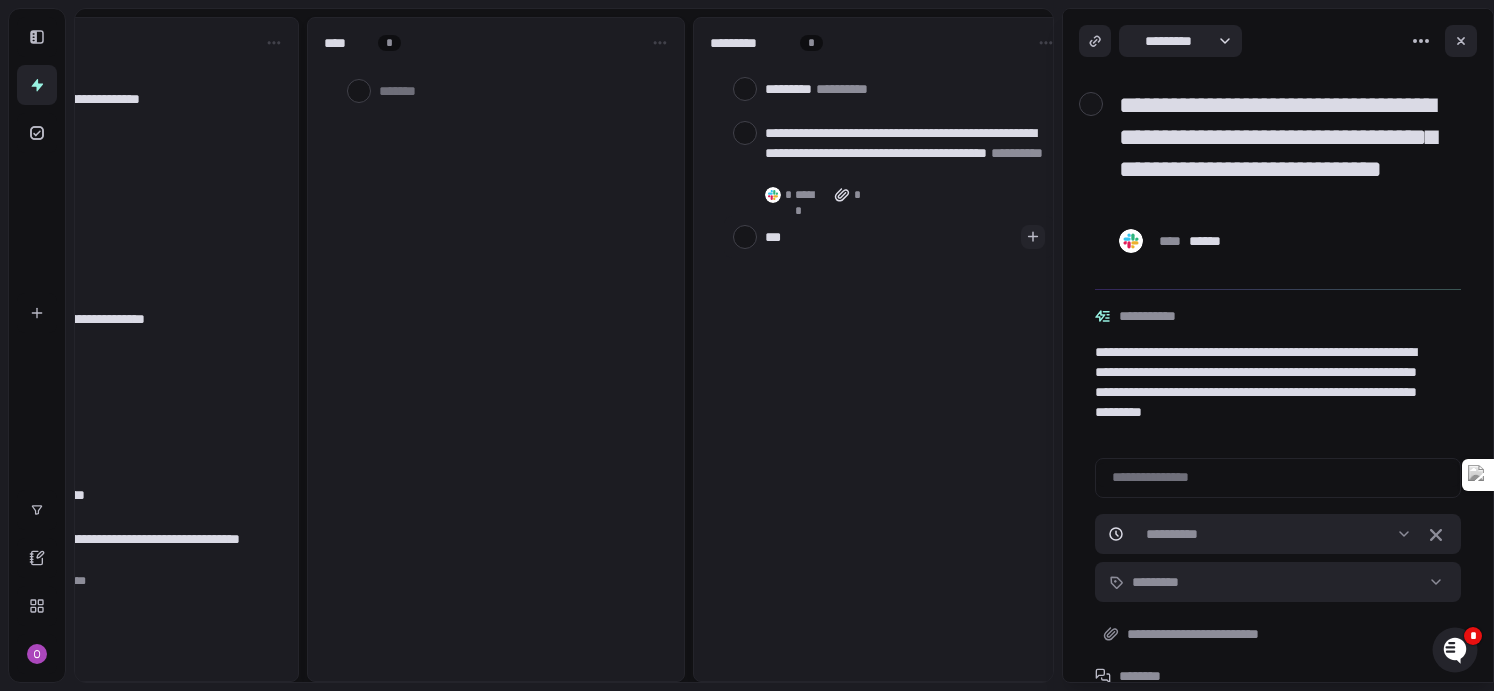type on "*" 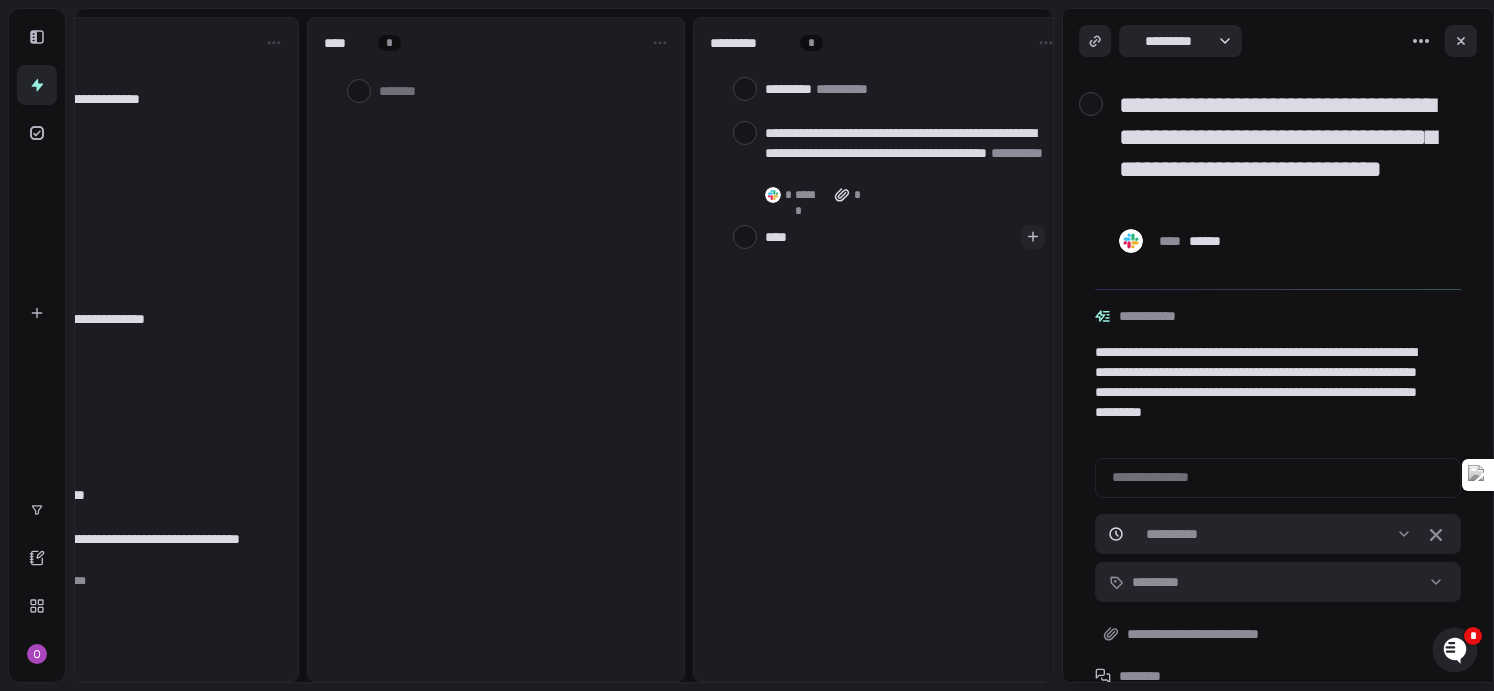 type on "*****" 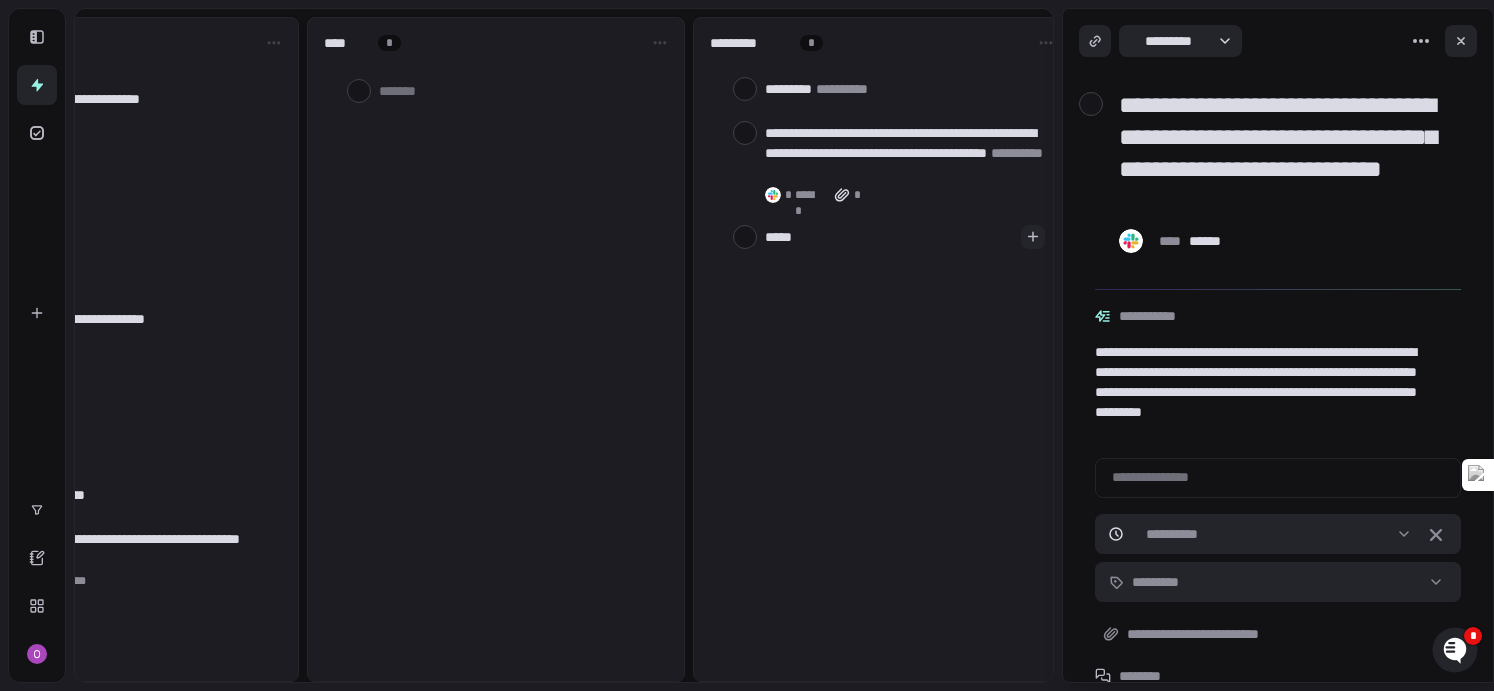 type on "*****" 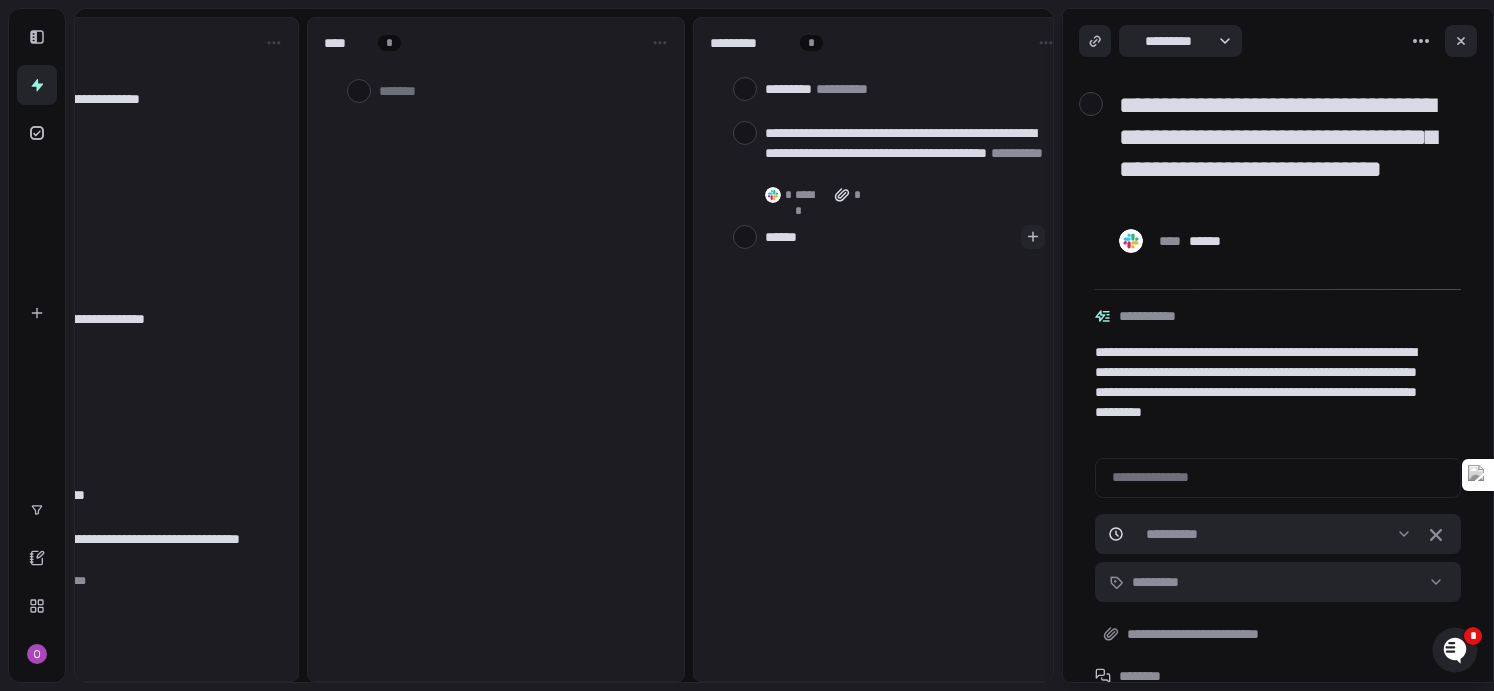 type on "*******" 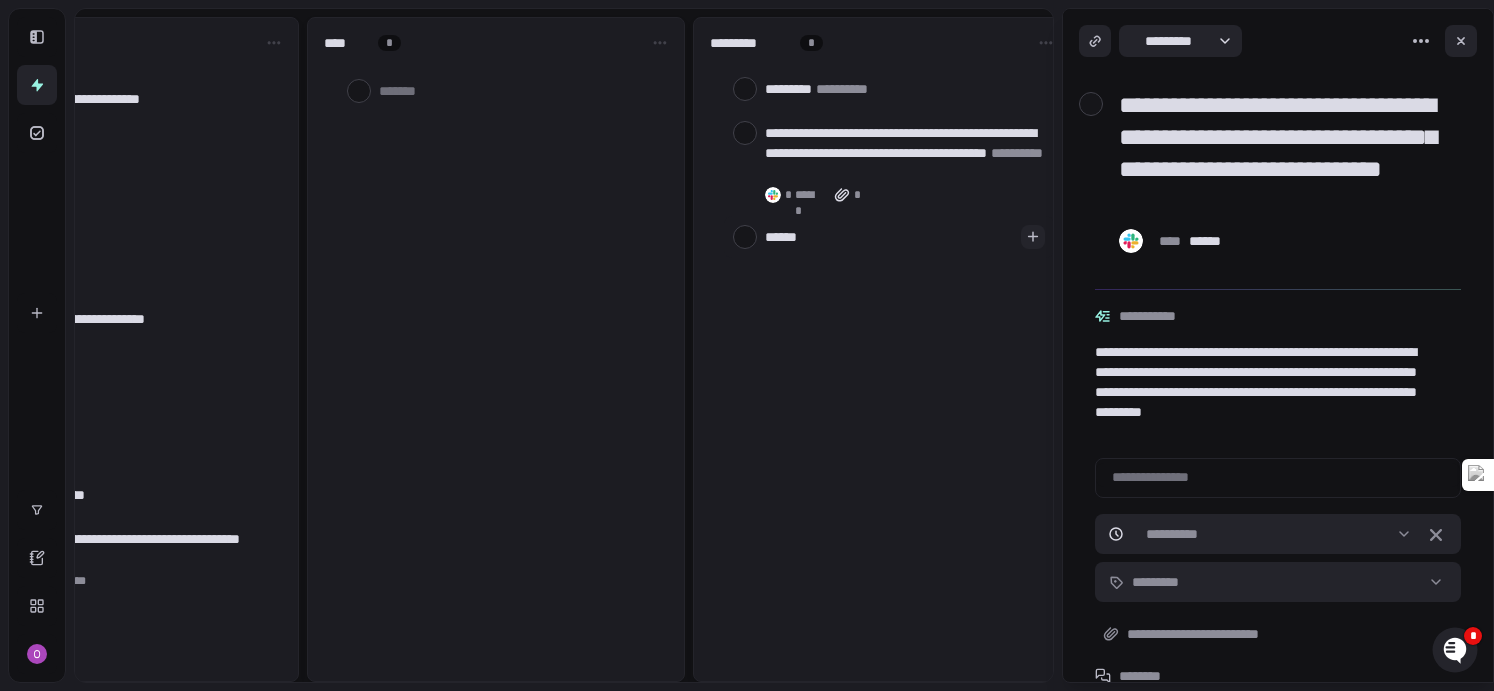 type on "*" 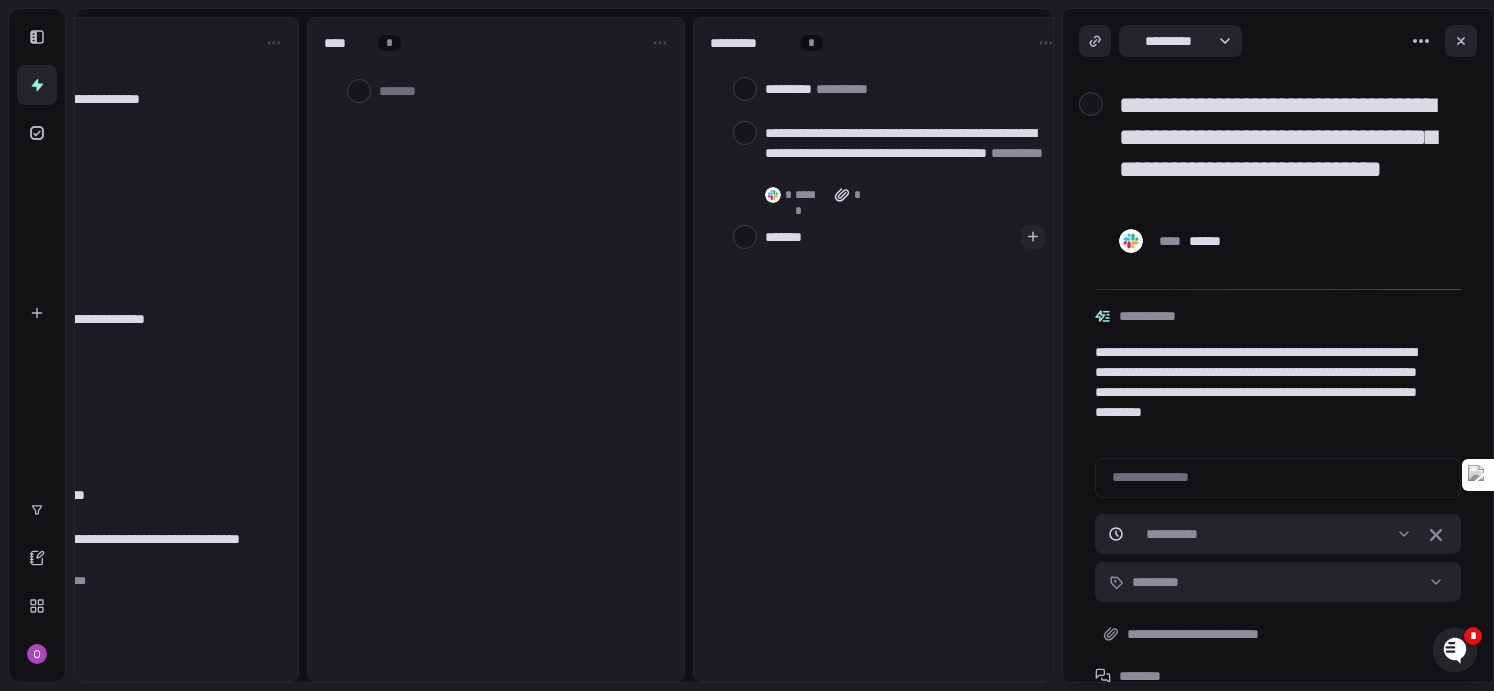 type on "********" 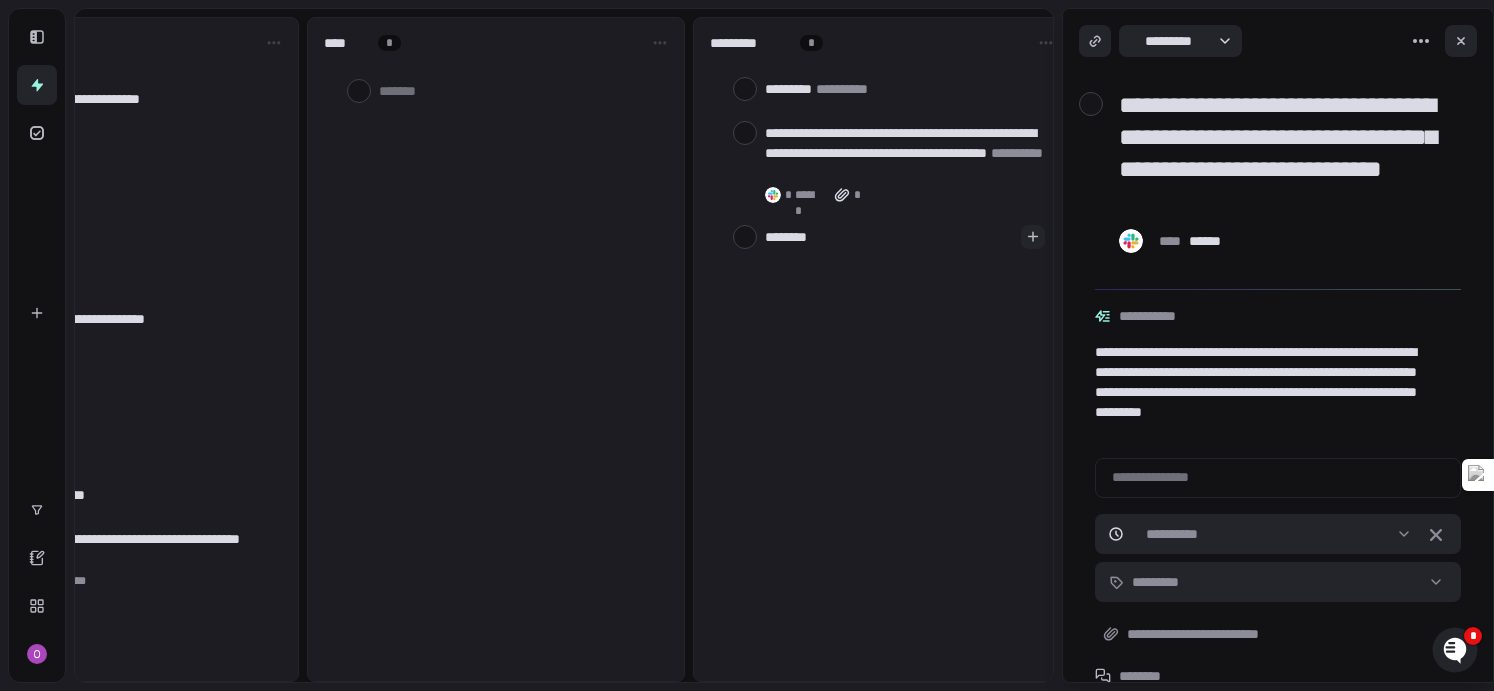 type on "*********" 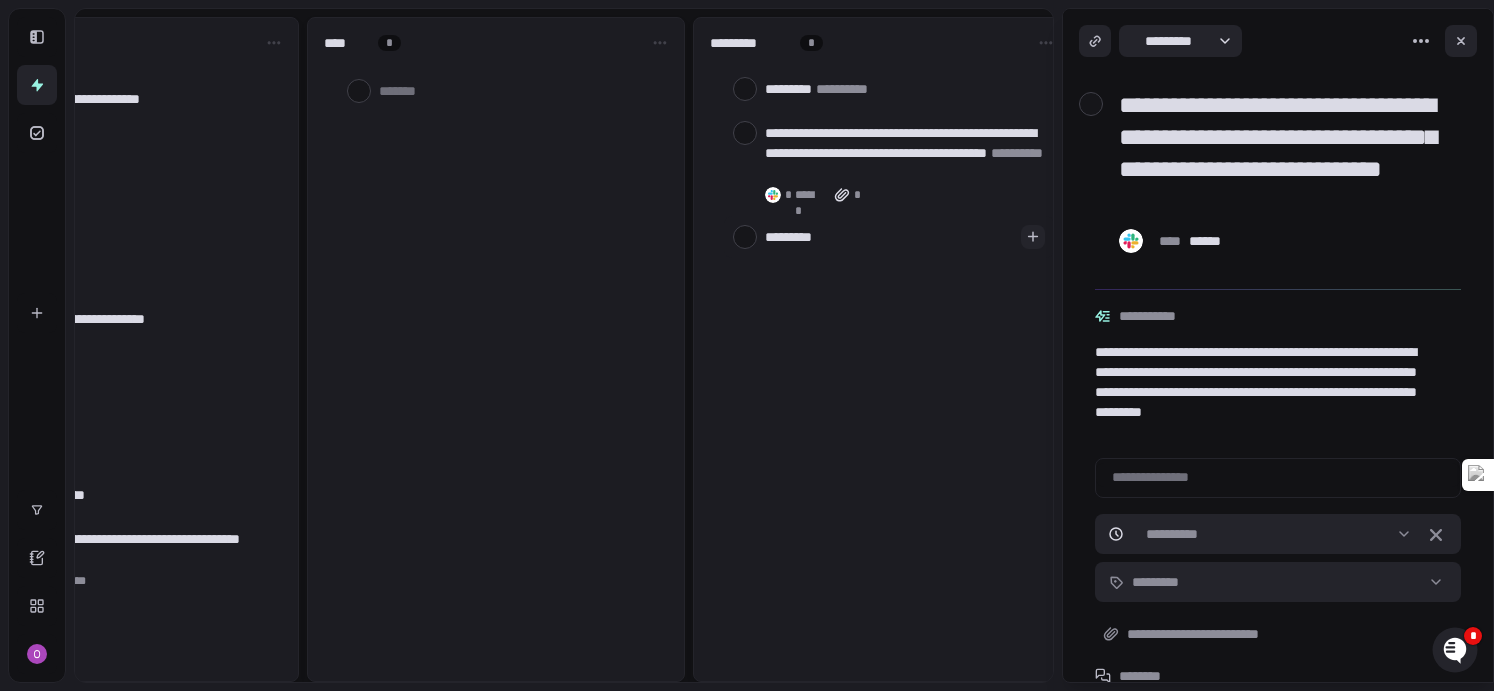 type on "**********" 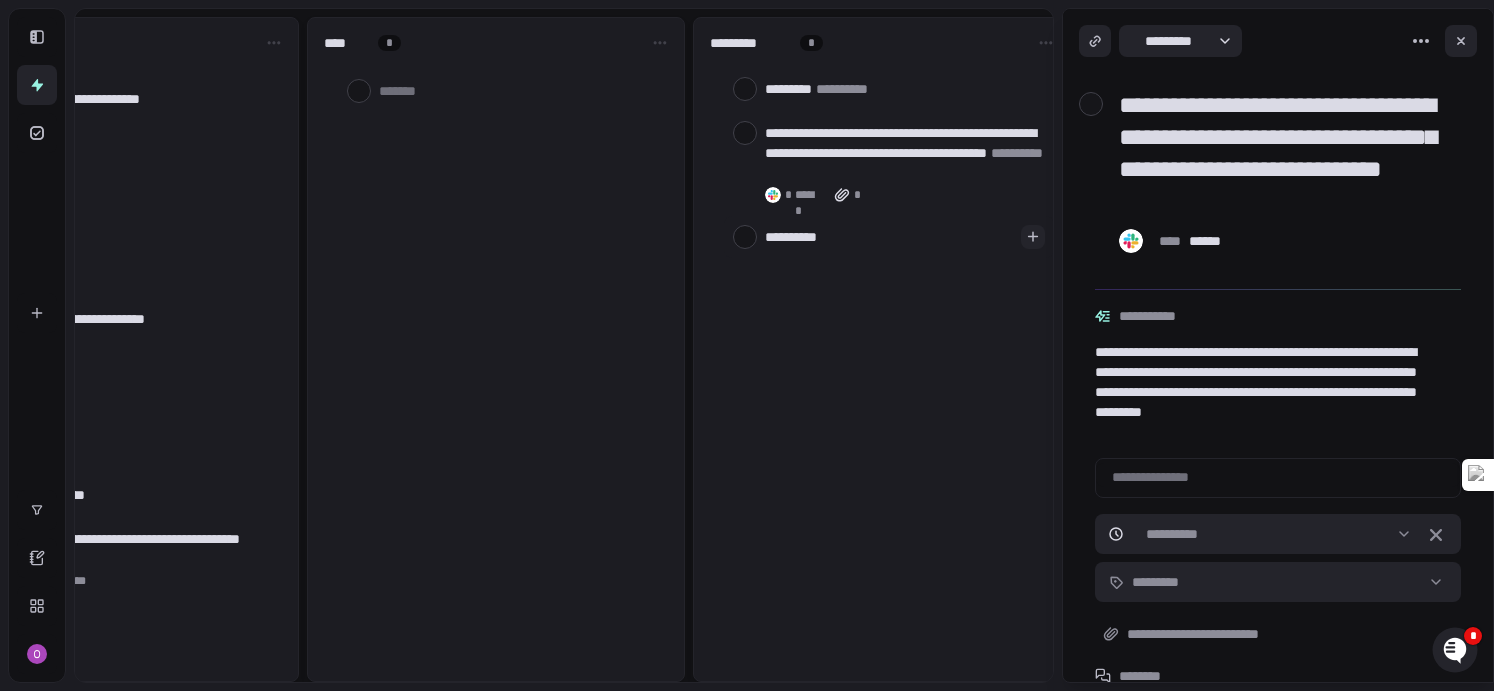 type on "**********" 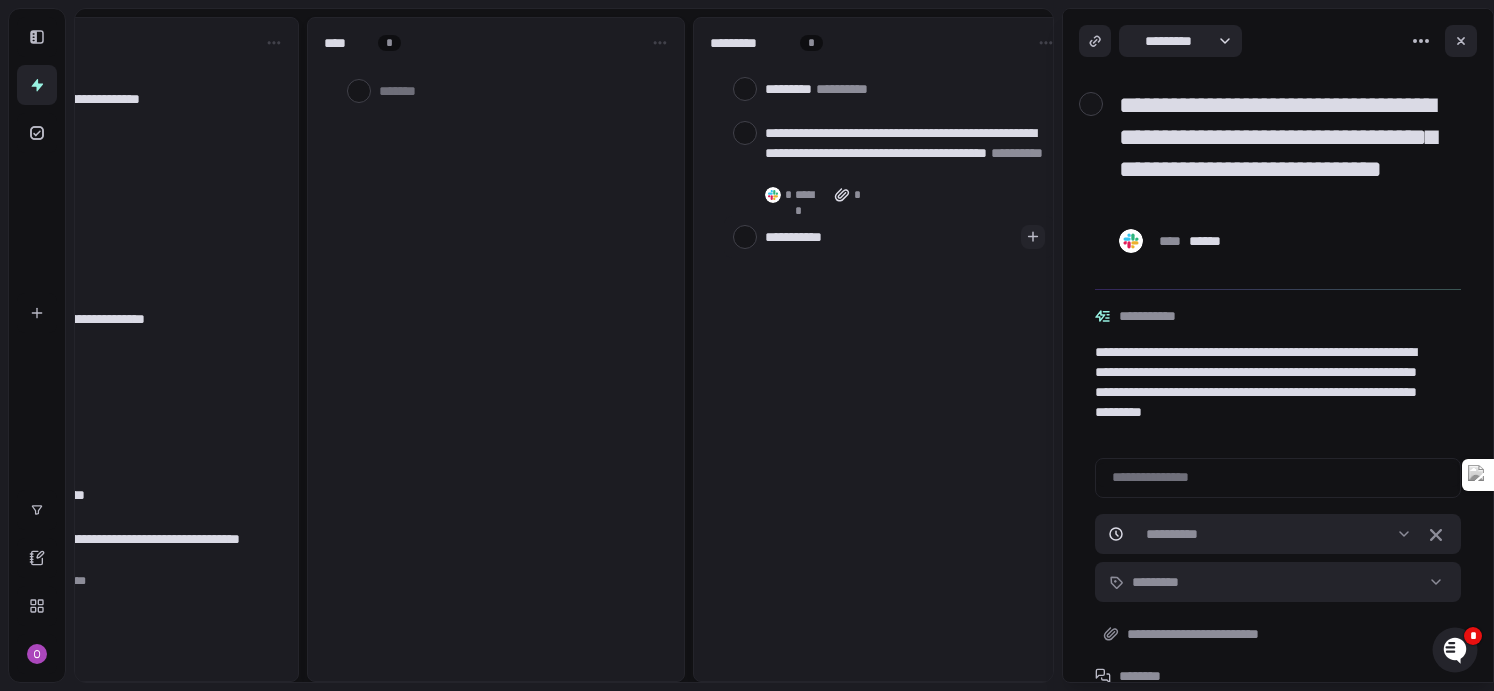 type on "**********" 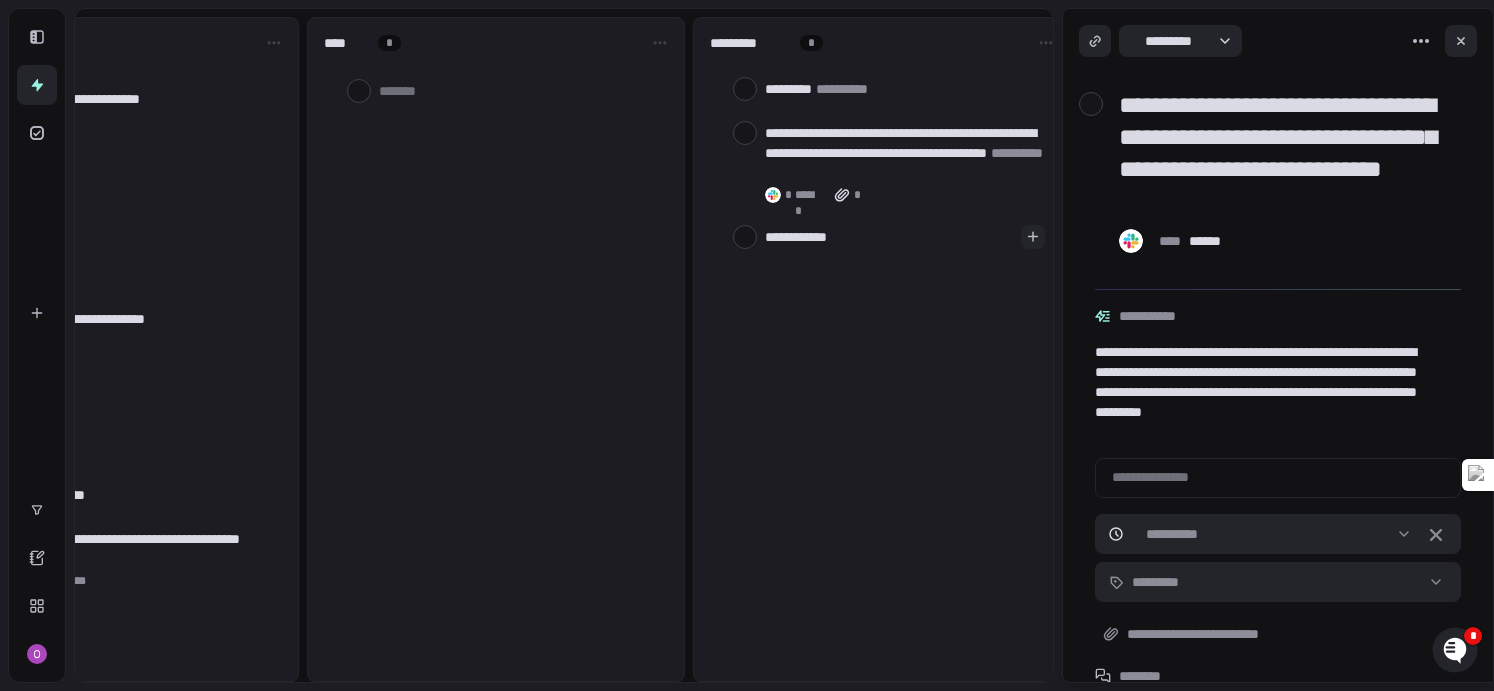 type on "**********" 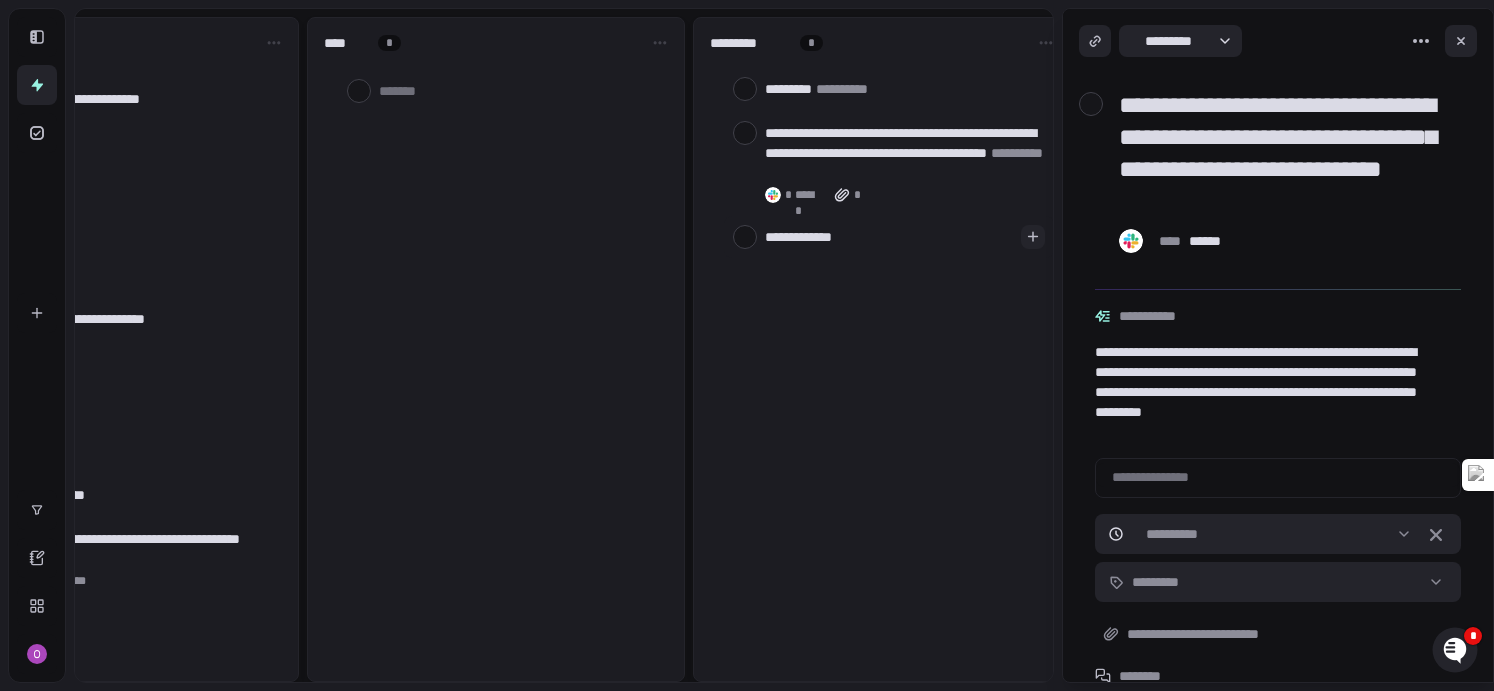 type on "**********" 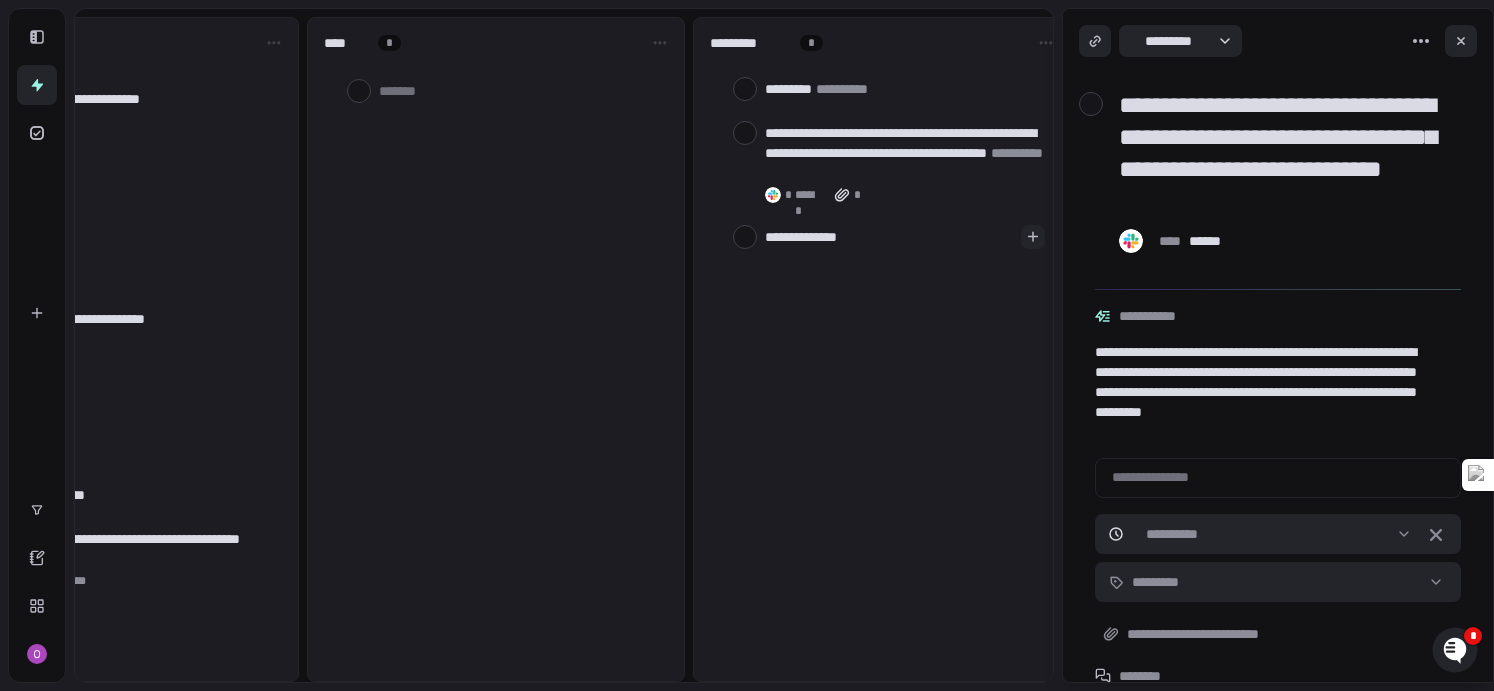 type on "**********" 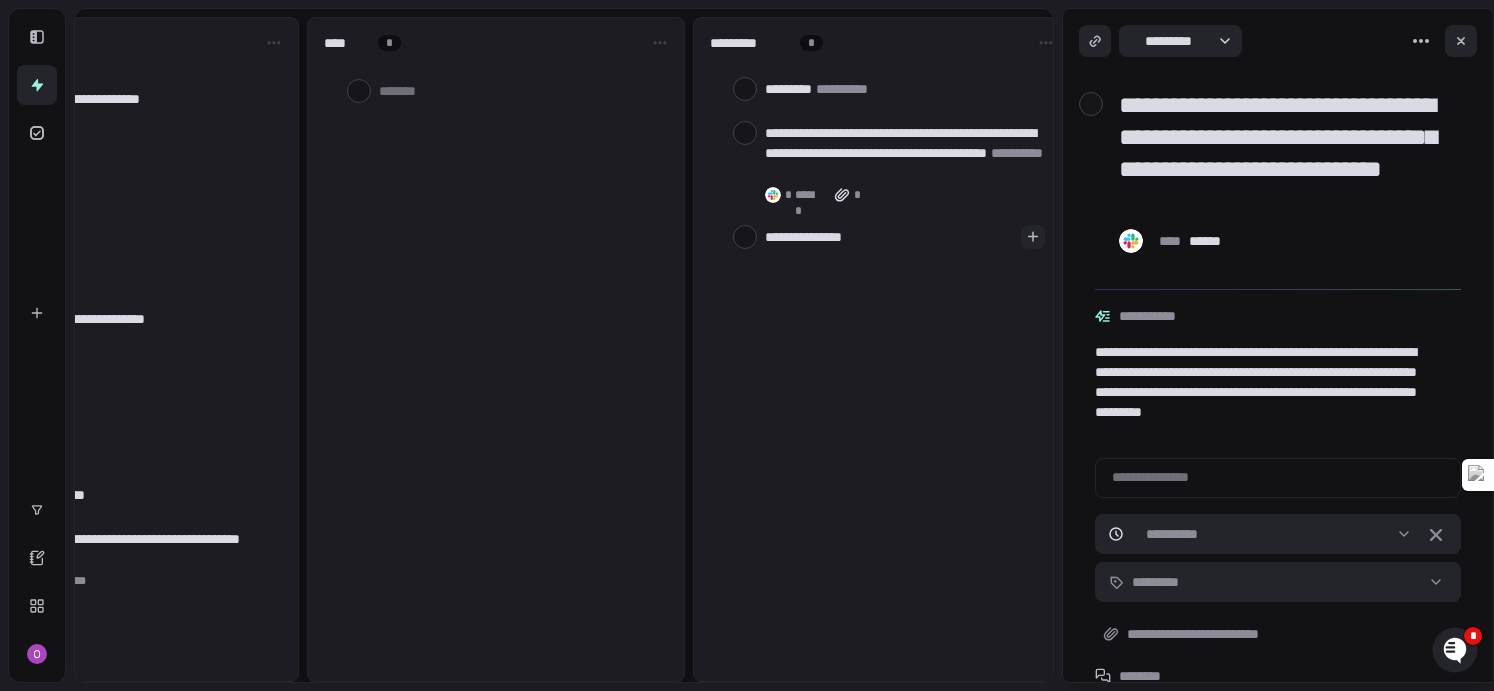 type on "**********" 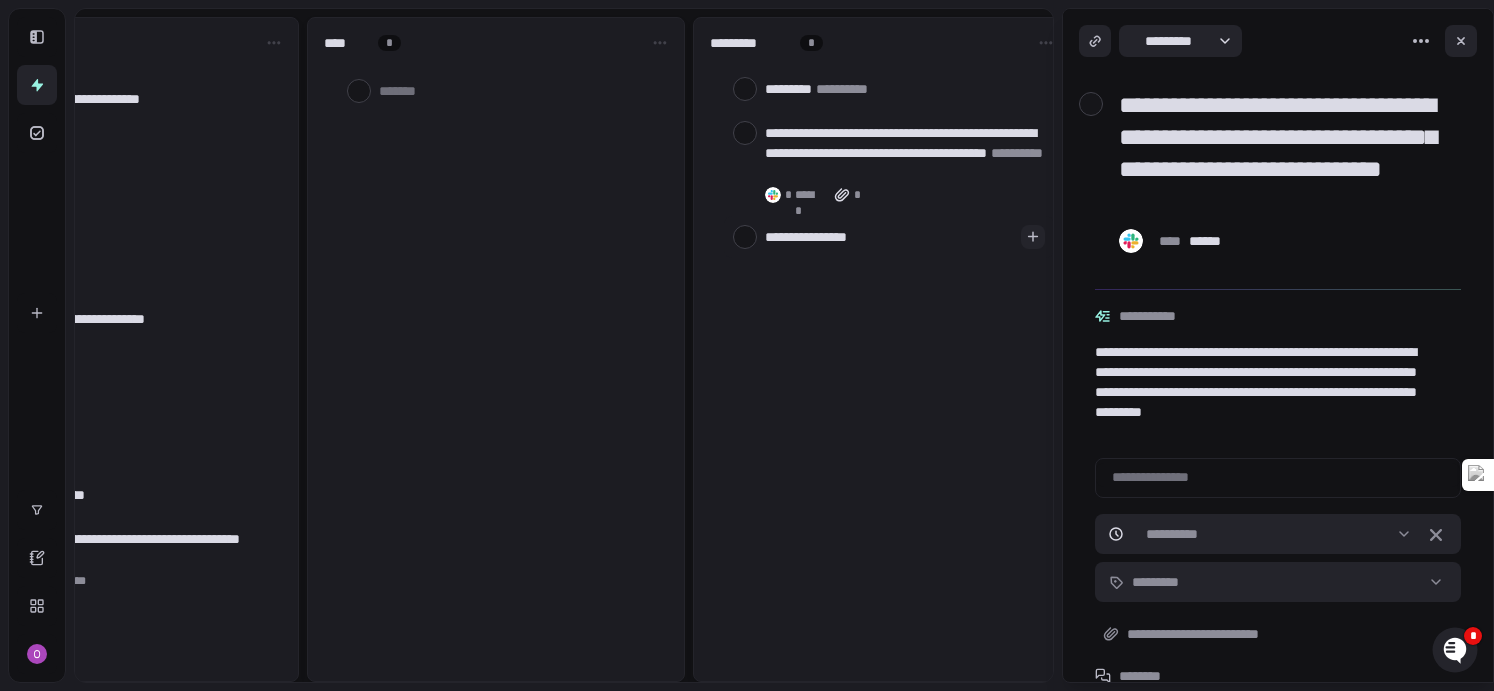 type on "*" 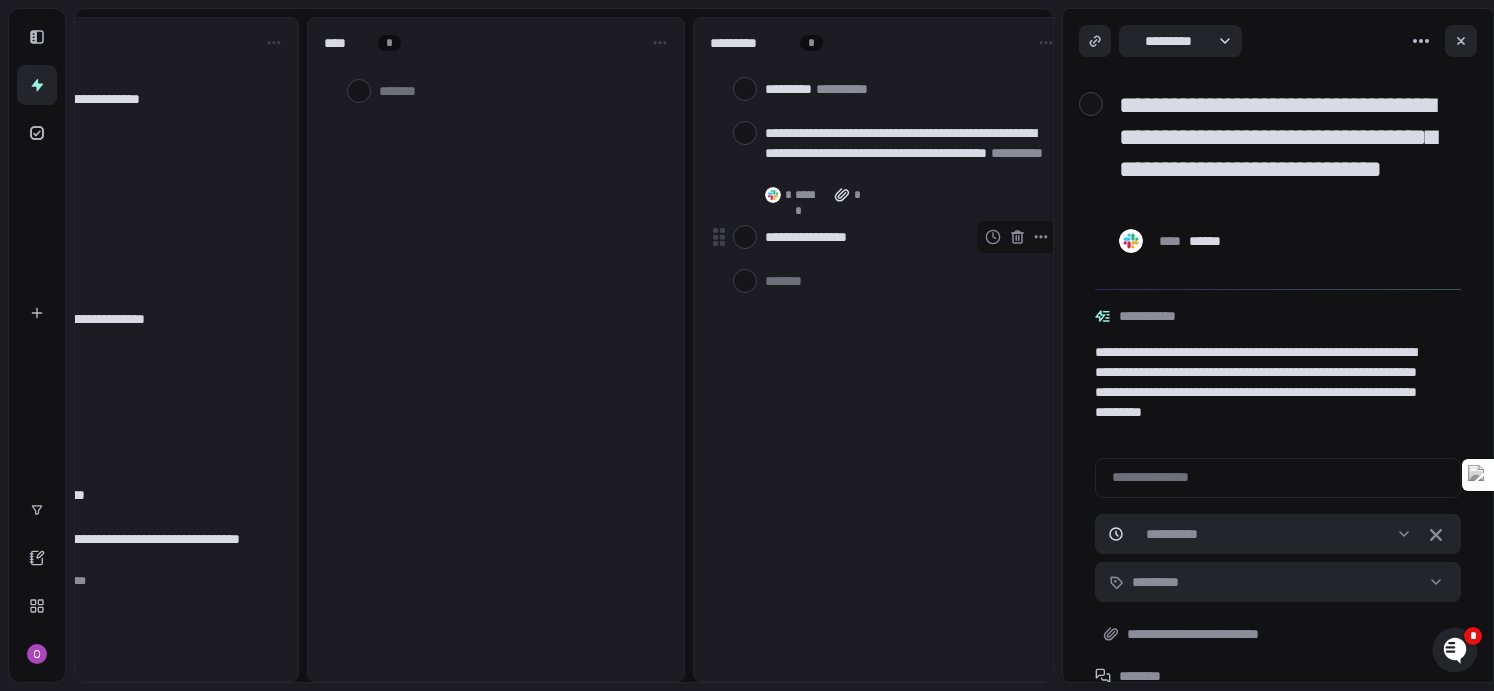 click on "**********" at bounding box center (905, 237) 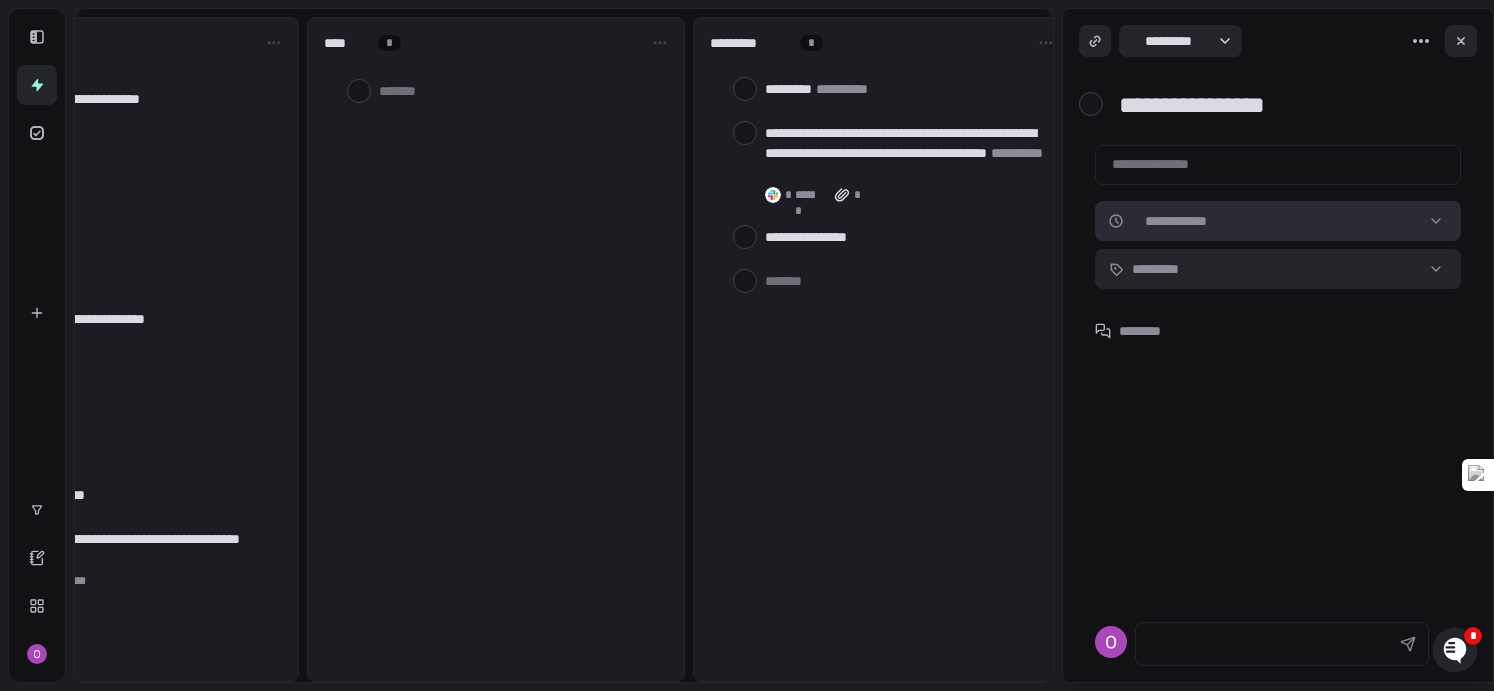 click on "[FIRST] [LAST]" at bounding box center (747, 345) 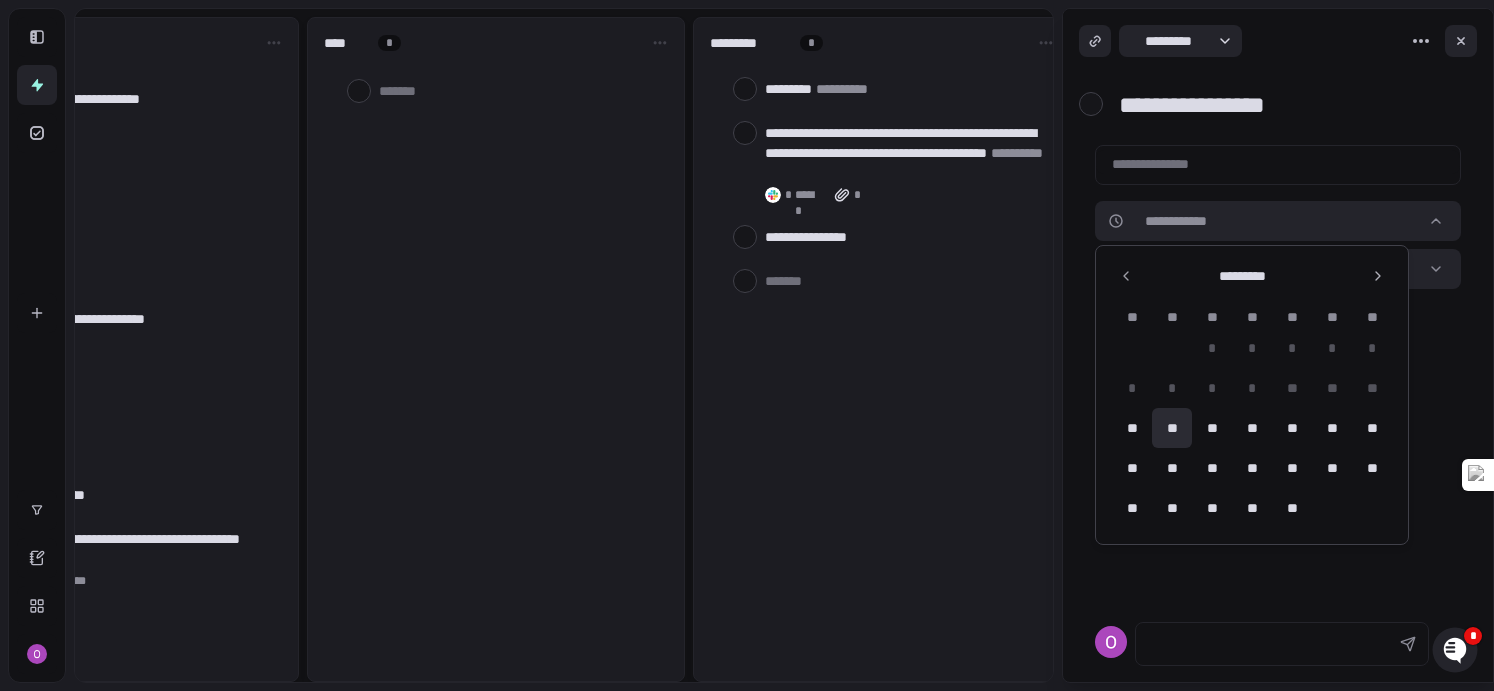 click on "**" at bounding box center (1172, 428) 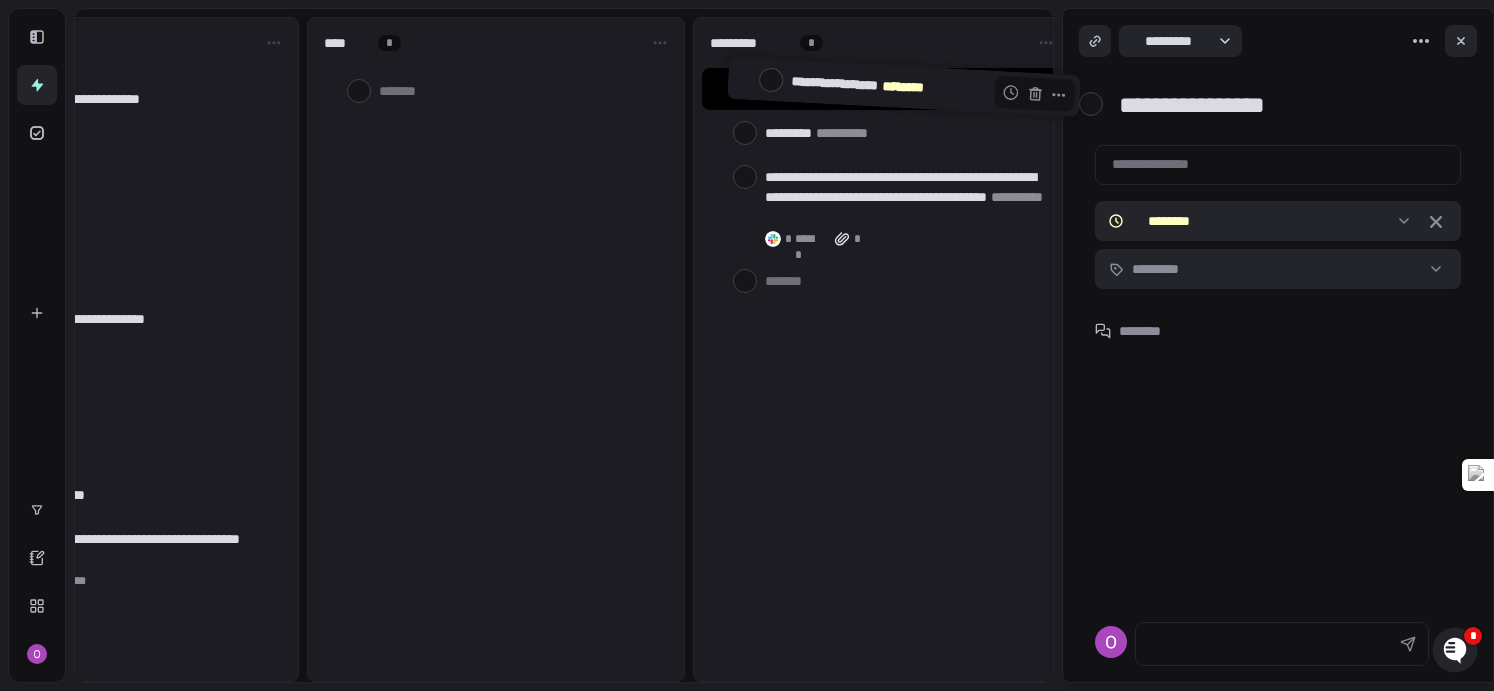 drag, startPoint x: 844, startPoint y: 231, endPoint x: 870, endPoint y: 81, distance: 152.23666 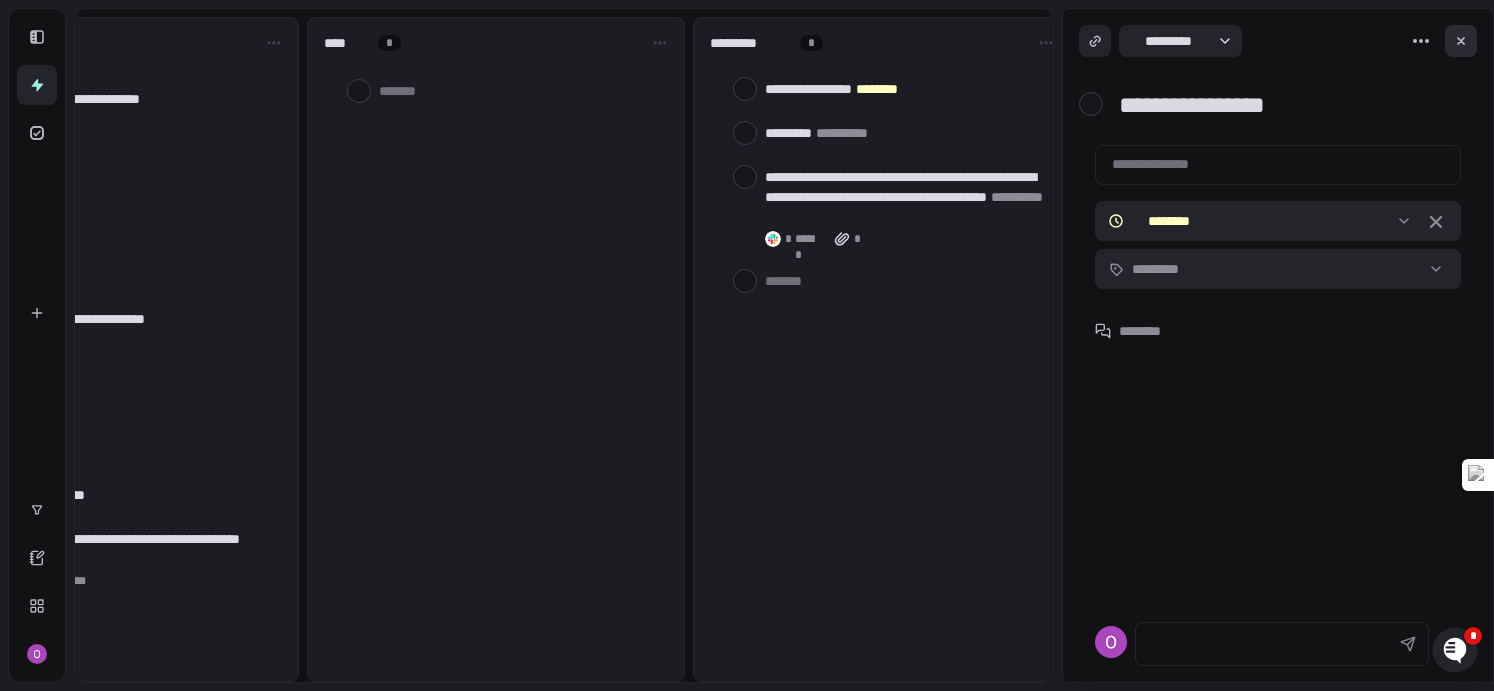 click at bounding box center [1461, 41] 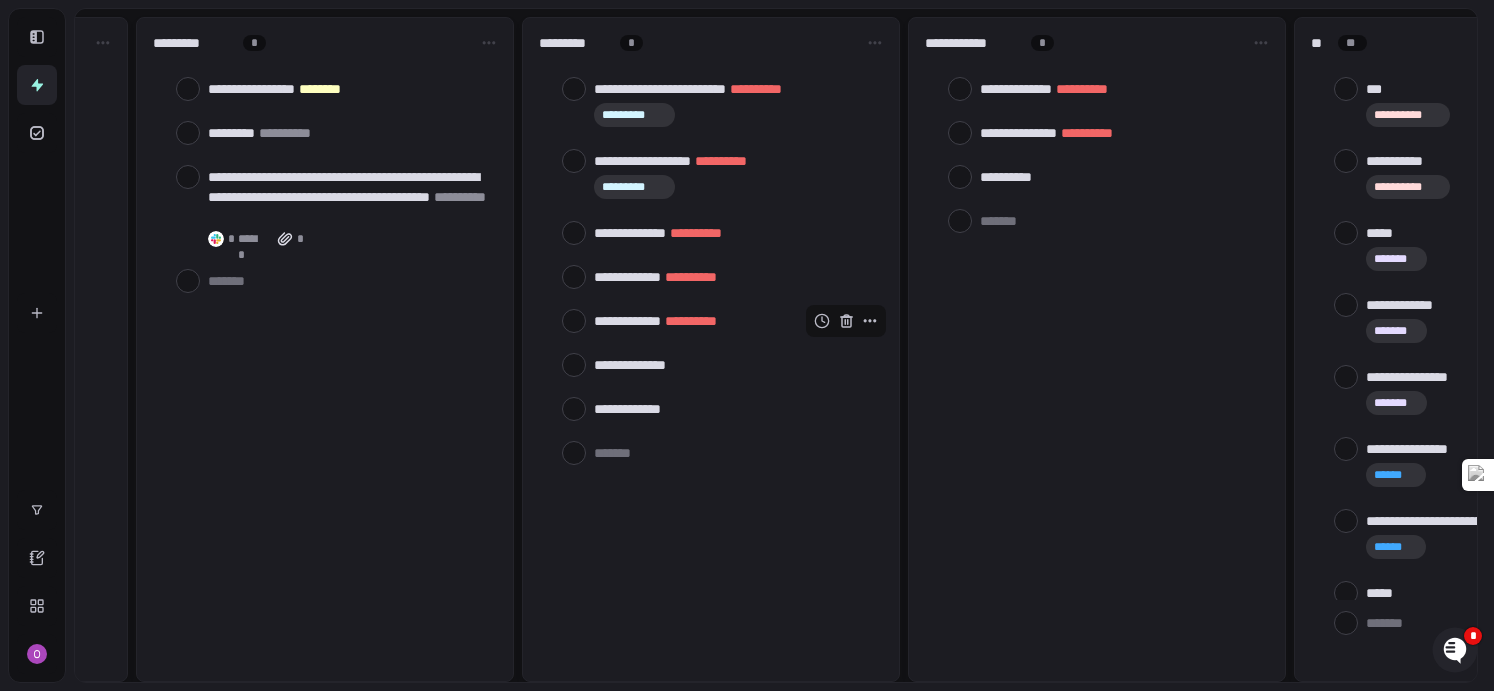 scroll, scrollTop: 0, scrollLeft: 1106, axis: horizontal 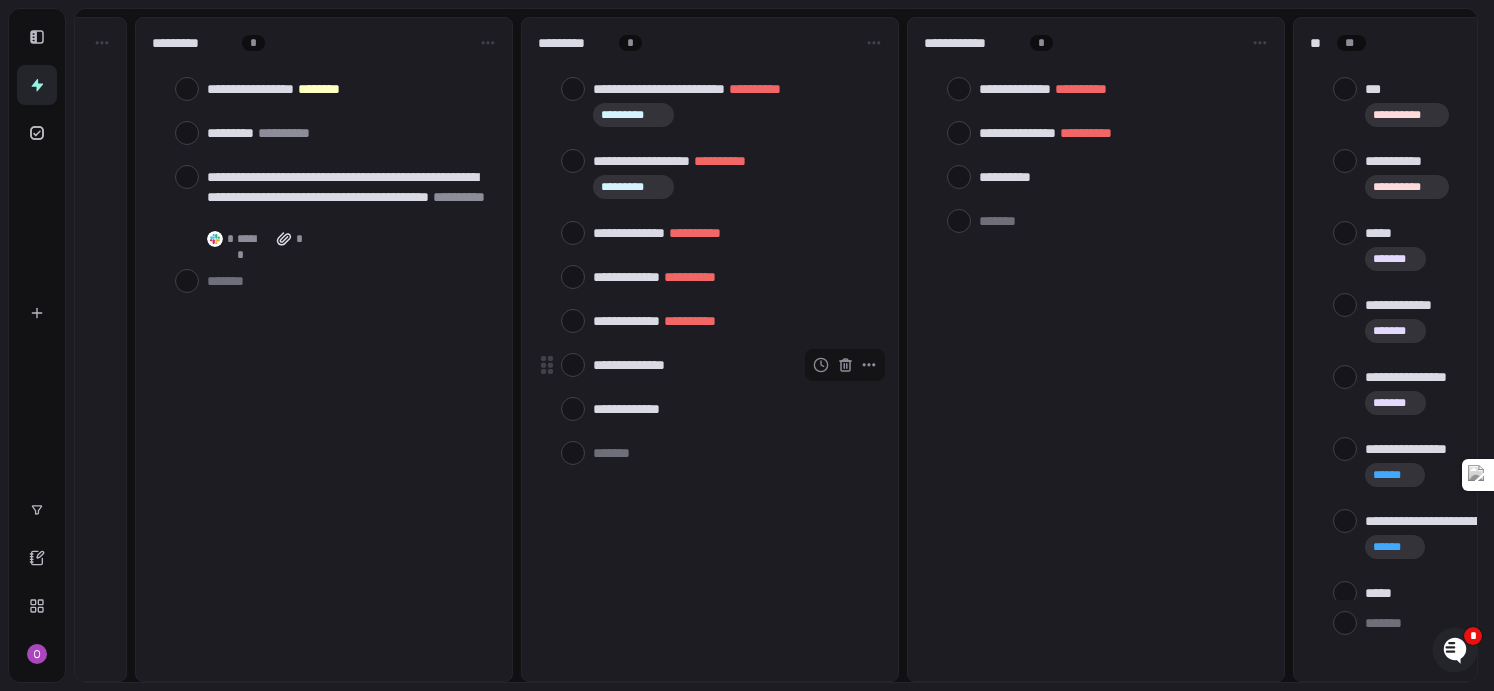 click on "**********" at bounding box center (733, 365) 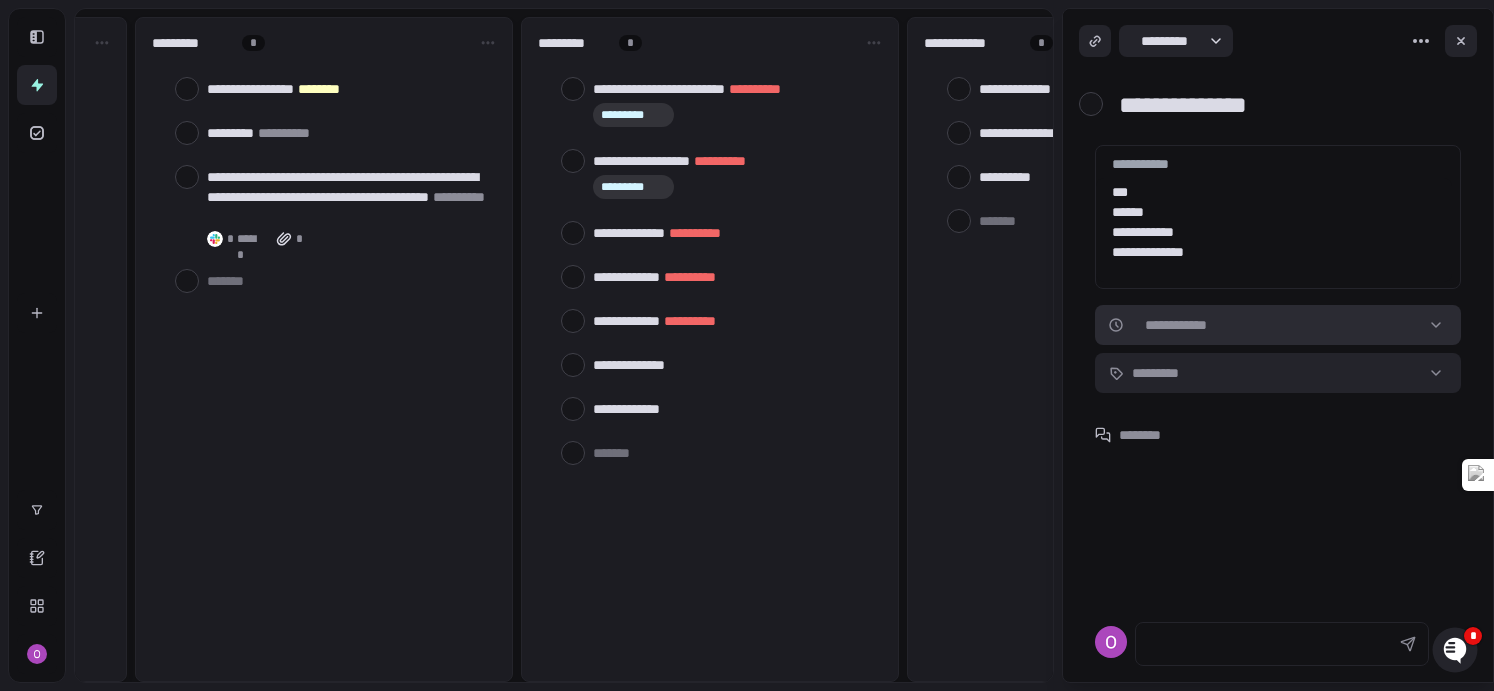 click on "[FIRST] [LAST]" at bounding box center [747, 345] 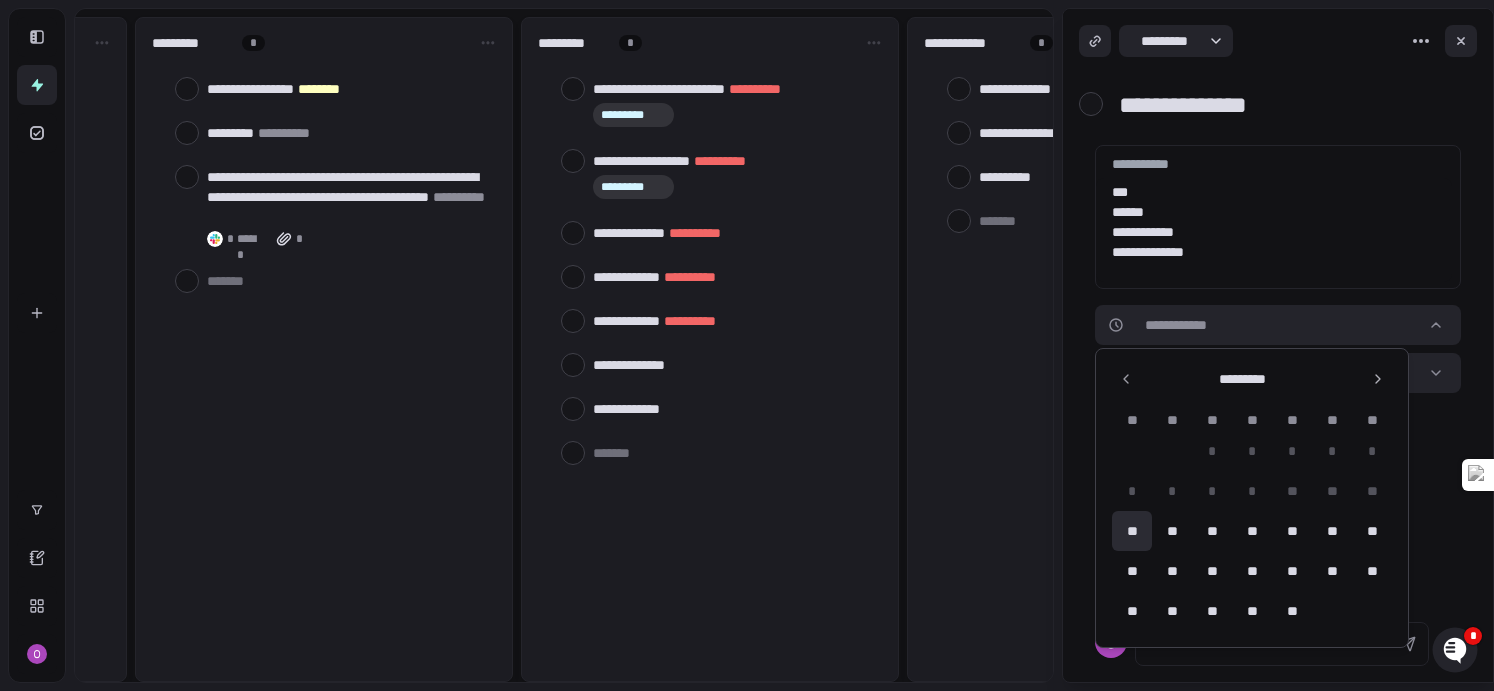 click on "**" at bounding box center [1132, 531] 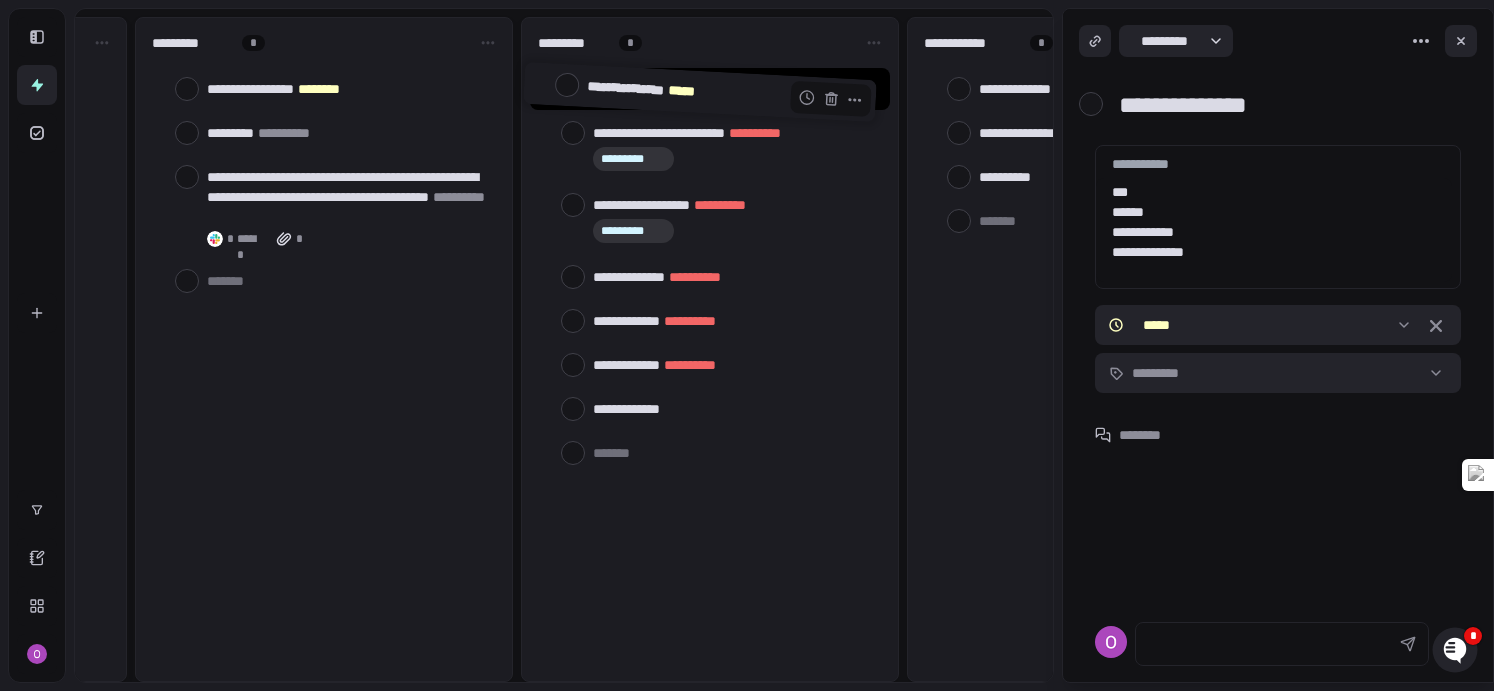 drag, startPoint x: 639, startPoint y: 357, endPoint x: 633, endPoint y: 84, distance: 273.06592 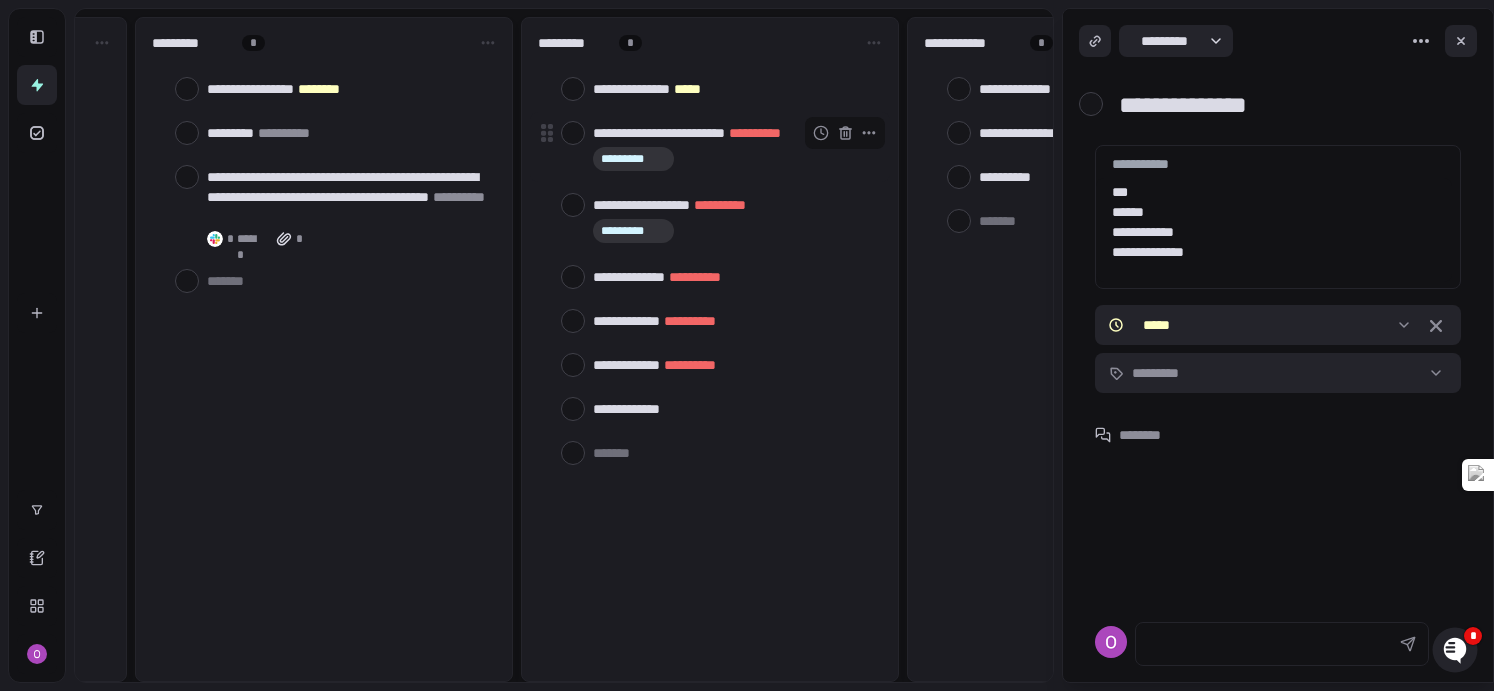 click on "[FIRST] [LAST]" at bounding box center [733, 133] 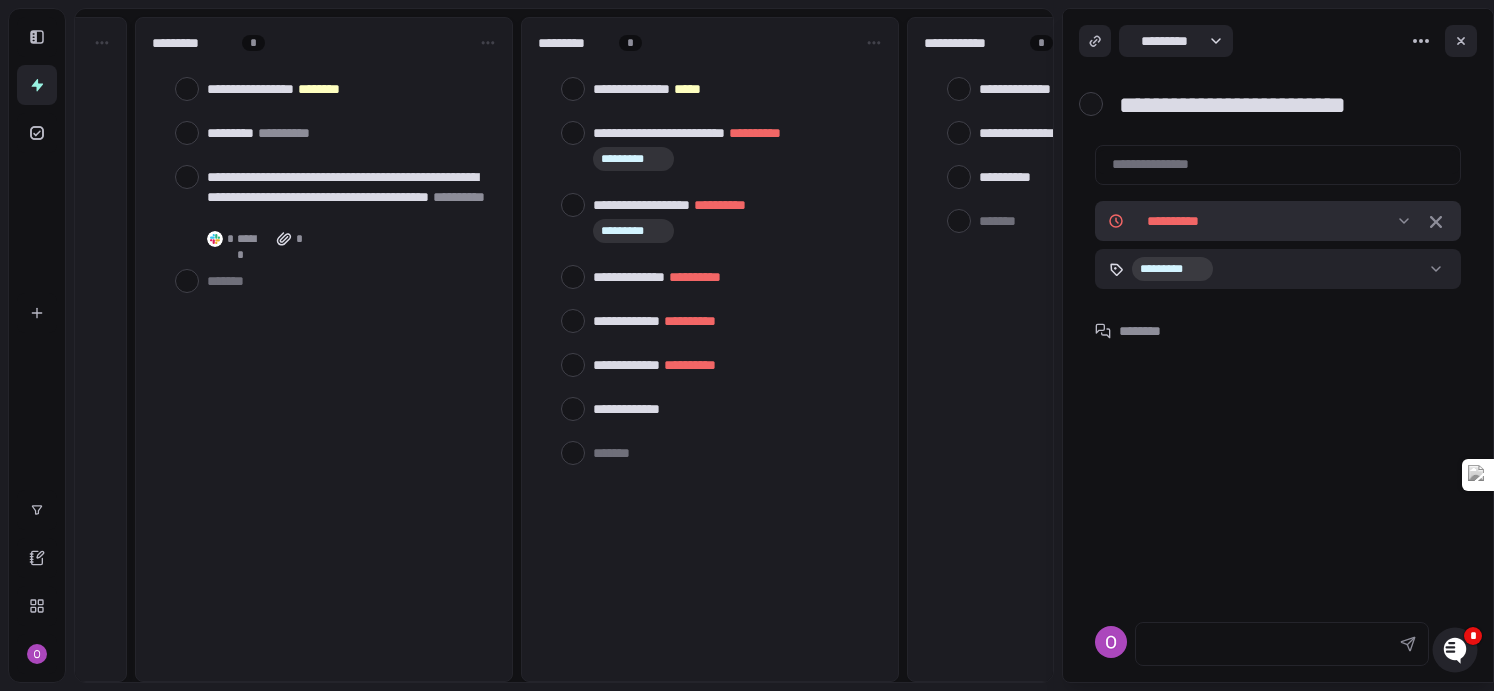 click on "[FIRST] [LAST]" at bounding box center [747, 345] 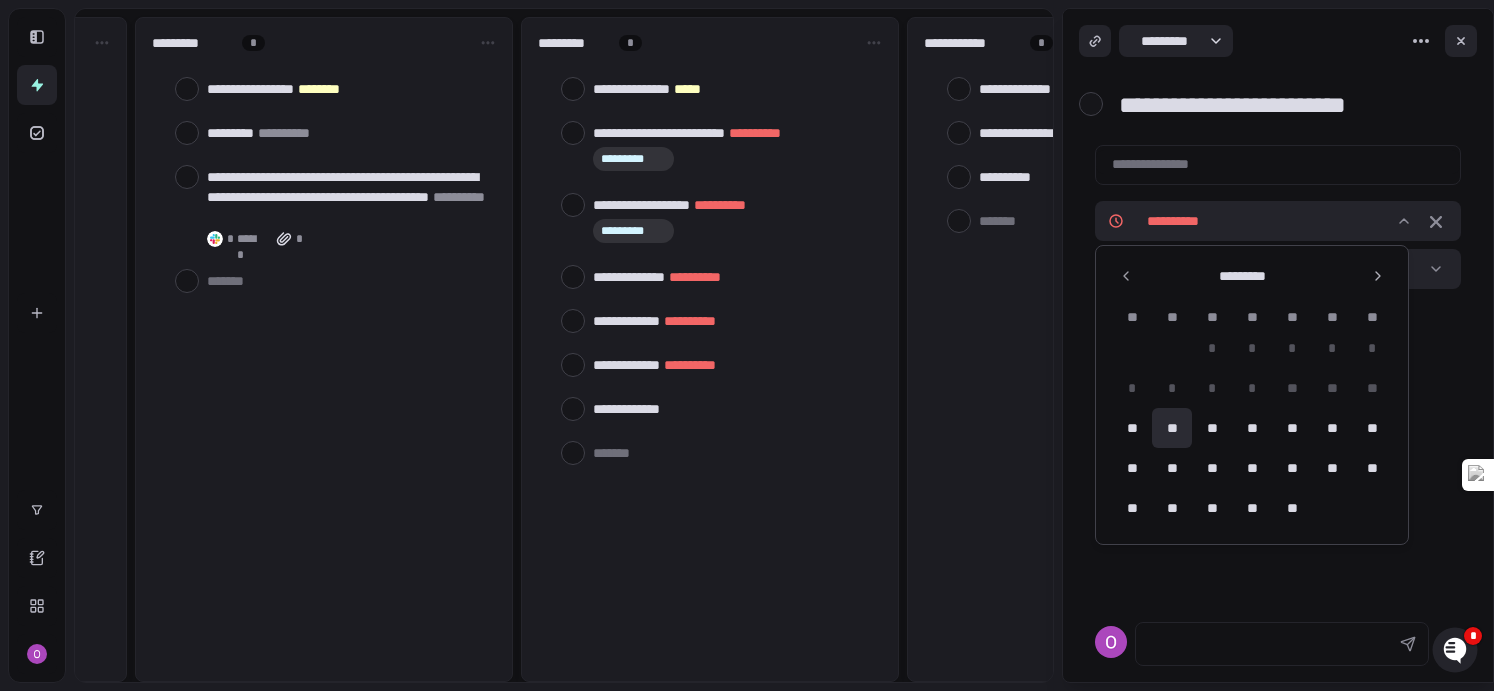 click on "**" at bounding box center [1172, 428] 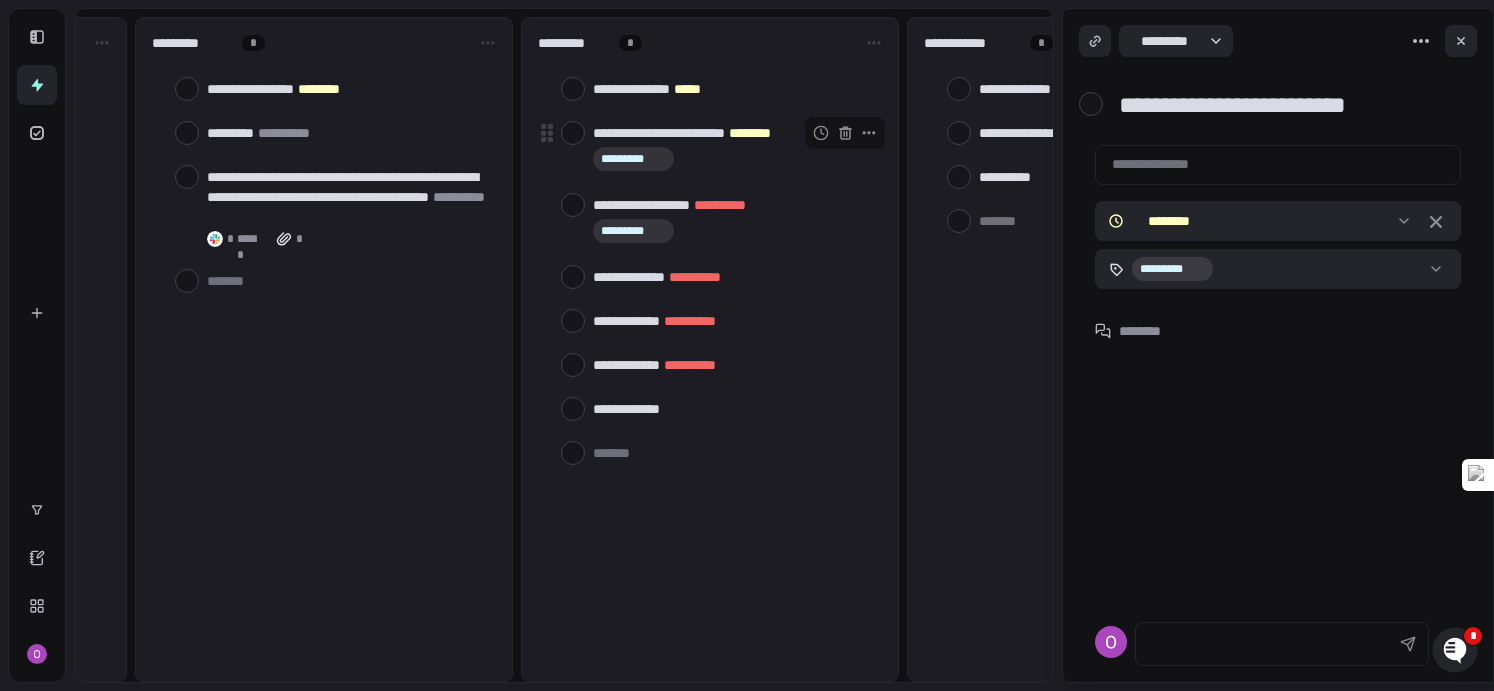 click on "[FIRST] [LAST]" at bounding box center [733, 133] 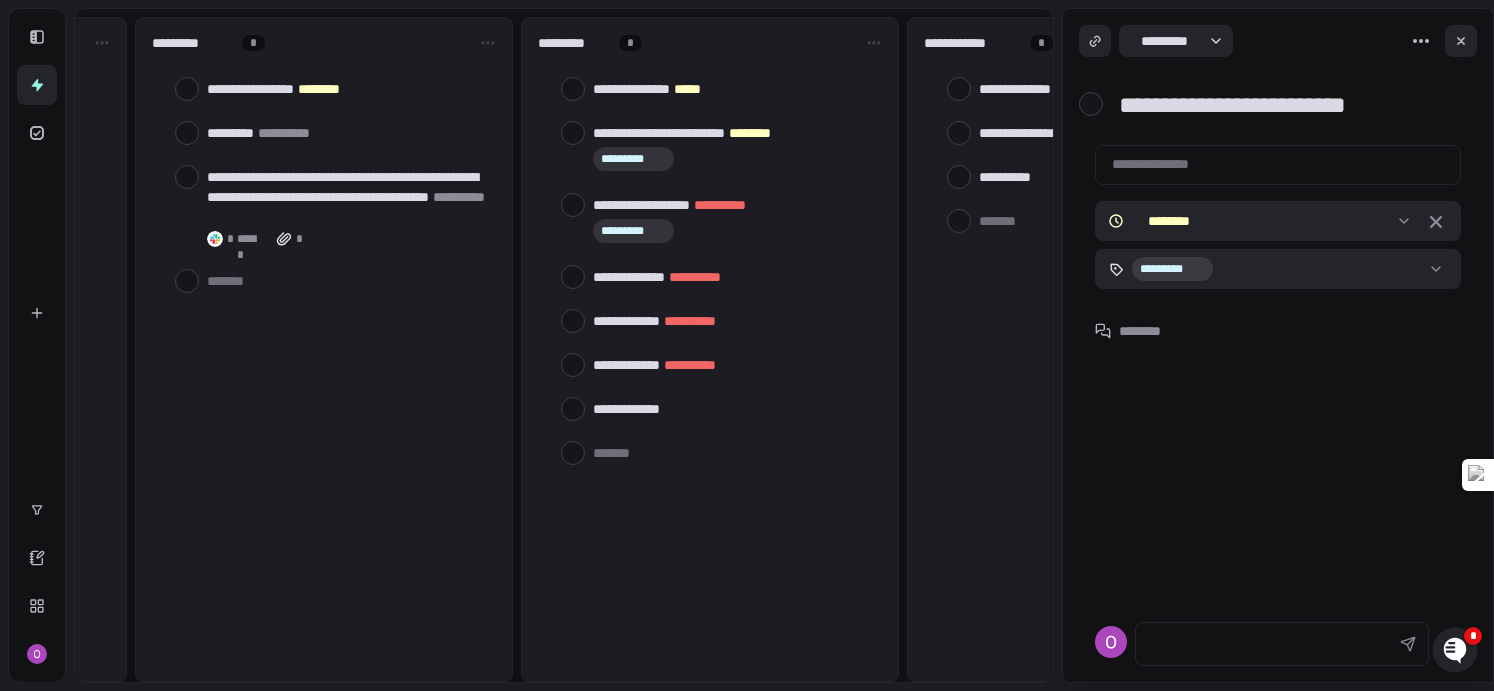 click on "**********" at bounding box center (1286, 105) 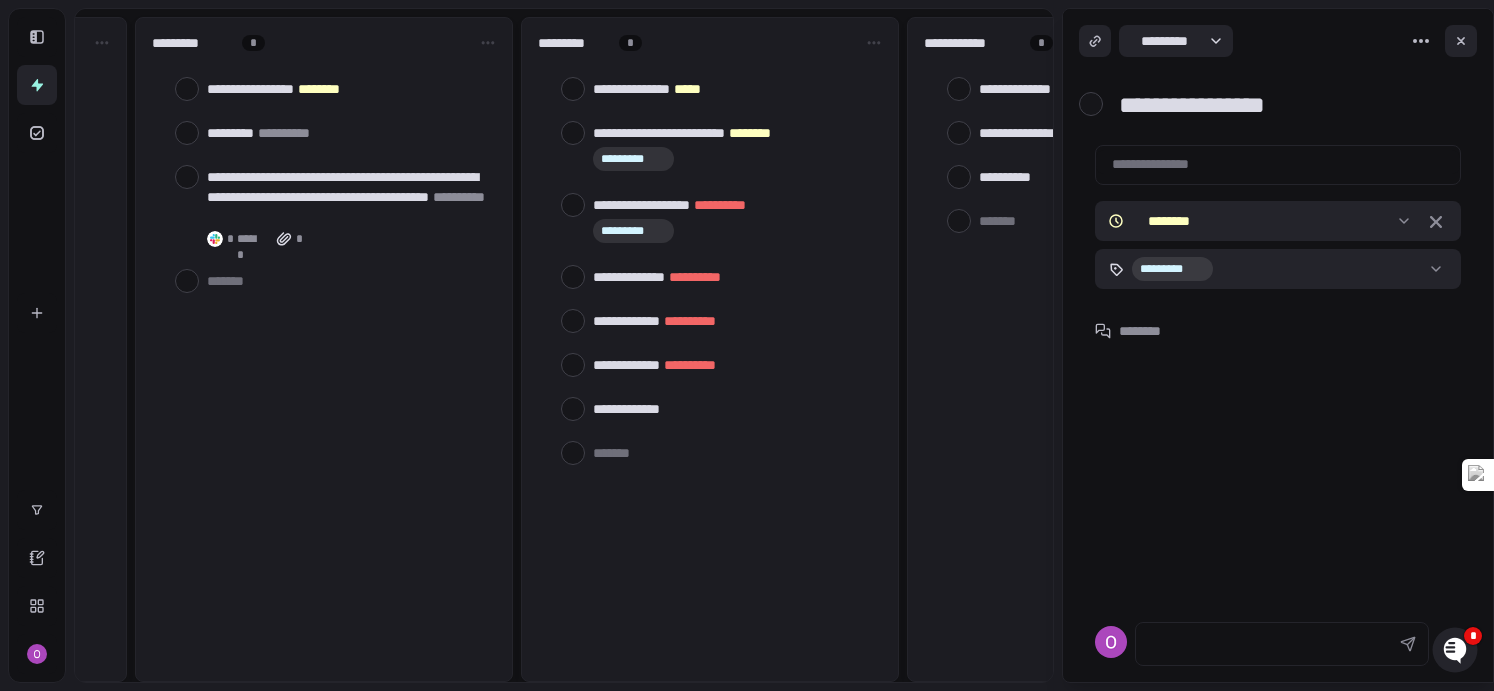 type on "**********" 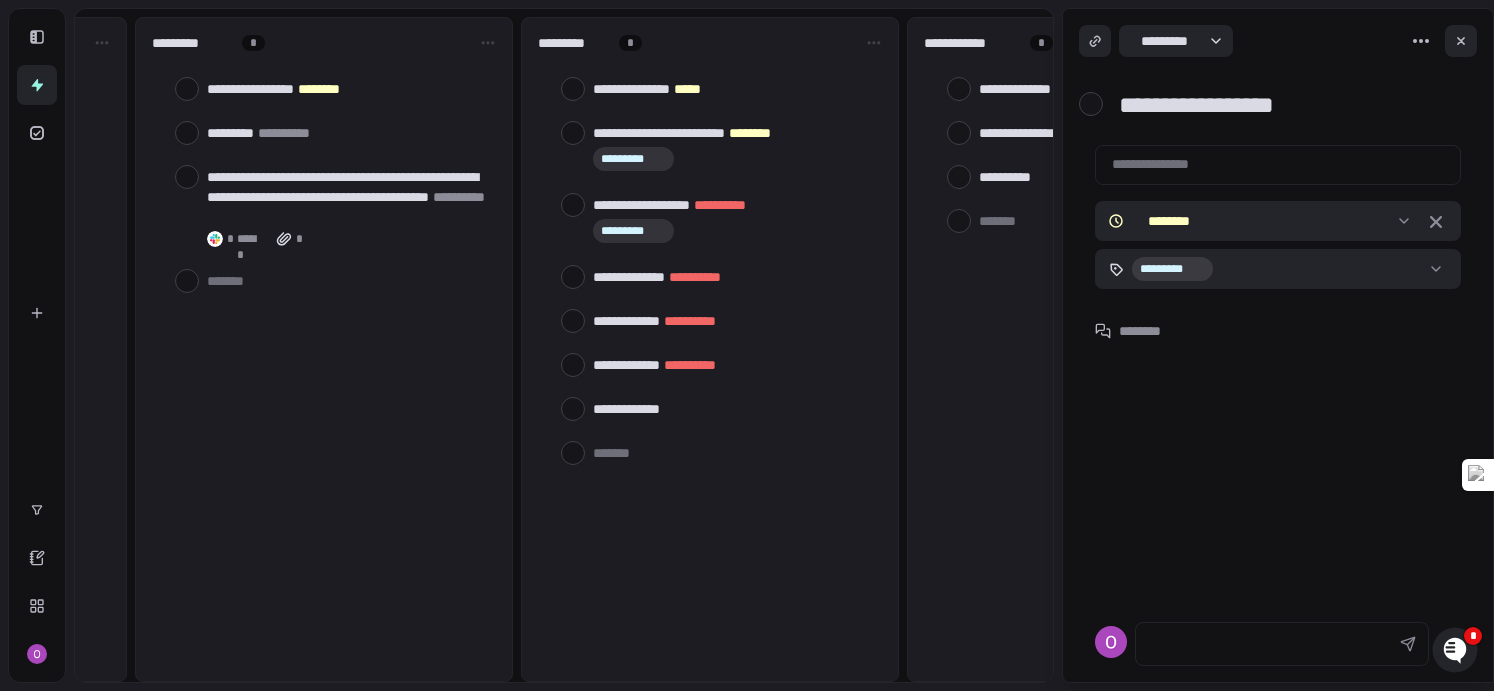 type on "*" 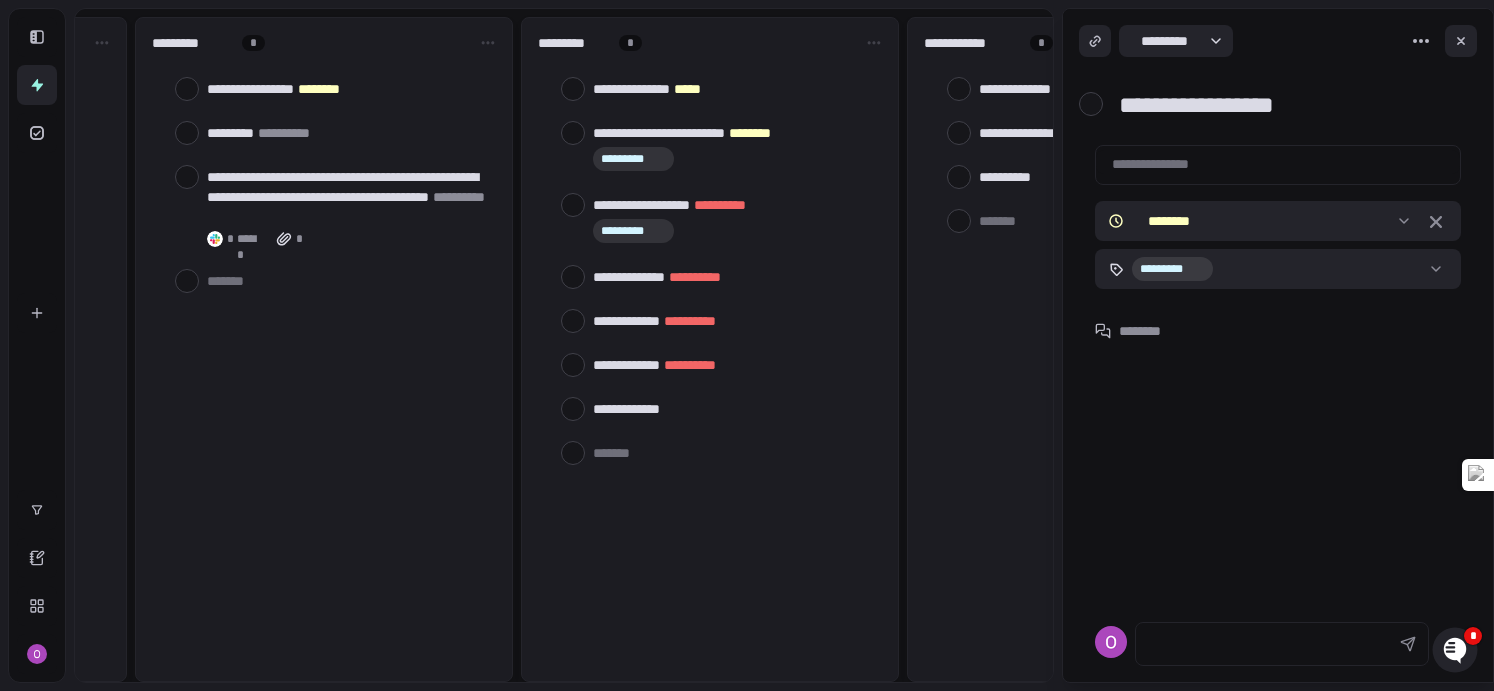 type on "**********" 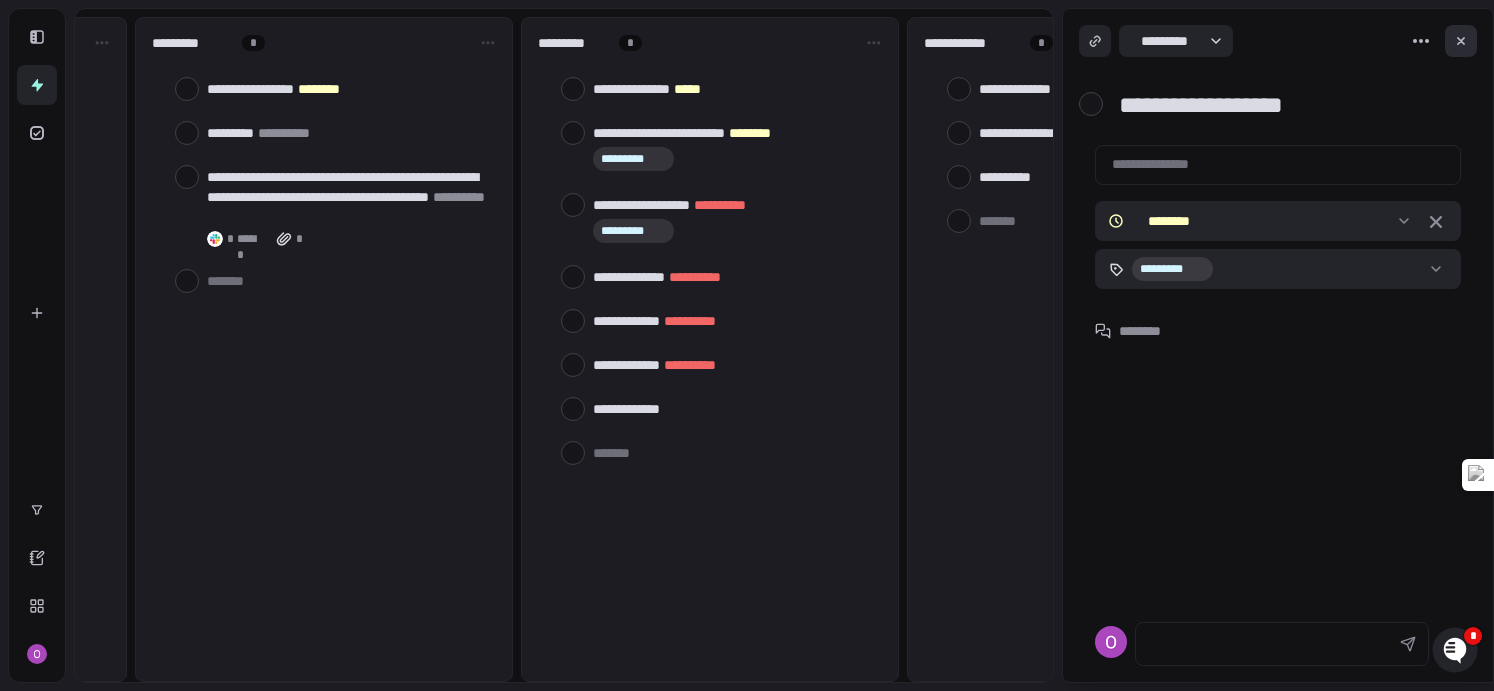 click at bounding box center [1461, 41] 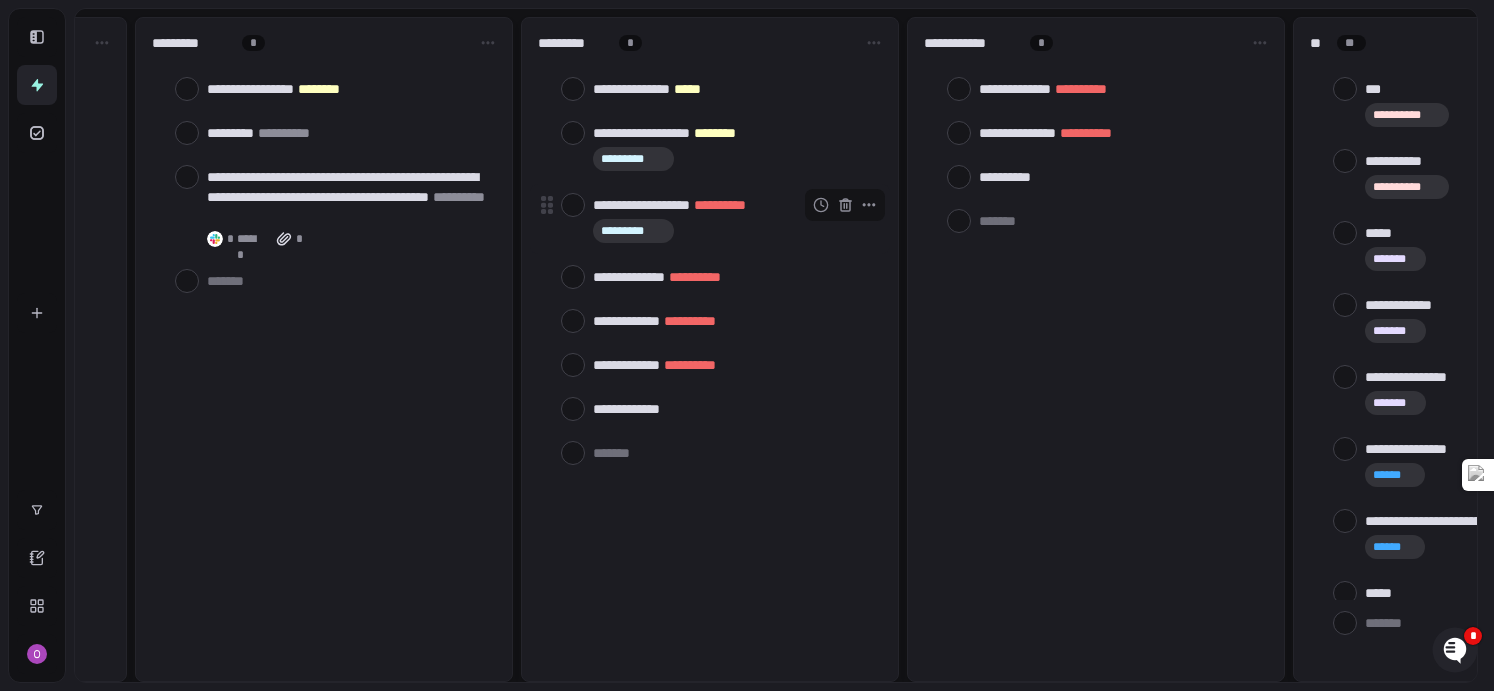 click at bounding box center [573, 205] 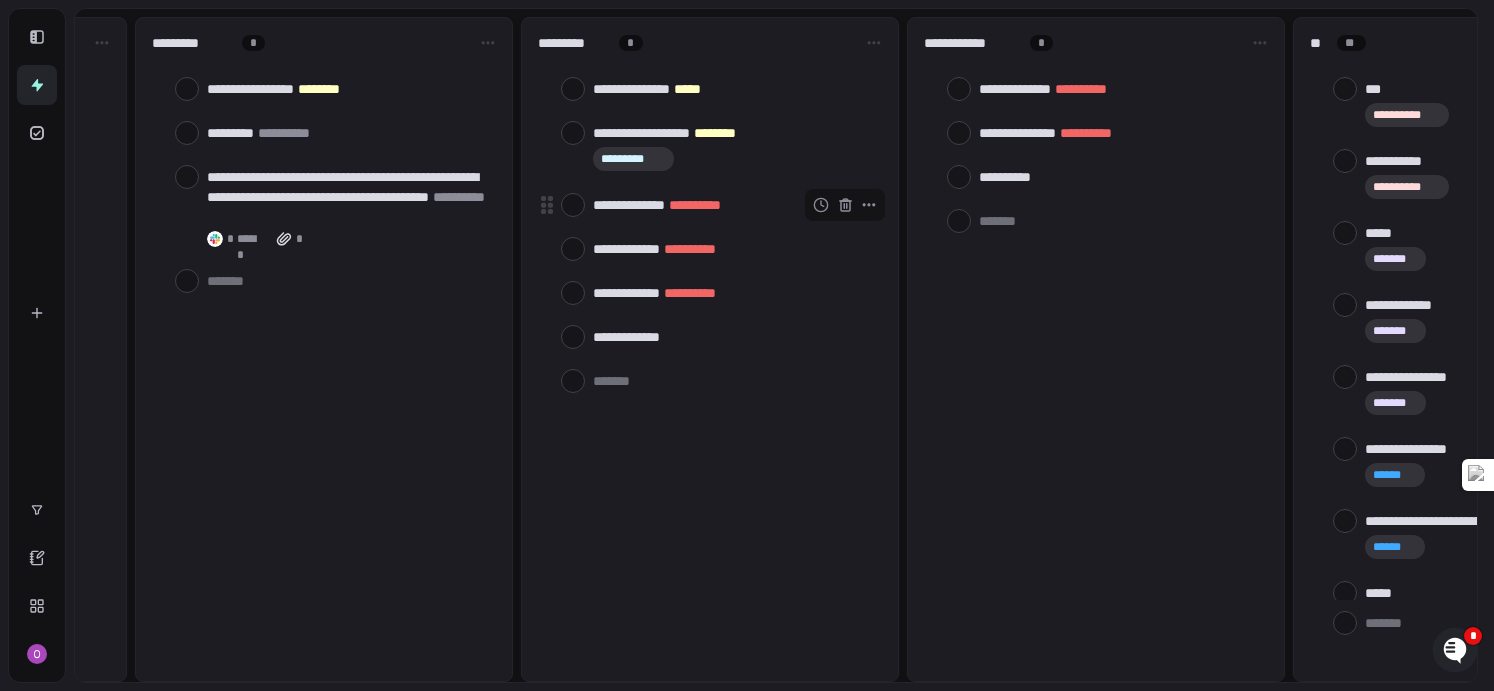 click at bounding box center (573, 205) 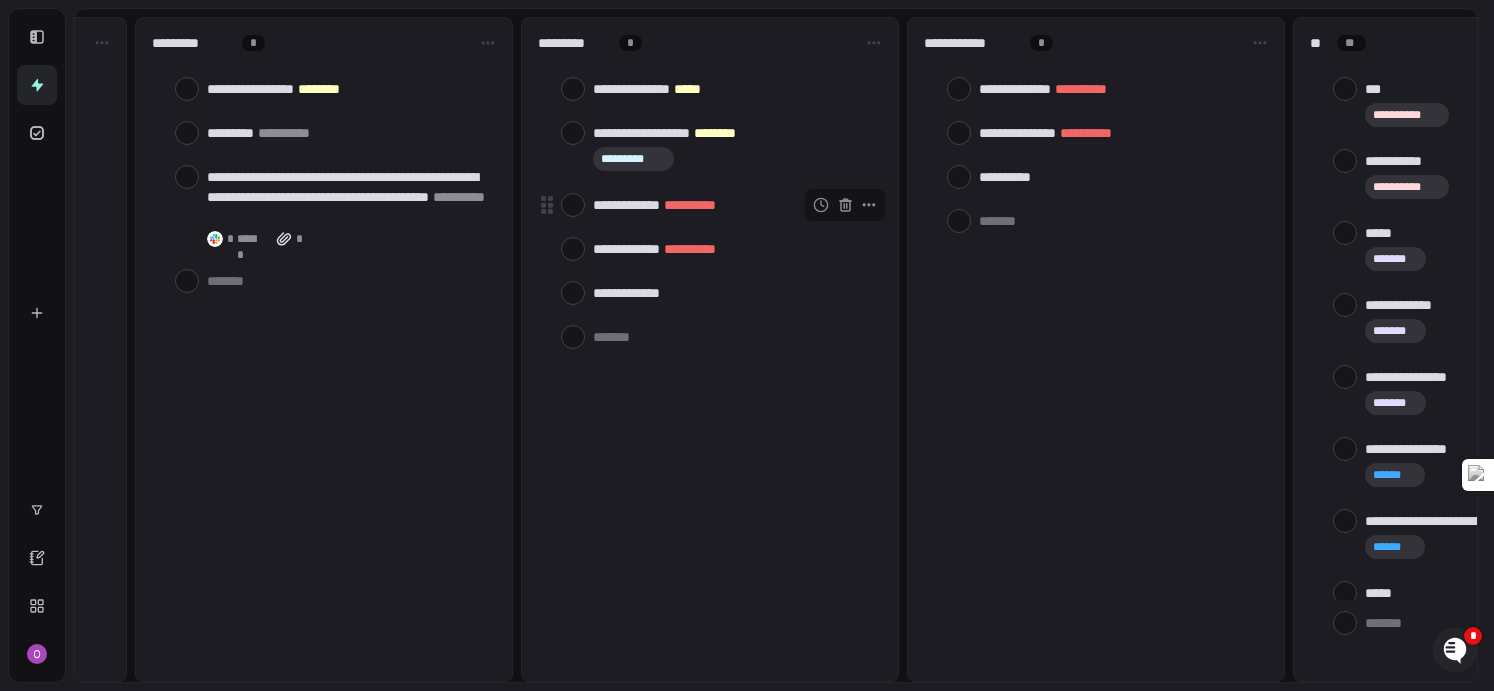 click at bounding box center (573, 205) 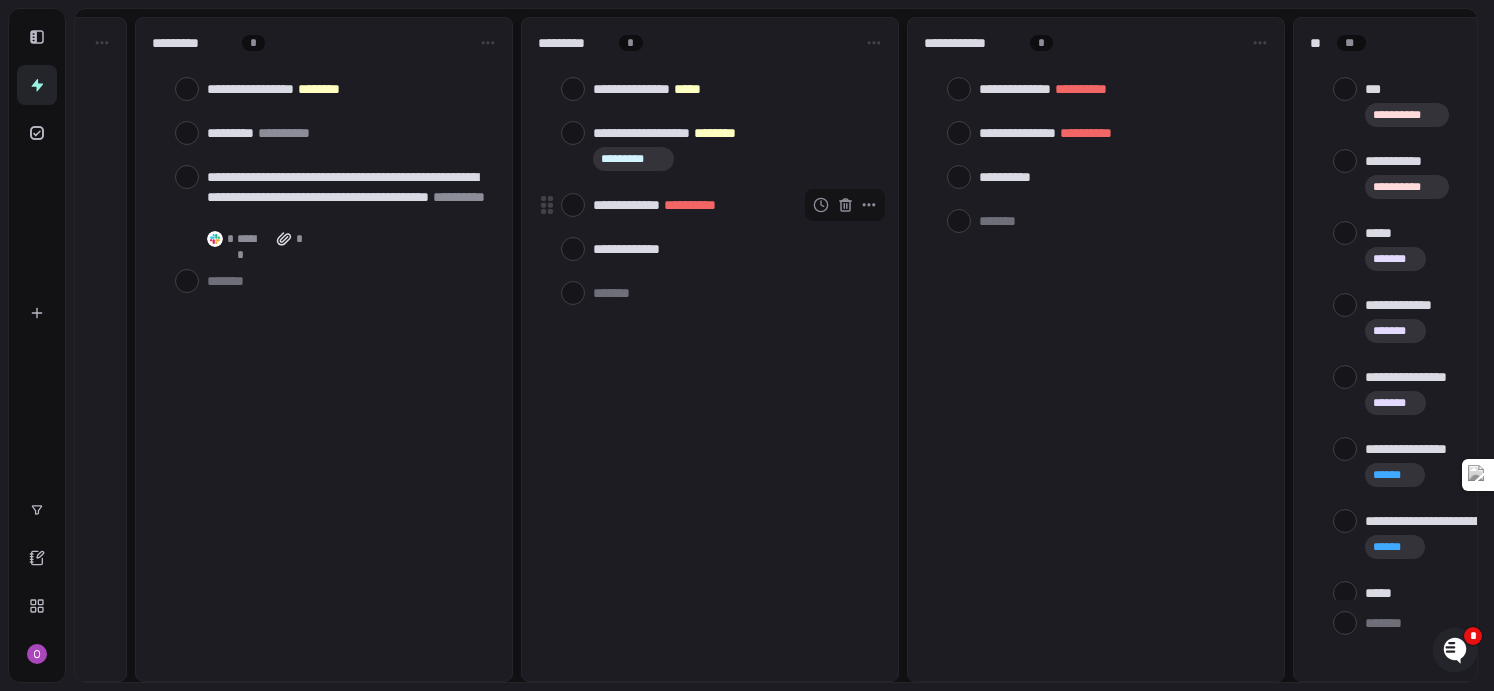 click on "[FIRST] [LAST]" at bounding box center [733, 205] 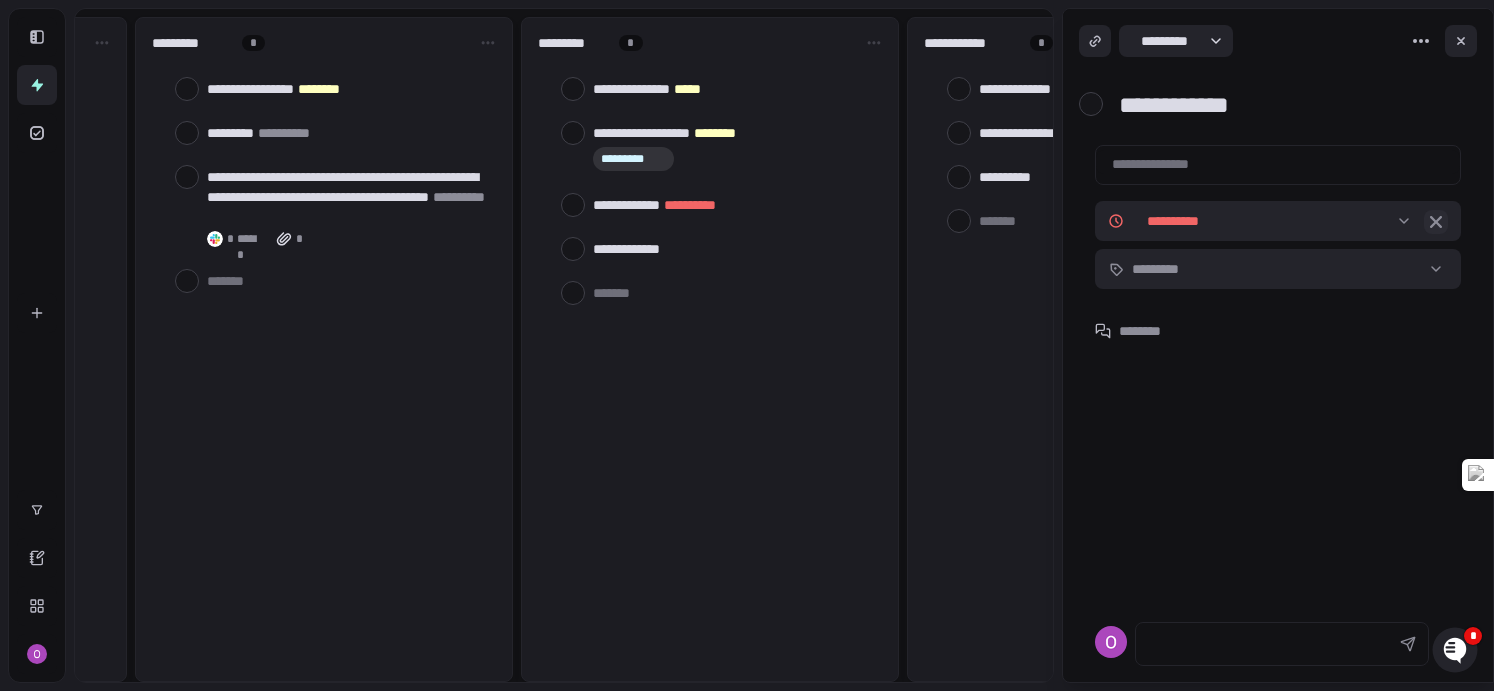 click at bounding box center [1436, 222] 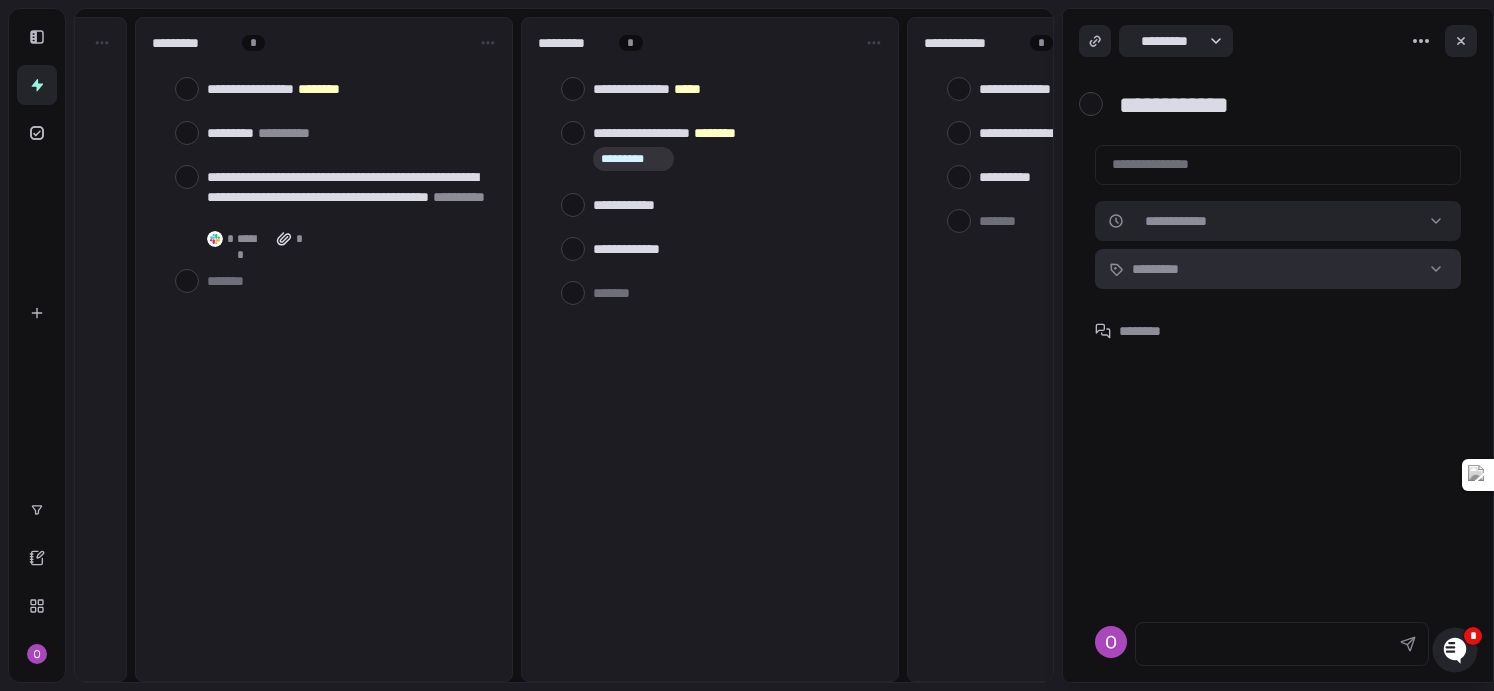 click on "[FIRST] [LAST]" at bounding box center [747, 345] 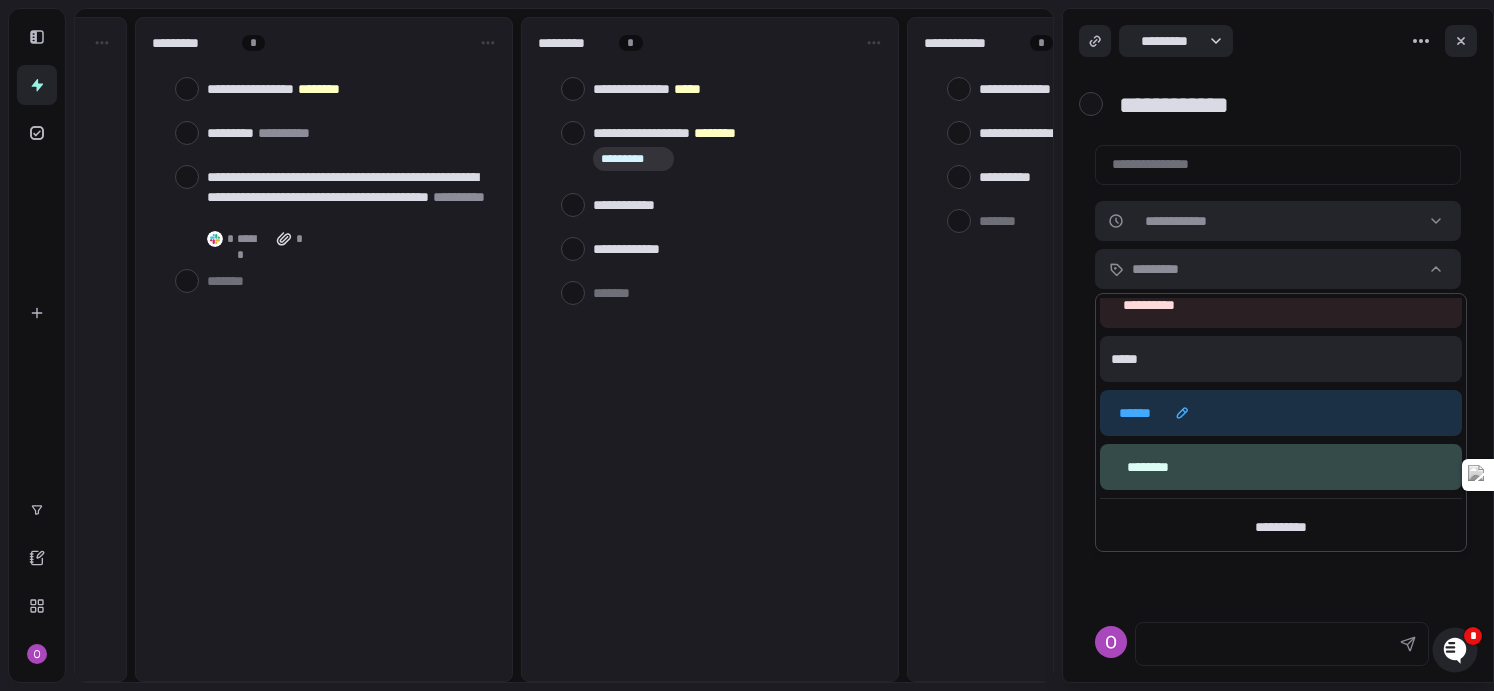 scroll, scrollTop: 168, scrollLeft: 0, axis: vertical 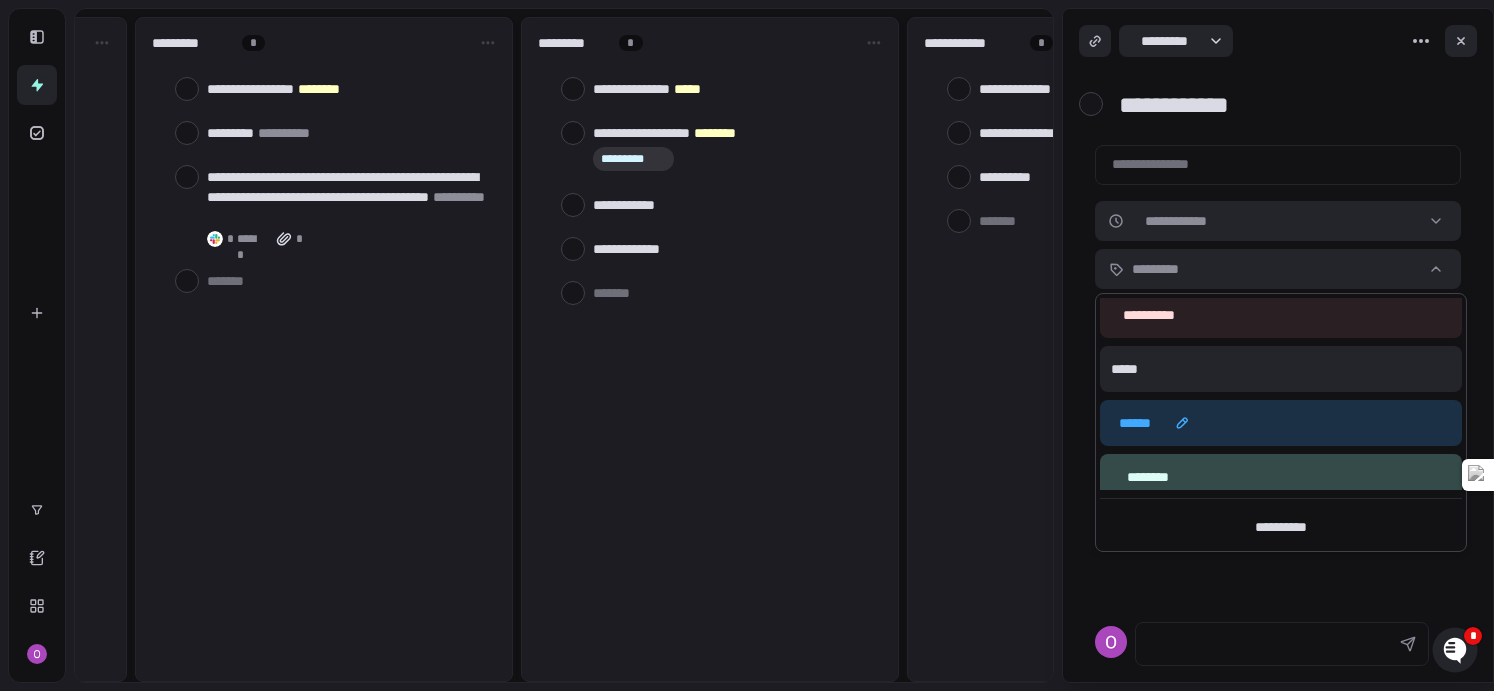 click on "*   ****" at bounding box center (1281, 423) 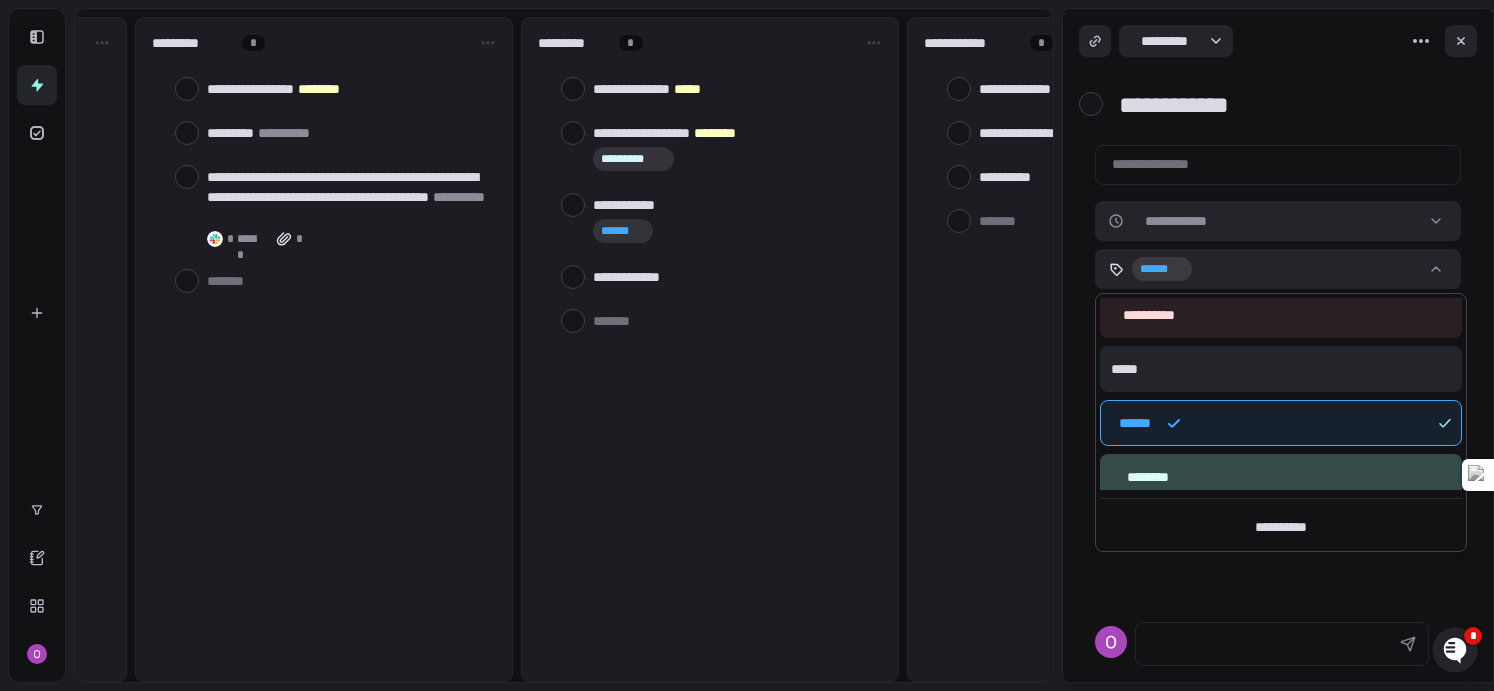 click on "[FIRST] [LAST]" at bounding box center (747, 345) 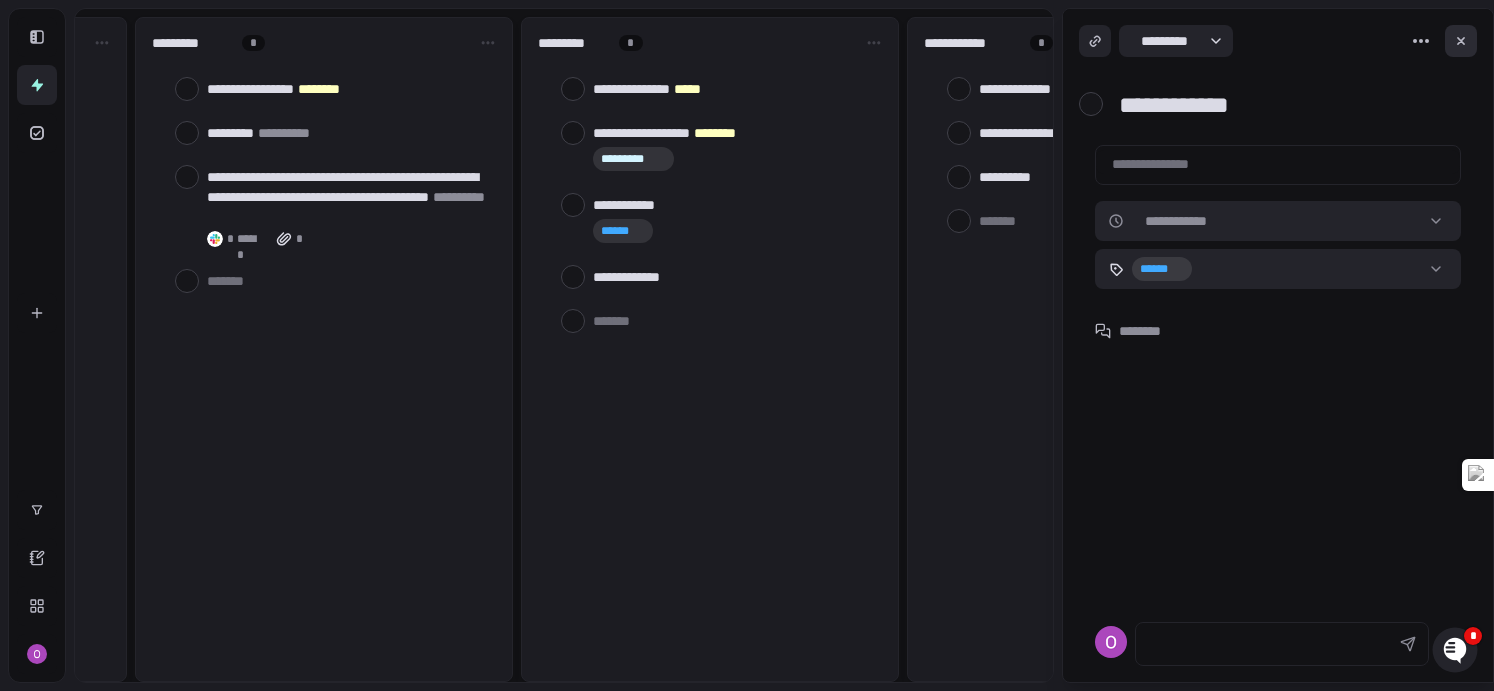 click at bounding box center (1461, 41) 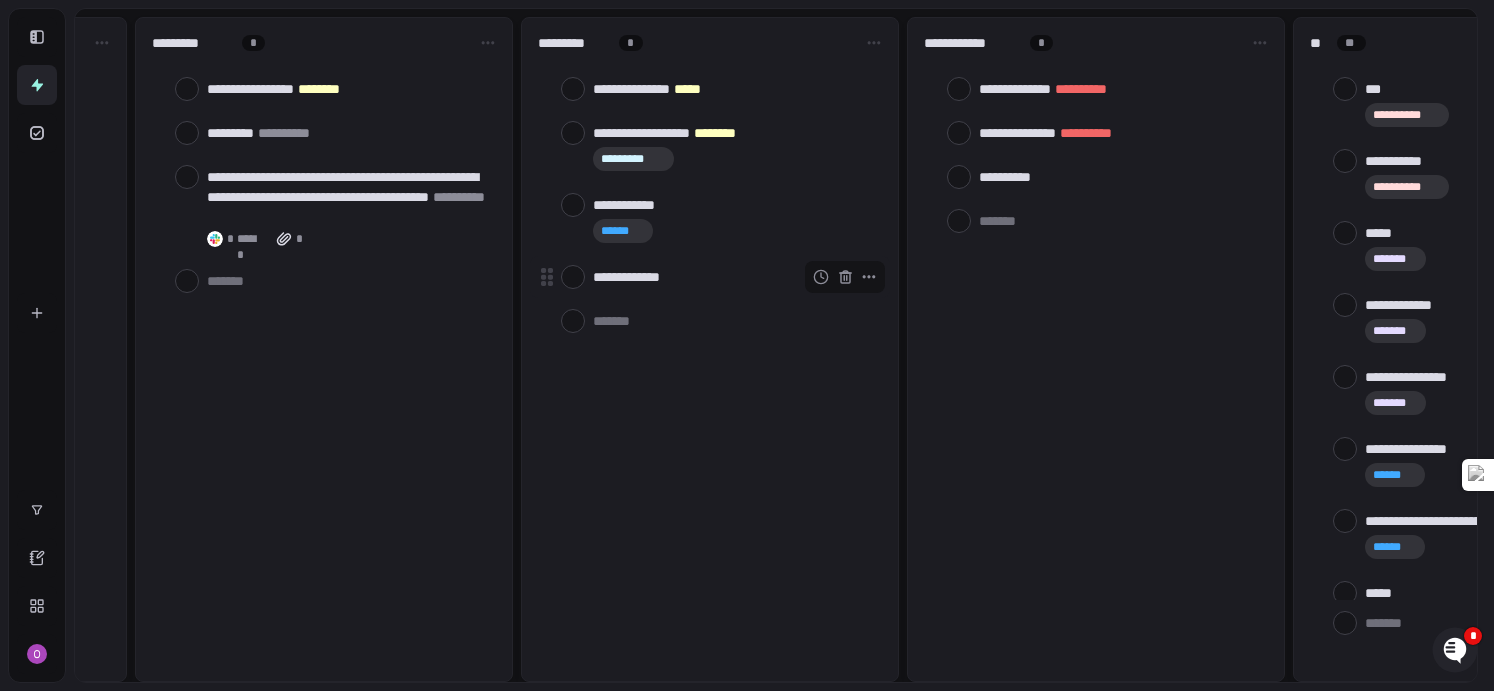 click at bounding box center (573, 277) 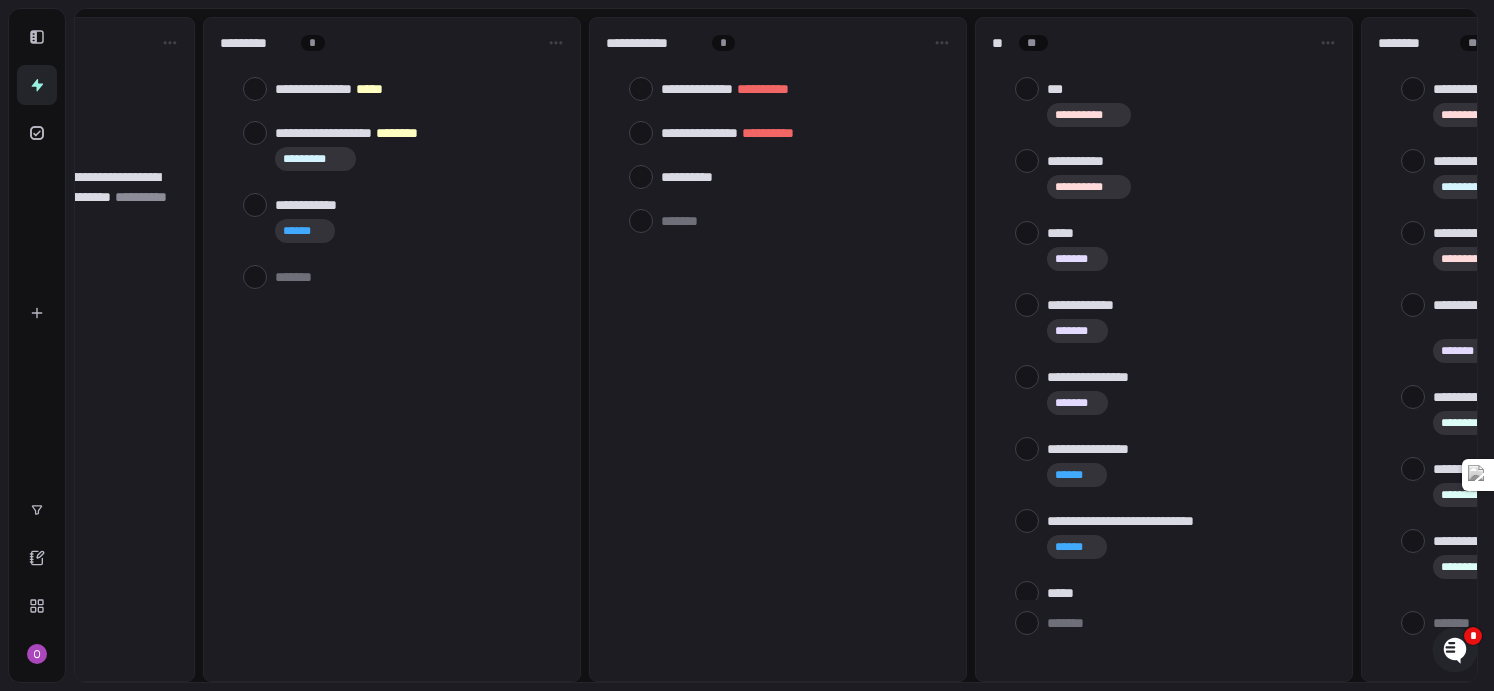 scroll, scrollTop: 0, scrollLeft: 1440, axis: horizontal 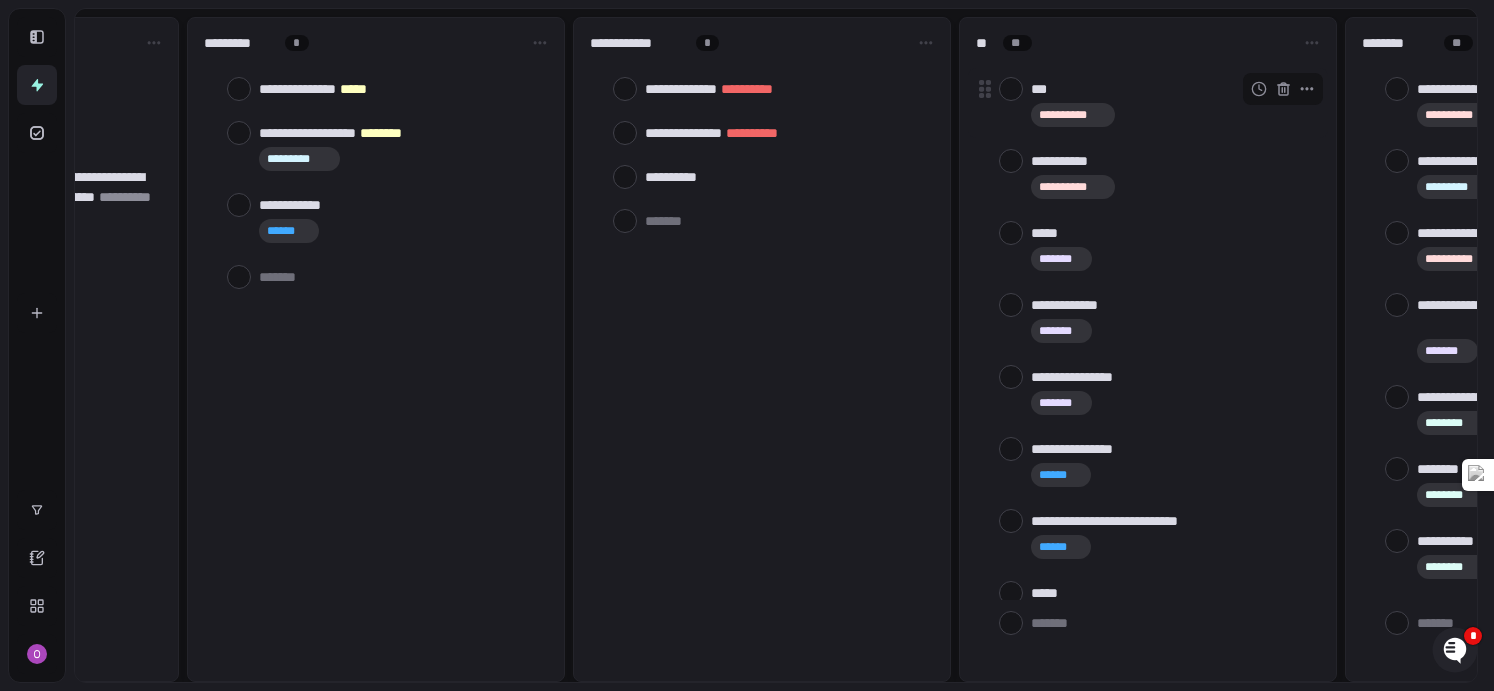click on "[FIRST] [LAST]" at bounding box center (1073, 115) 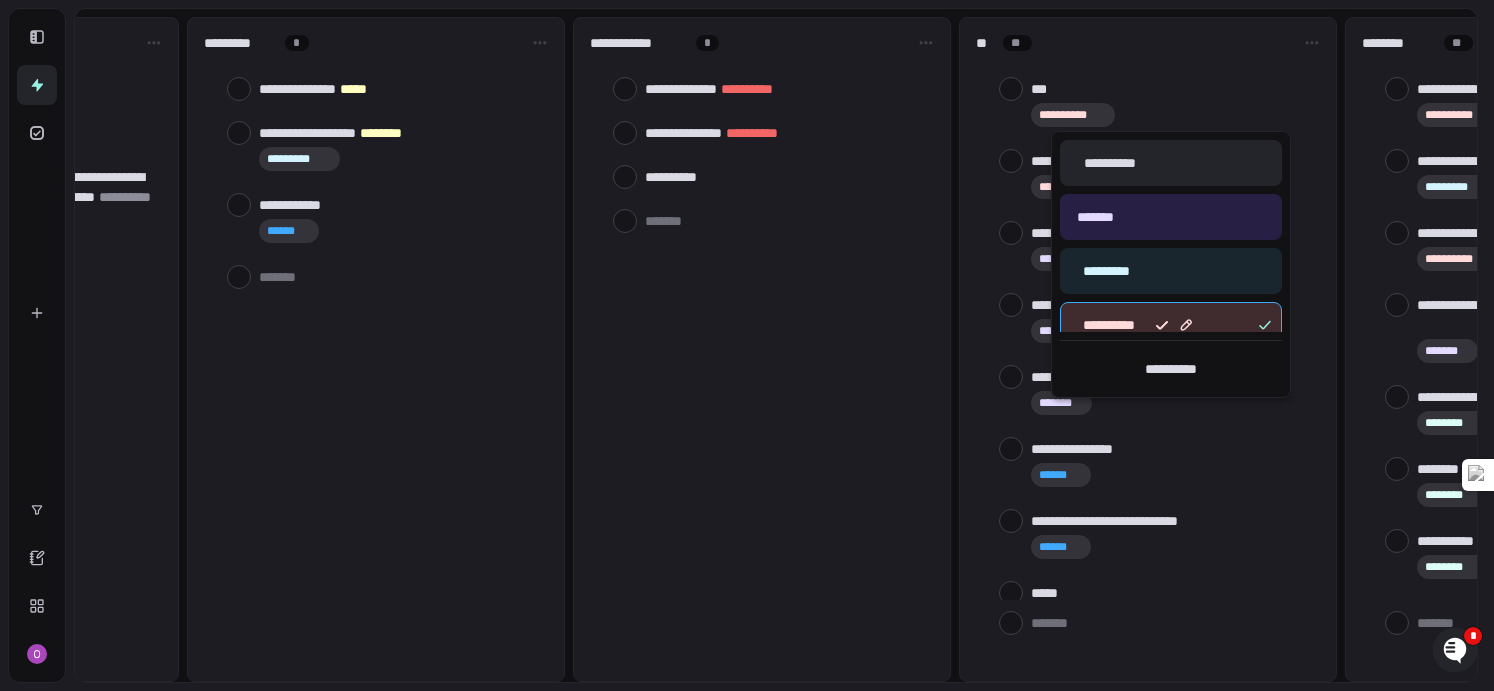 click on "[FIRST] [LAST]" at bounding box center [1171, 325] 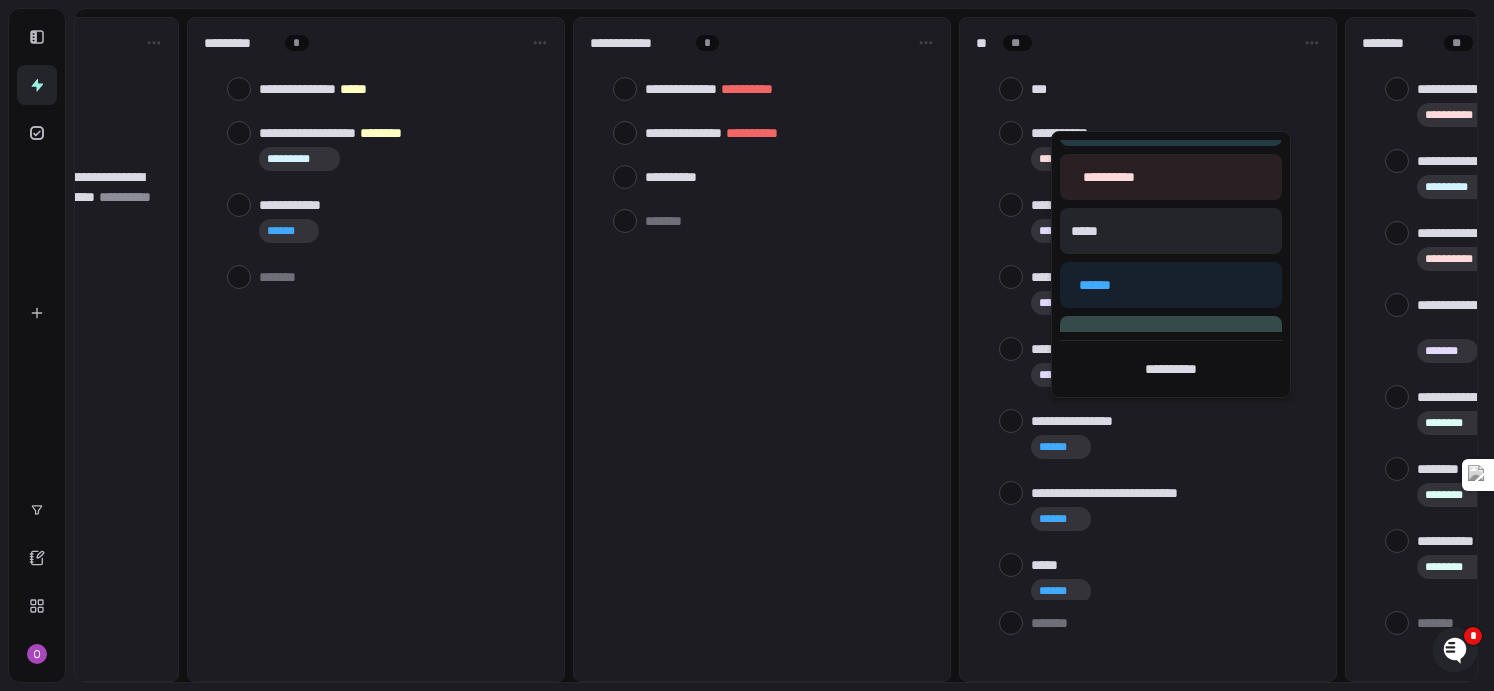 scroll, scrollTop: 178, scrollLeft: 0, axis: vertical 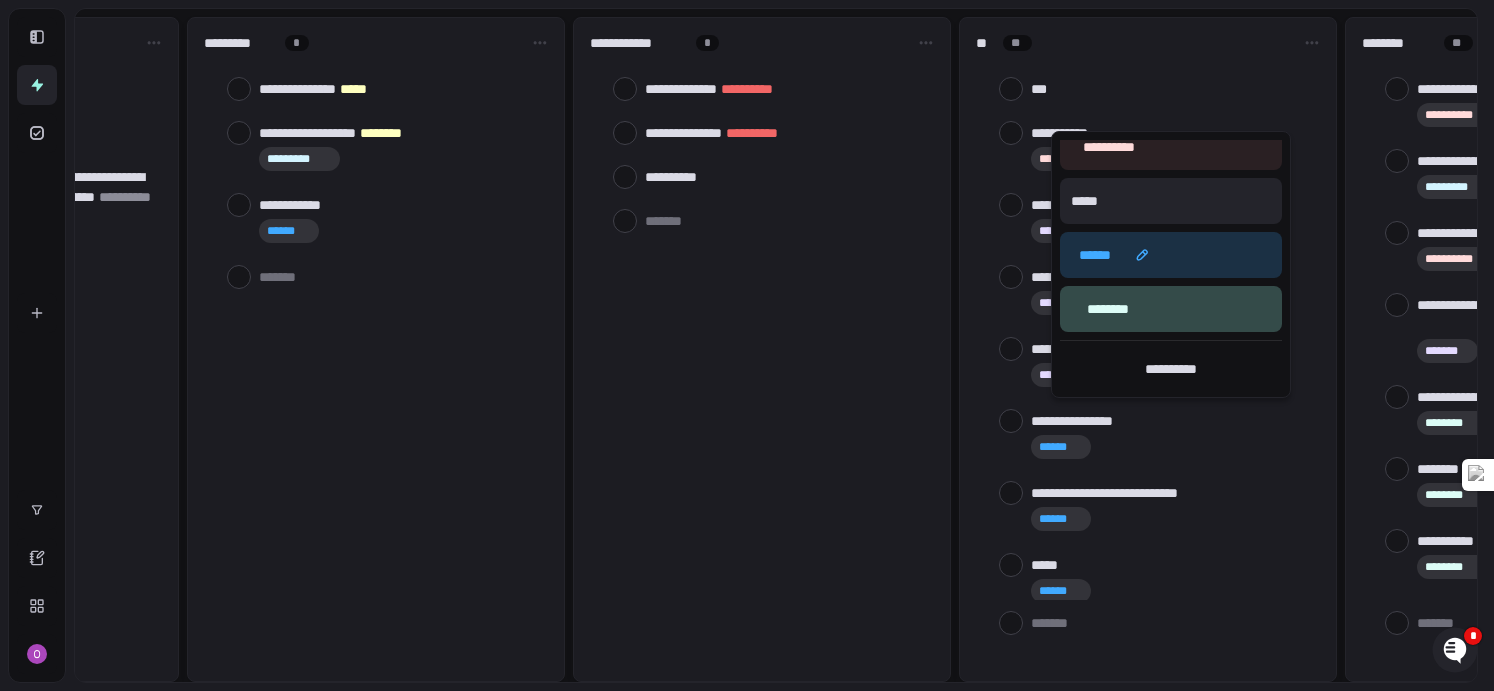 click on "*   ****" at bounding box center [1171, 255] 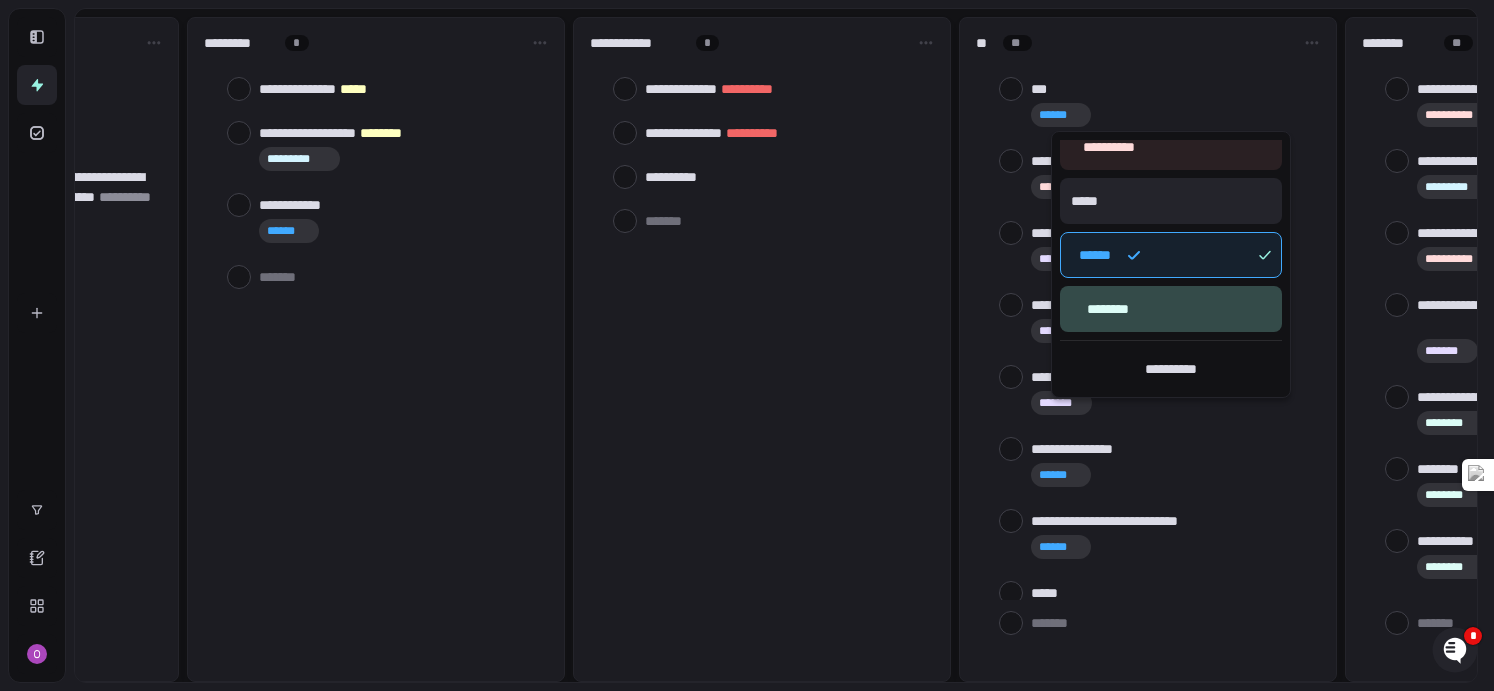 click at bounding box center (747, 345) 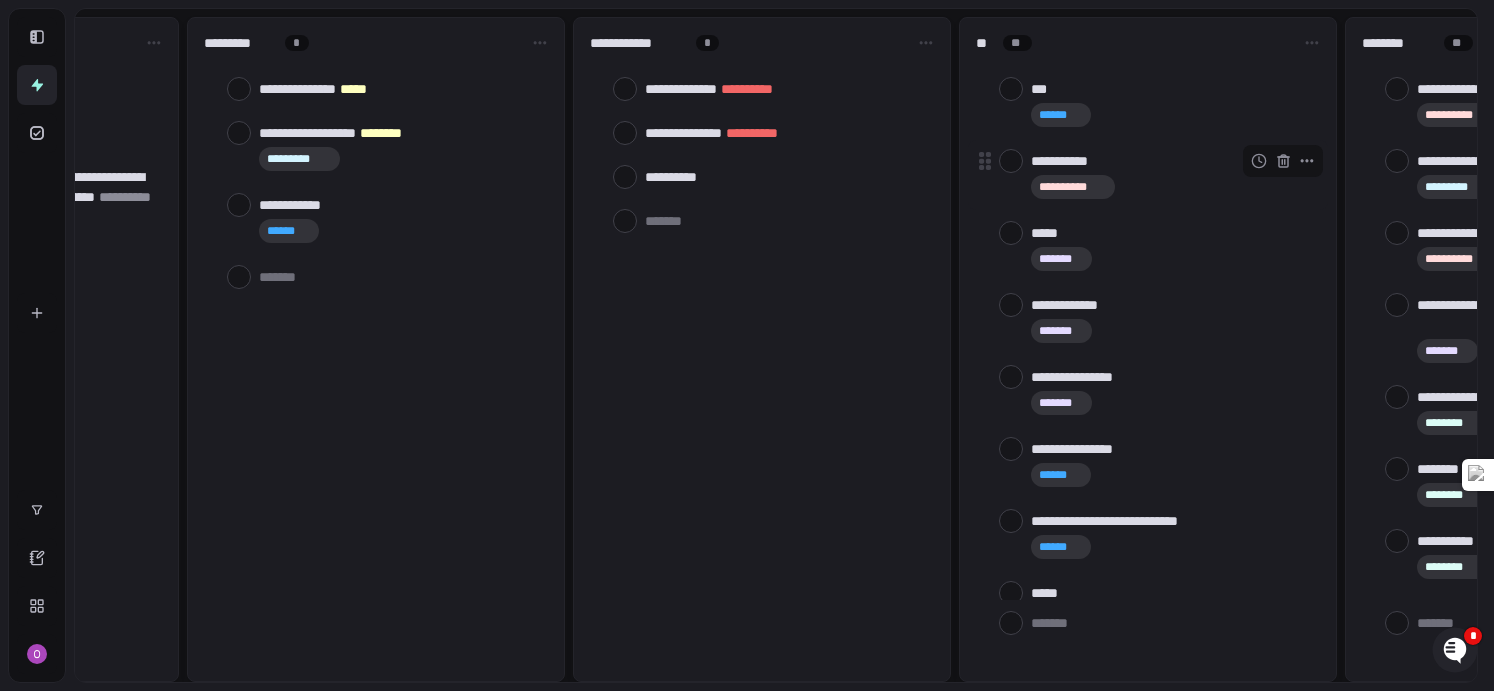 click at bounding box center (1011, 161) 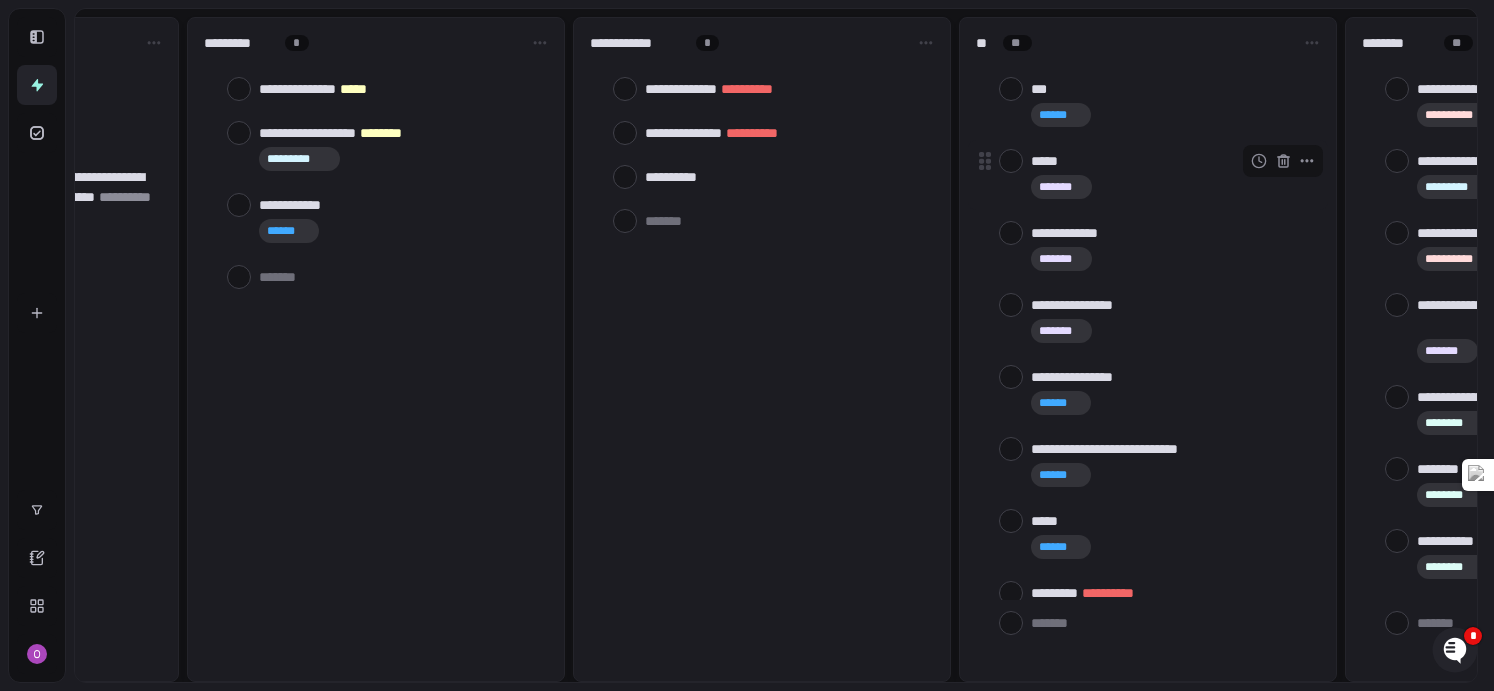 click on "**   ****" at bounding box center [1175, 187] 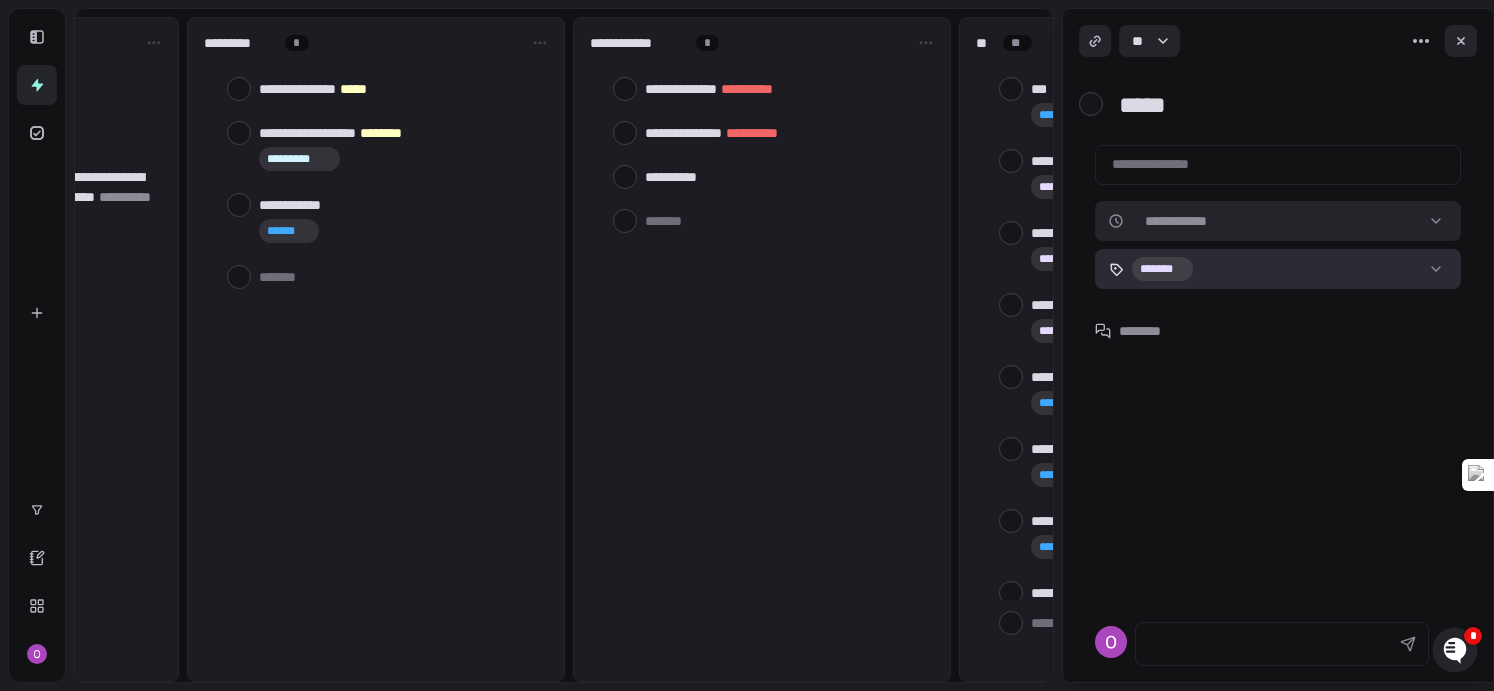 click on "[FIRST] [LAST]" at bounding box center (747, 345) 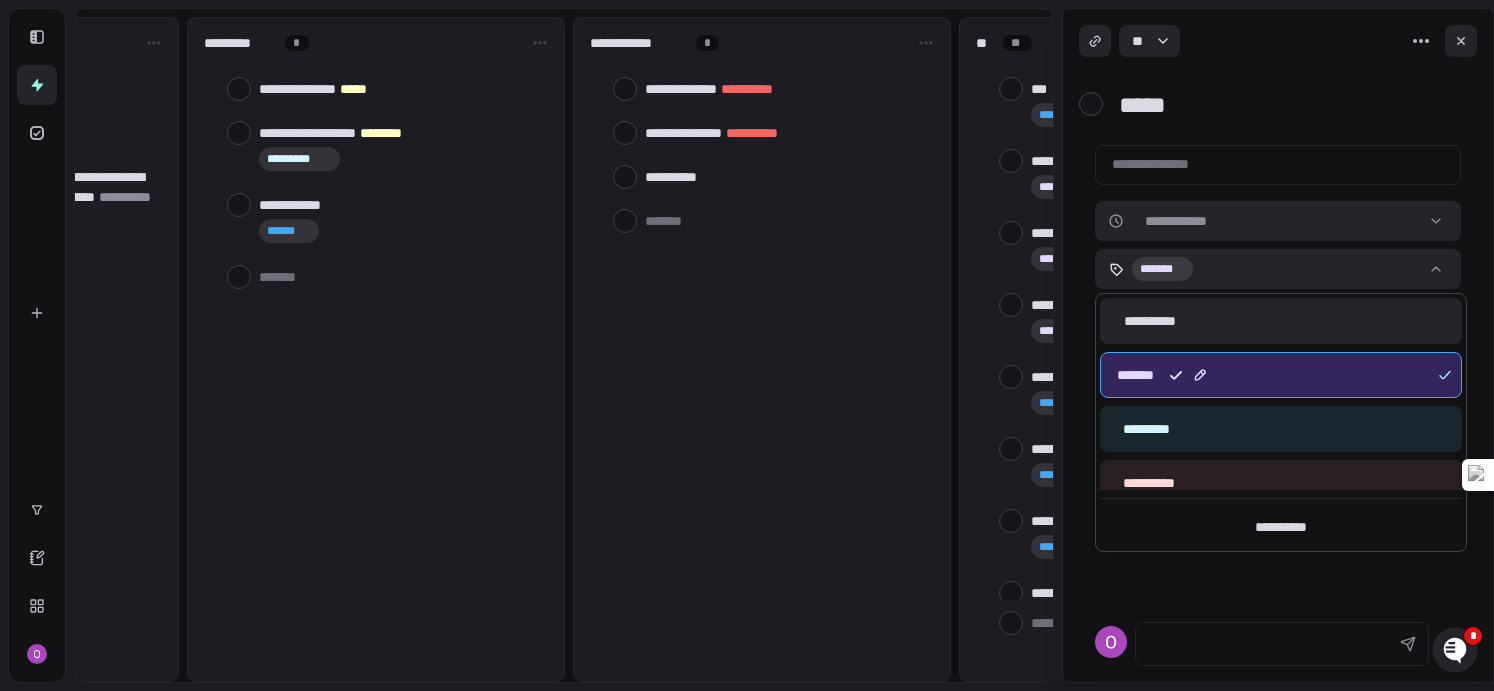 click on "**   ****" at bounding box center [1281, 375] 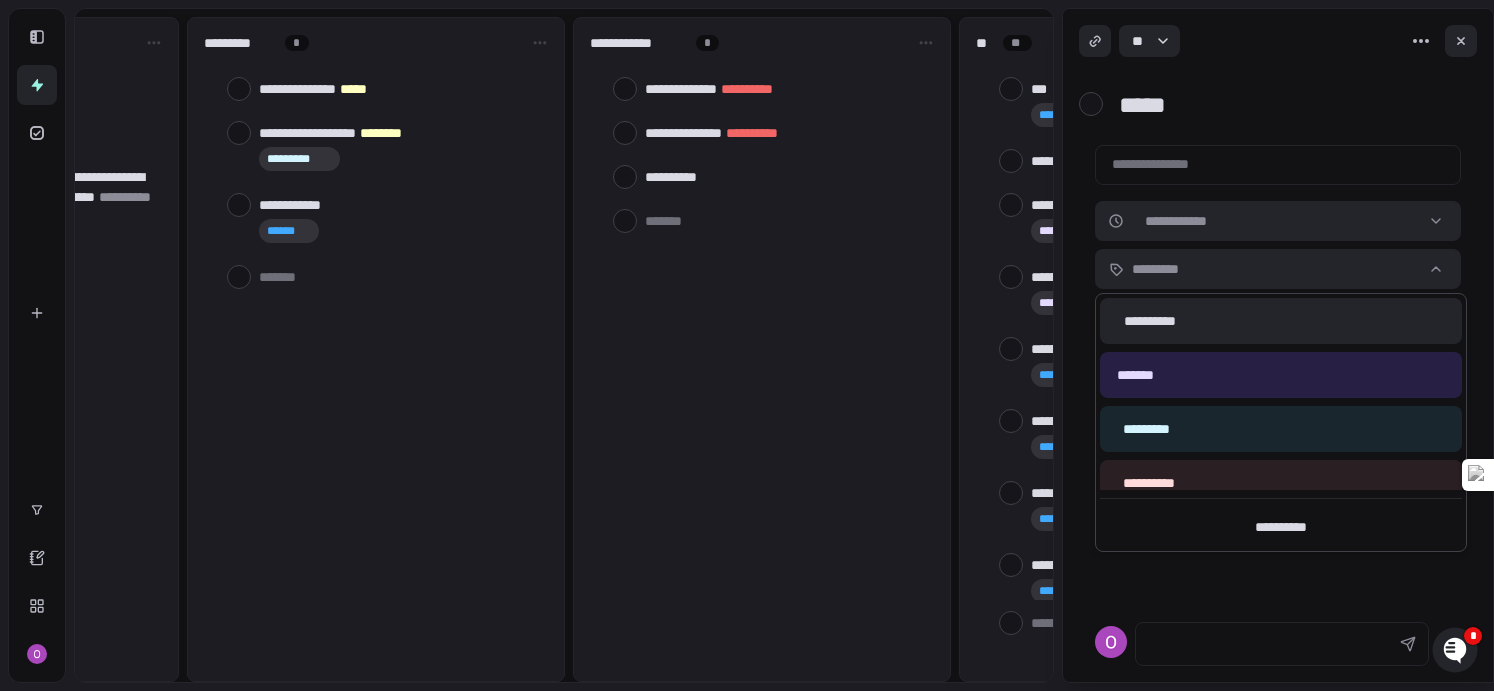 click on "[FIRST] [LAST]" at bounding box center [747, 345] 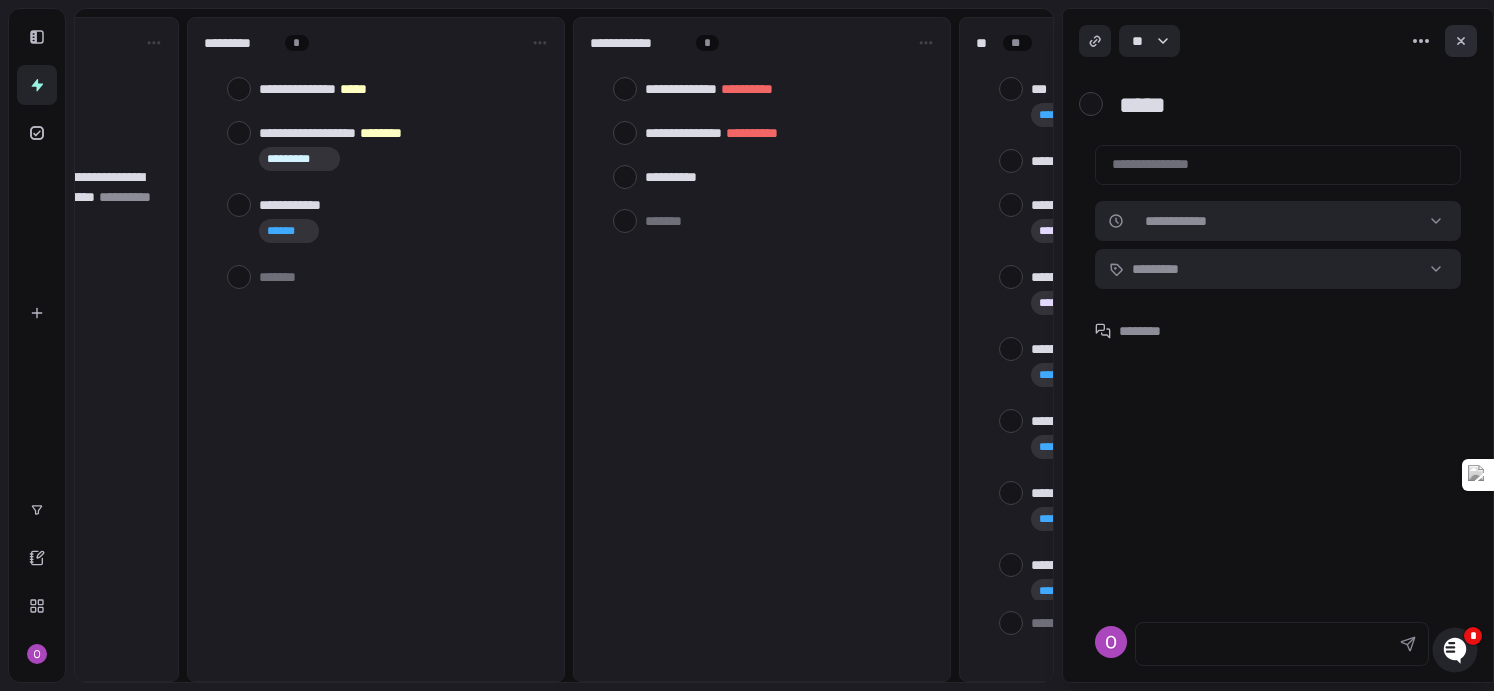 click at bounding box center (1461, 41) 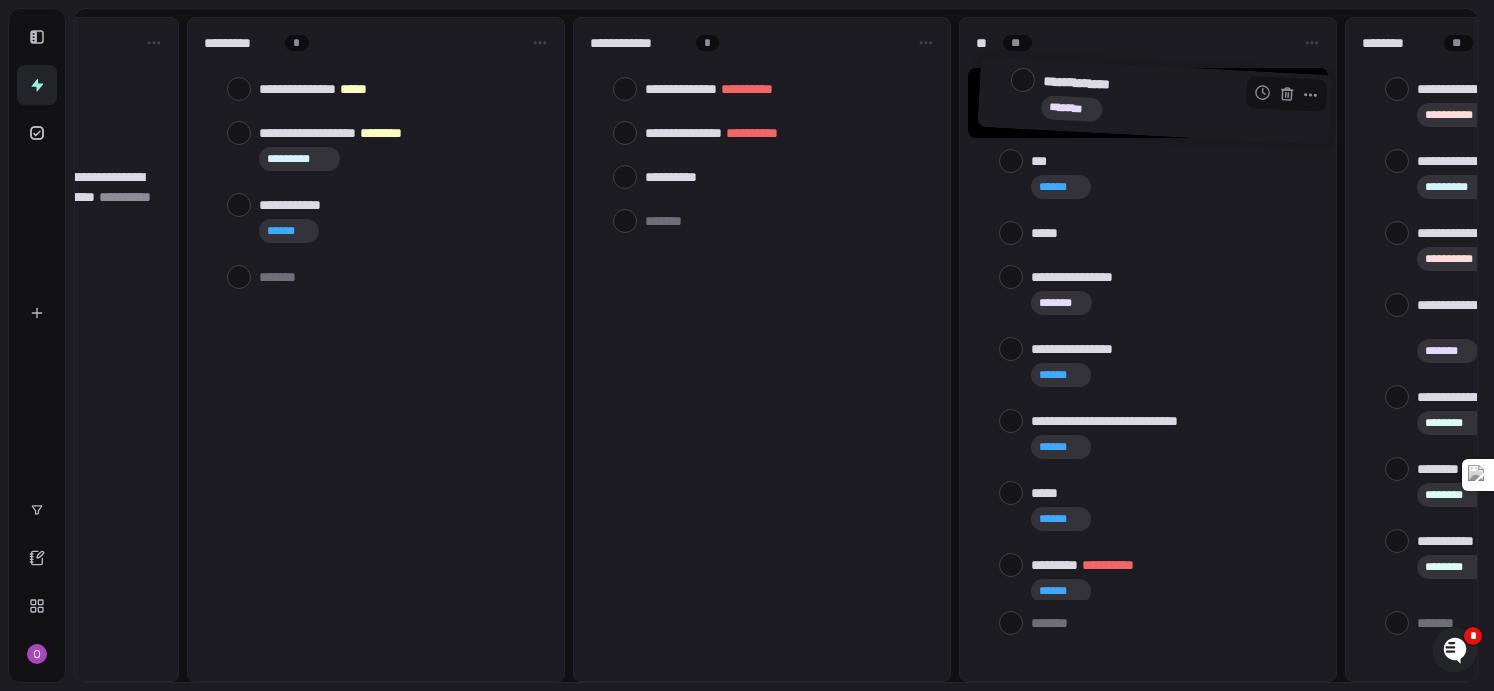 drag, startPoint x: 1133, startPoint y: 211, endPoint x: 1144, endPoint y: 93, distance: 118.511604 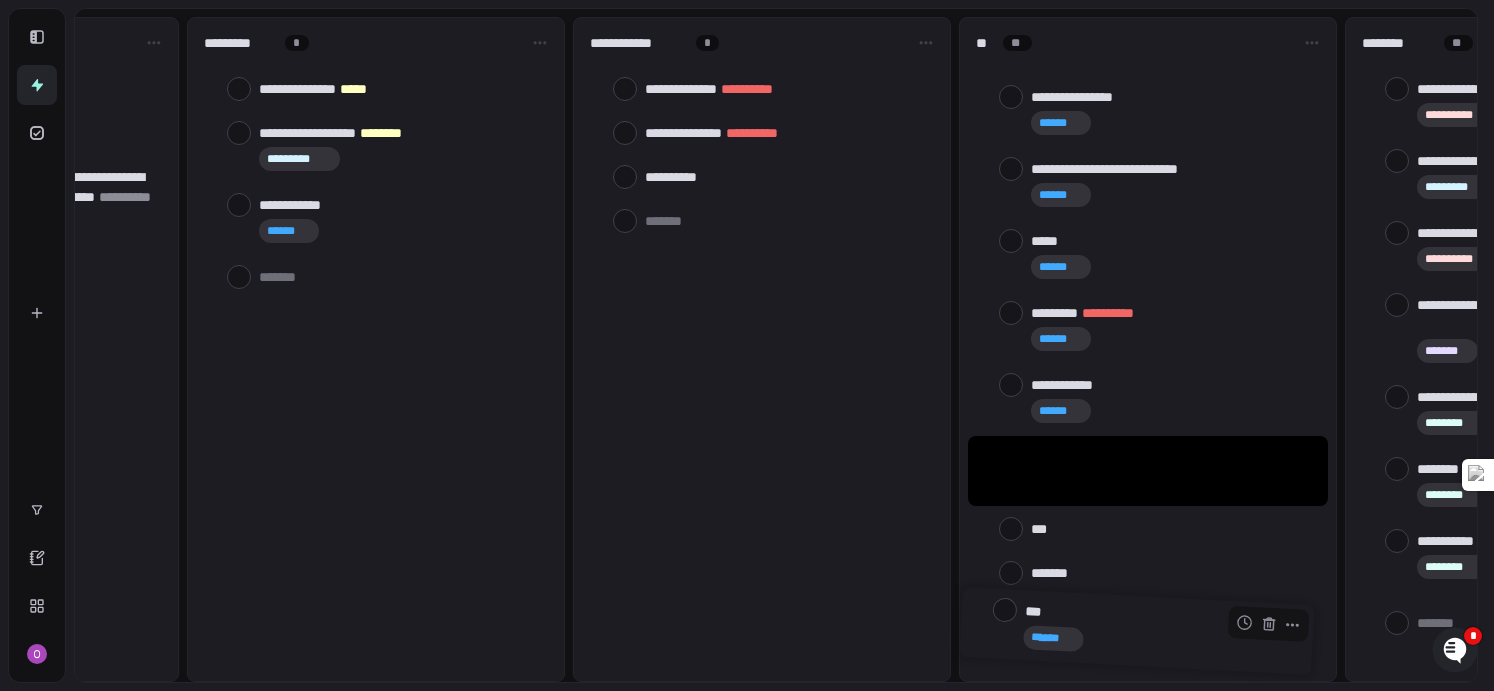 scroll, scrollTop: 350, scrollLeft: 0, axis: vertical 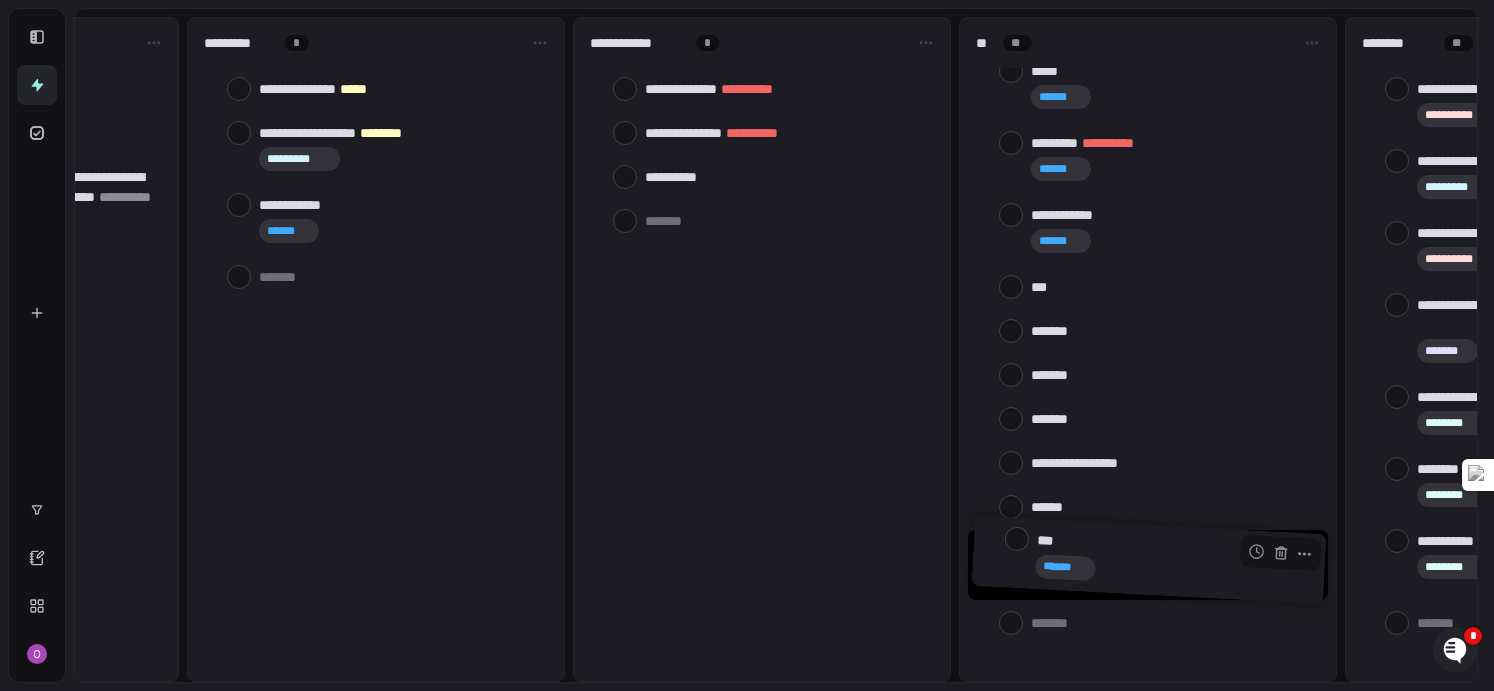 drag, startPoint x: 1152, startPoint y: 165, endPoint x: 1155, endPoint y: 550, distance: 385.0117 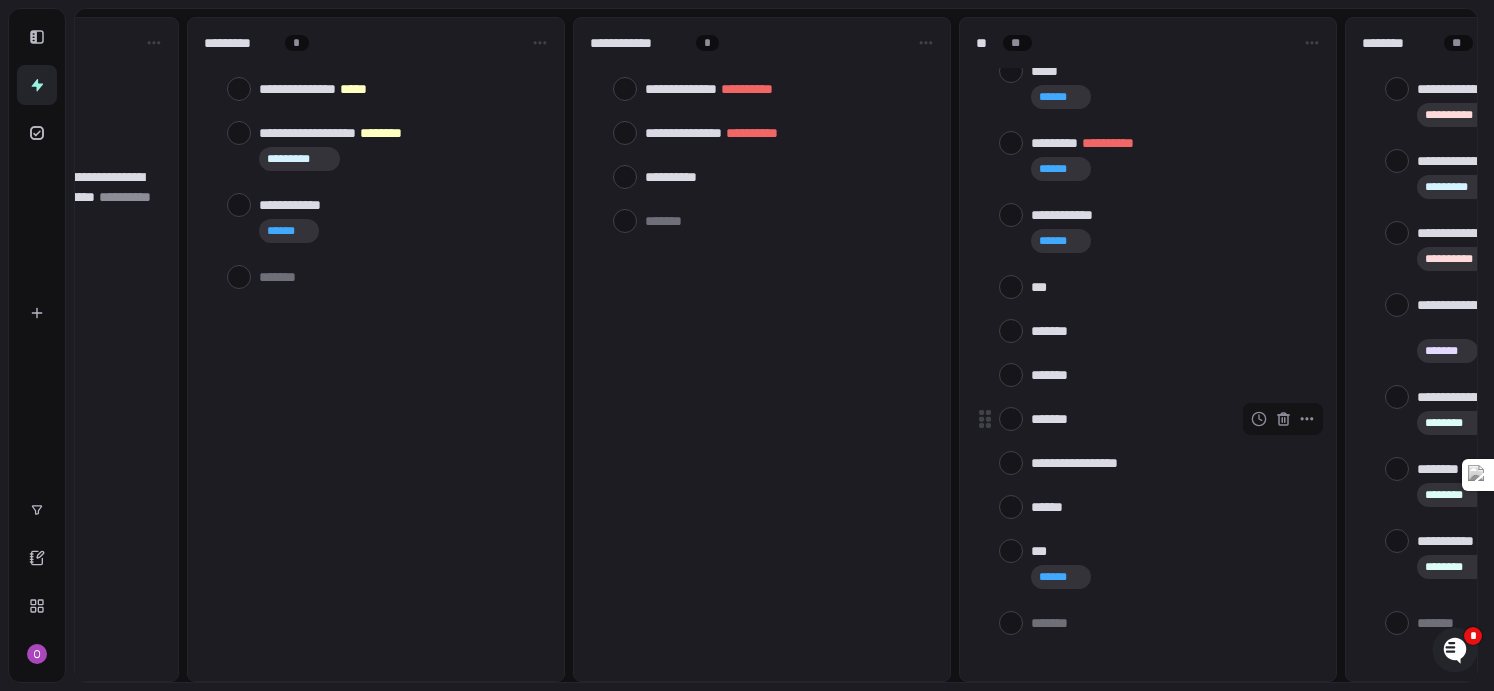 scroll, scrollTop: 327, scrollLeft: 0, axis: vertical 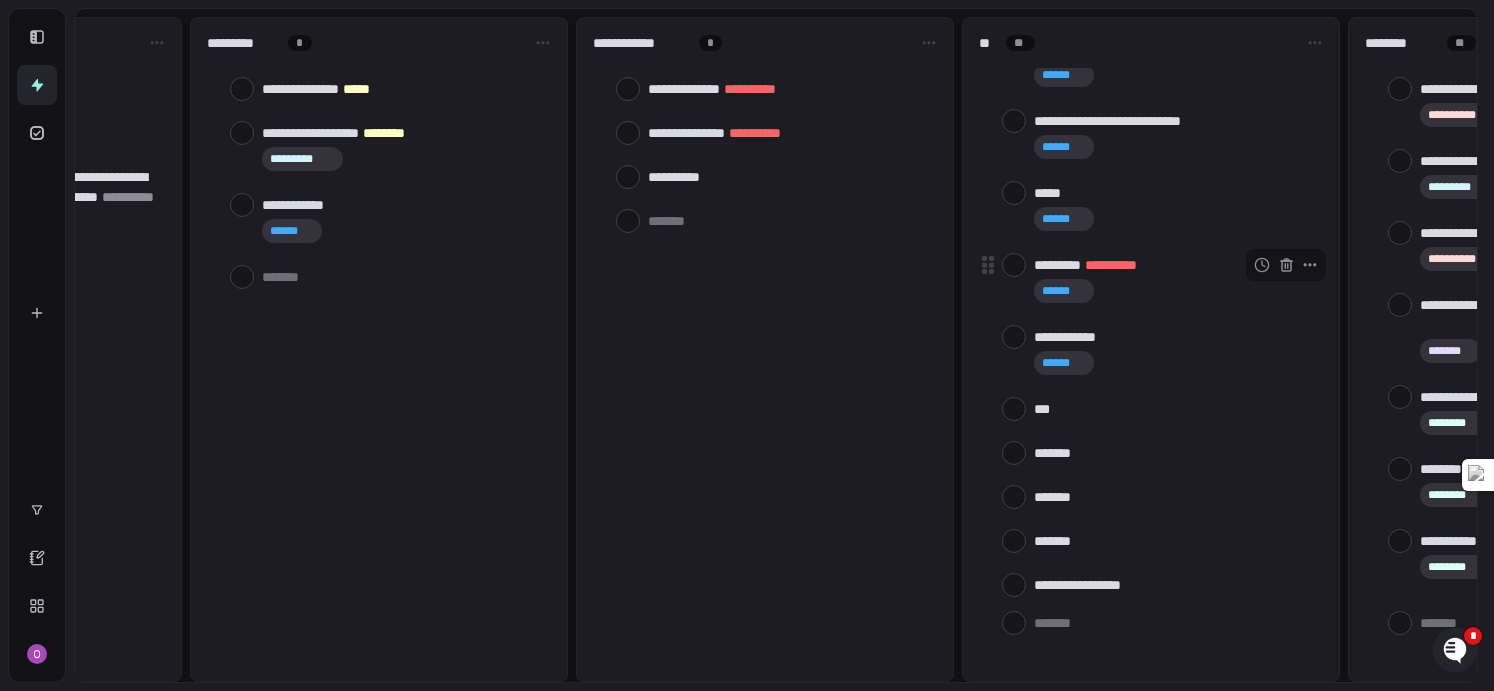 click on "**********" at bounding box center [1111, 265] 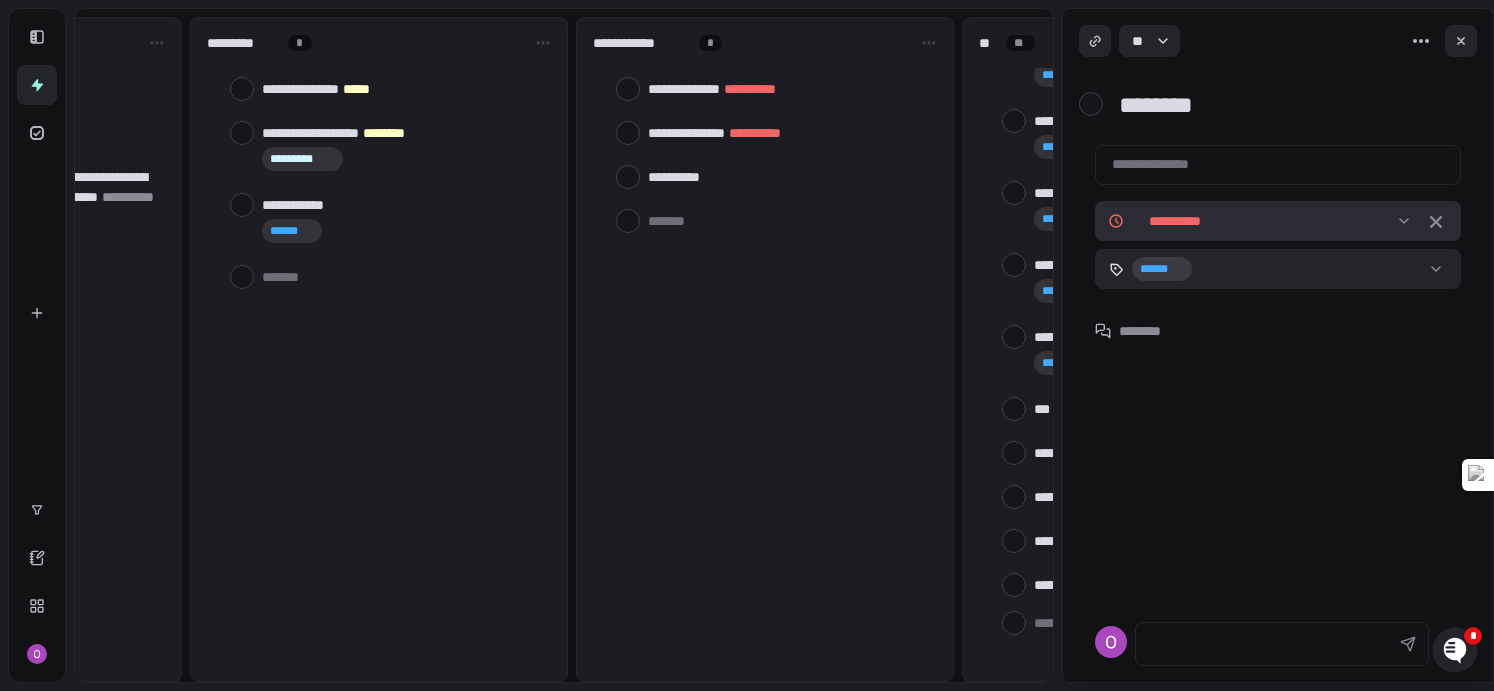 click on "[FIRST] [LAST]" at bounding box center [747, 345] 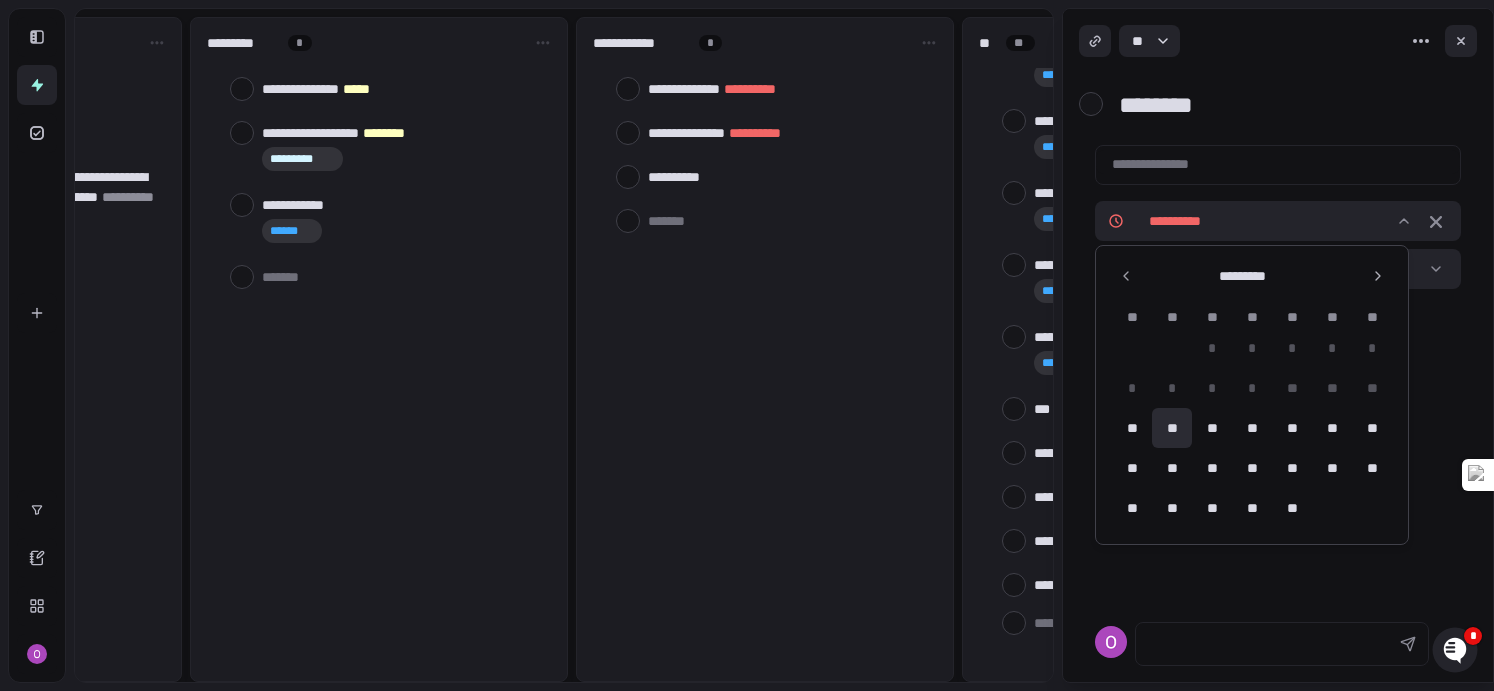 click on "**" at bounding box center (1172, 428) 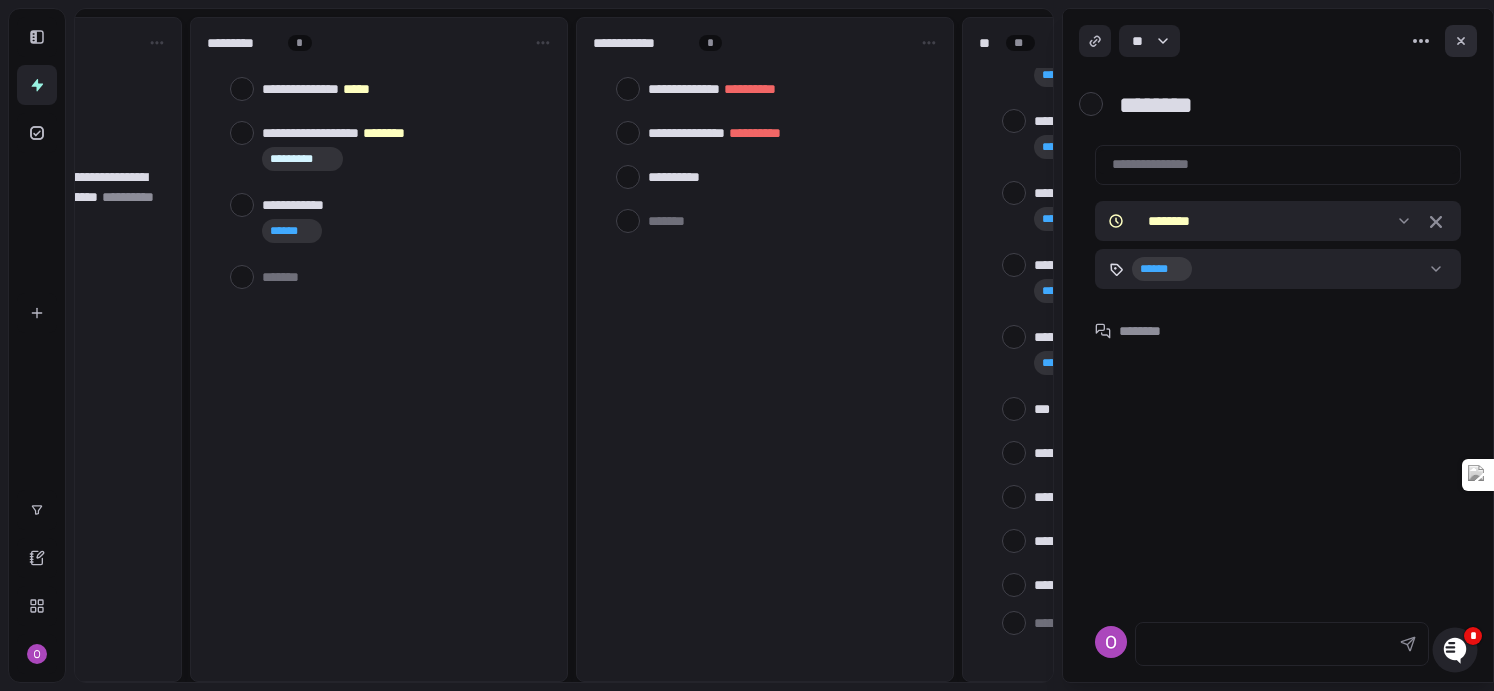 click at bounding box center [1461, 41] 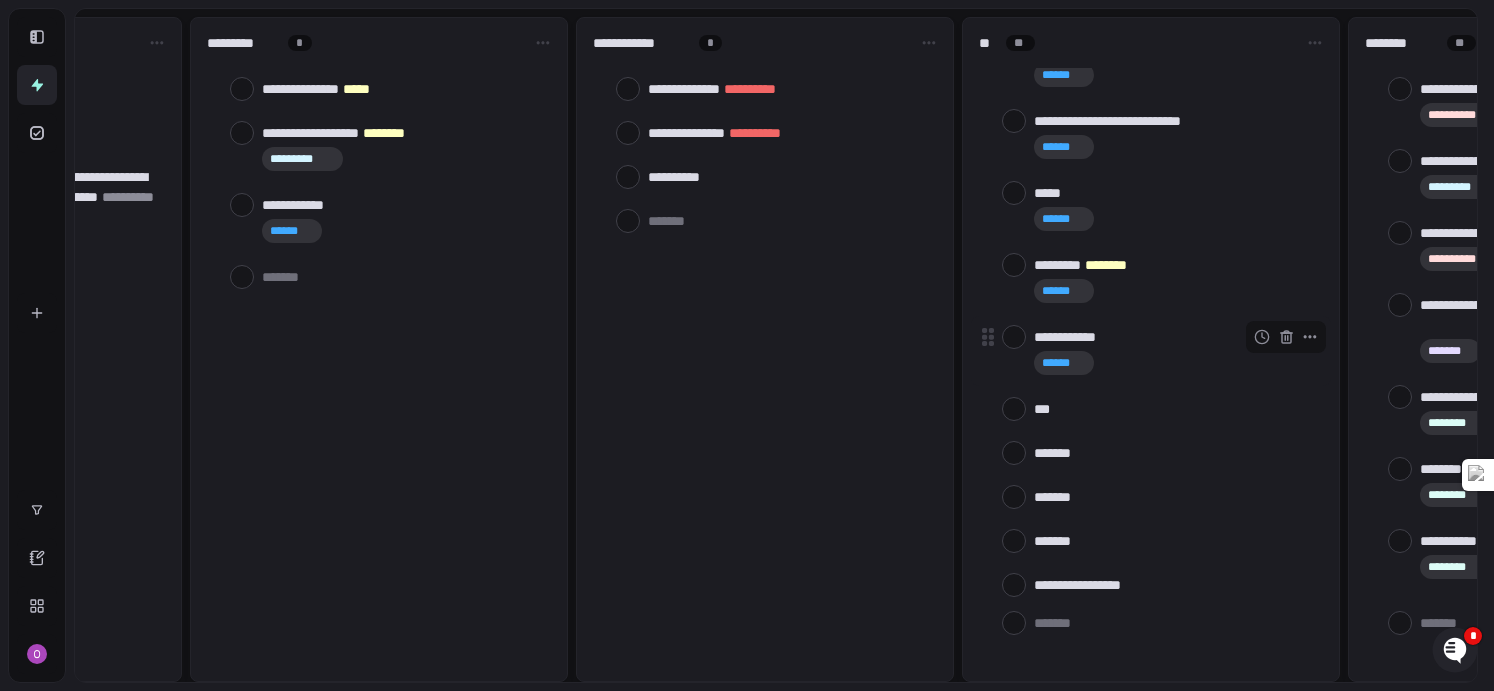 click on "**********" at bounding box center (1174, 337) 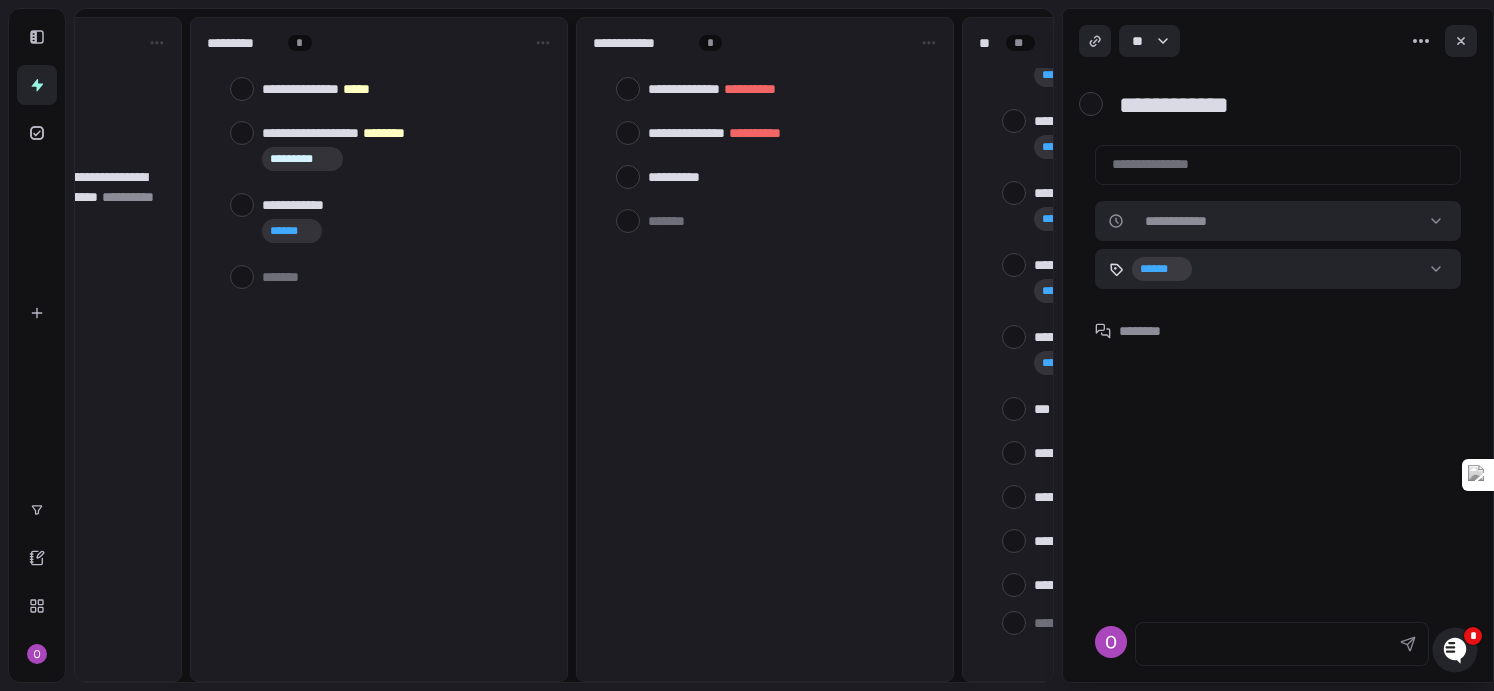 click on "[FIRST] [LAST]" at bounding box center (765, 349) 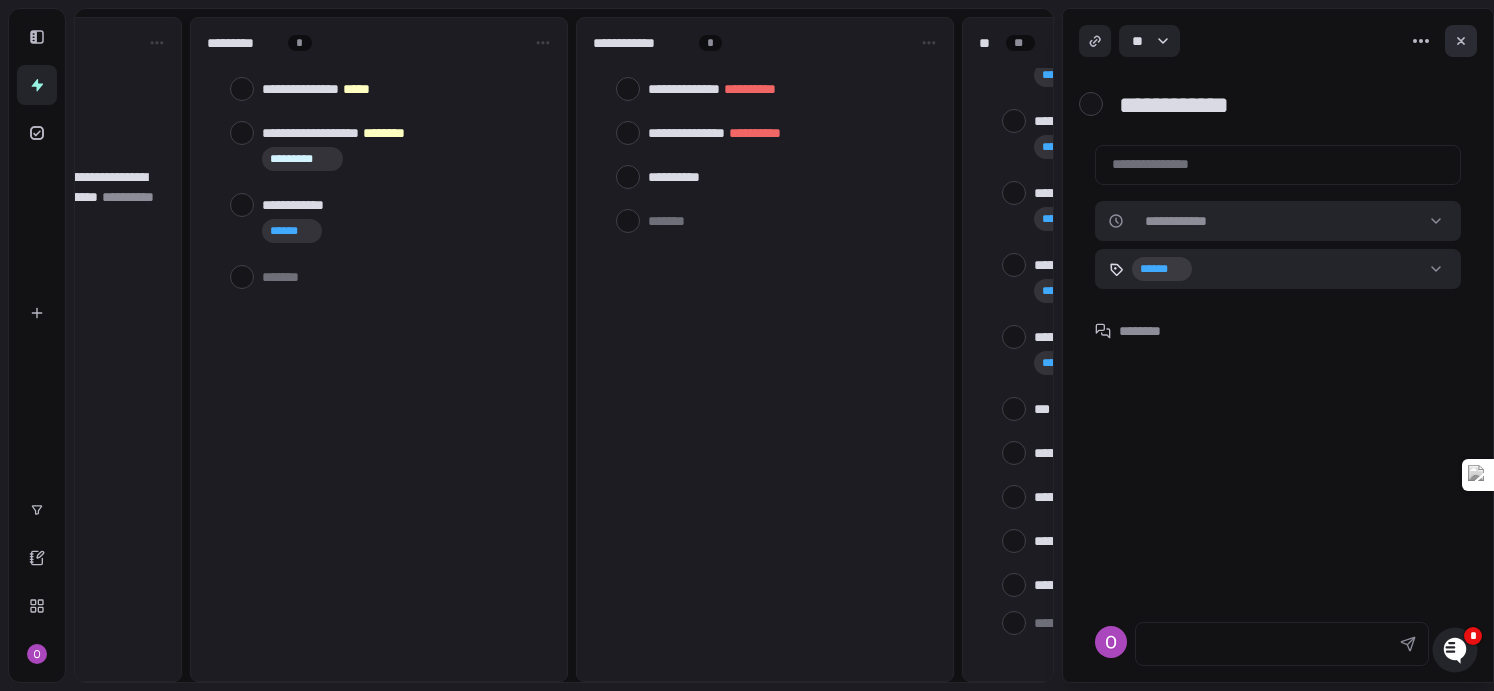 click at bounding box center (1461, 41) 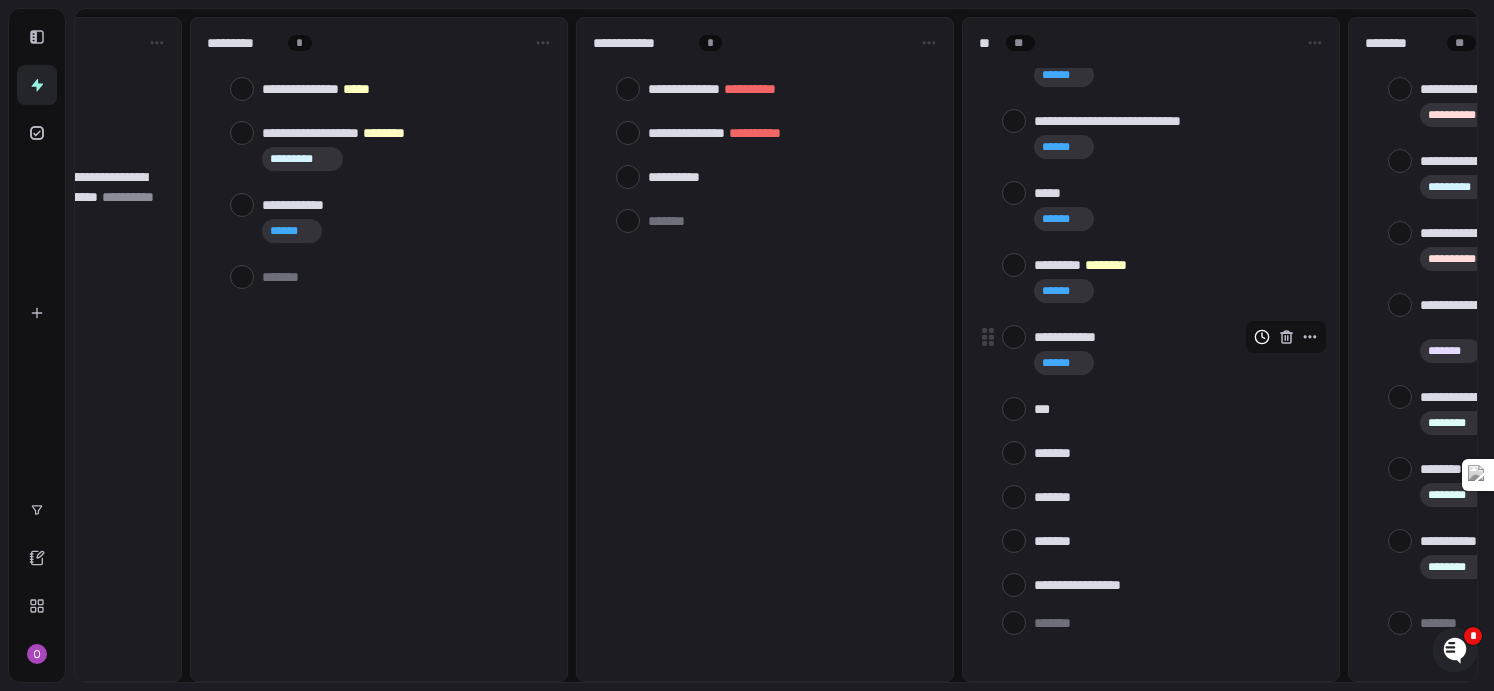 click 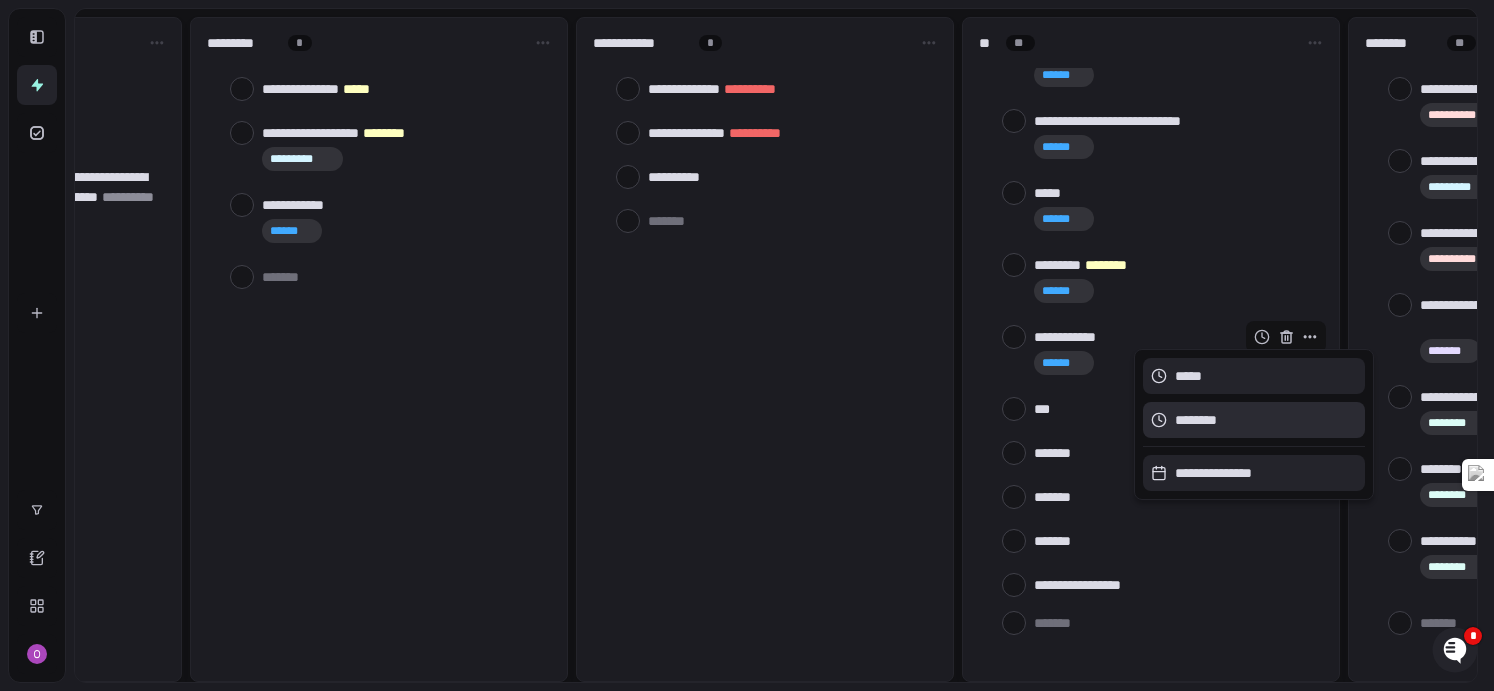 click on "********" at bounding box center [1254, 420] 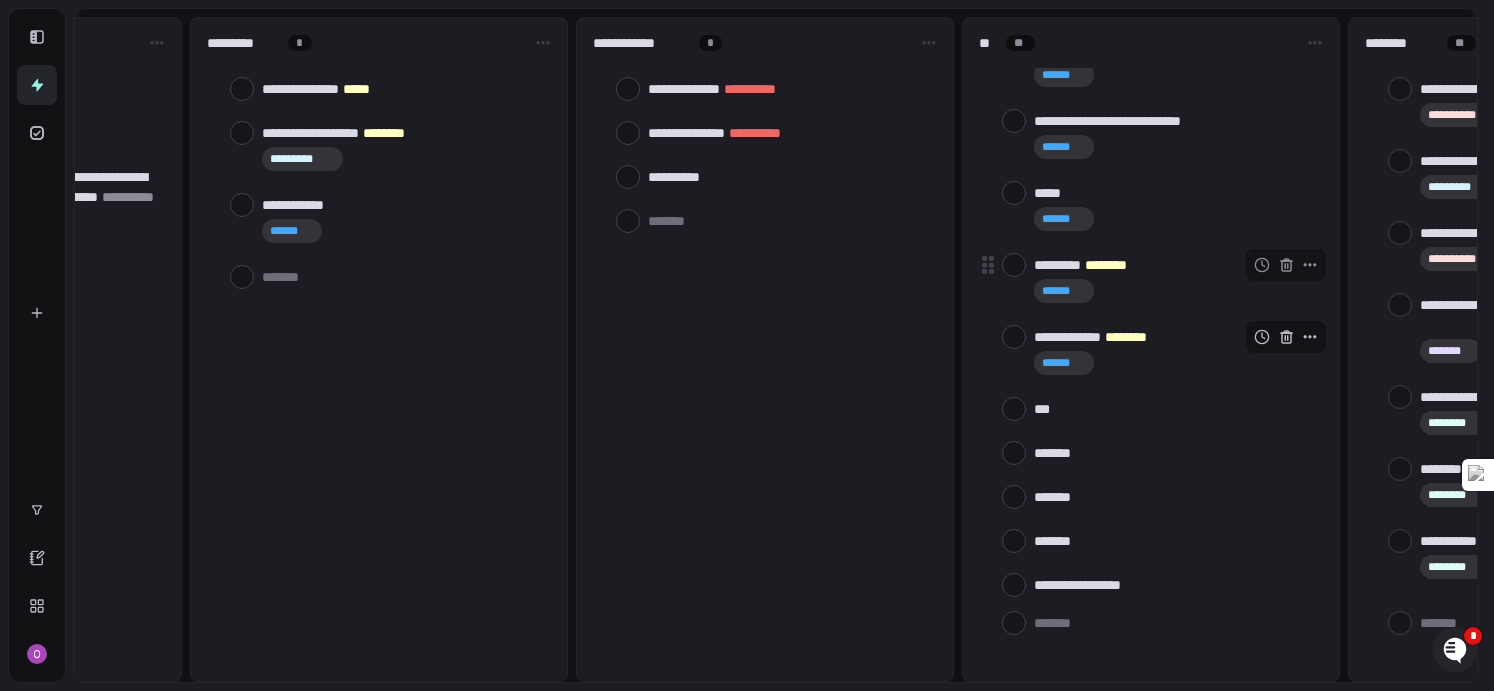 click on "*   ****" at bounding box center [1178, 291] 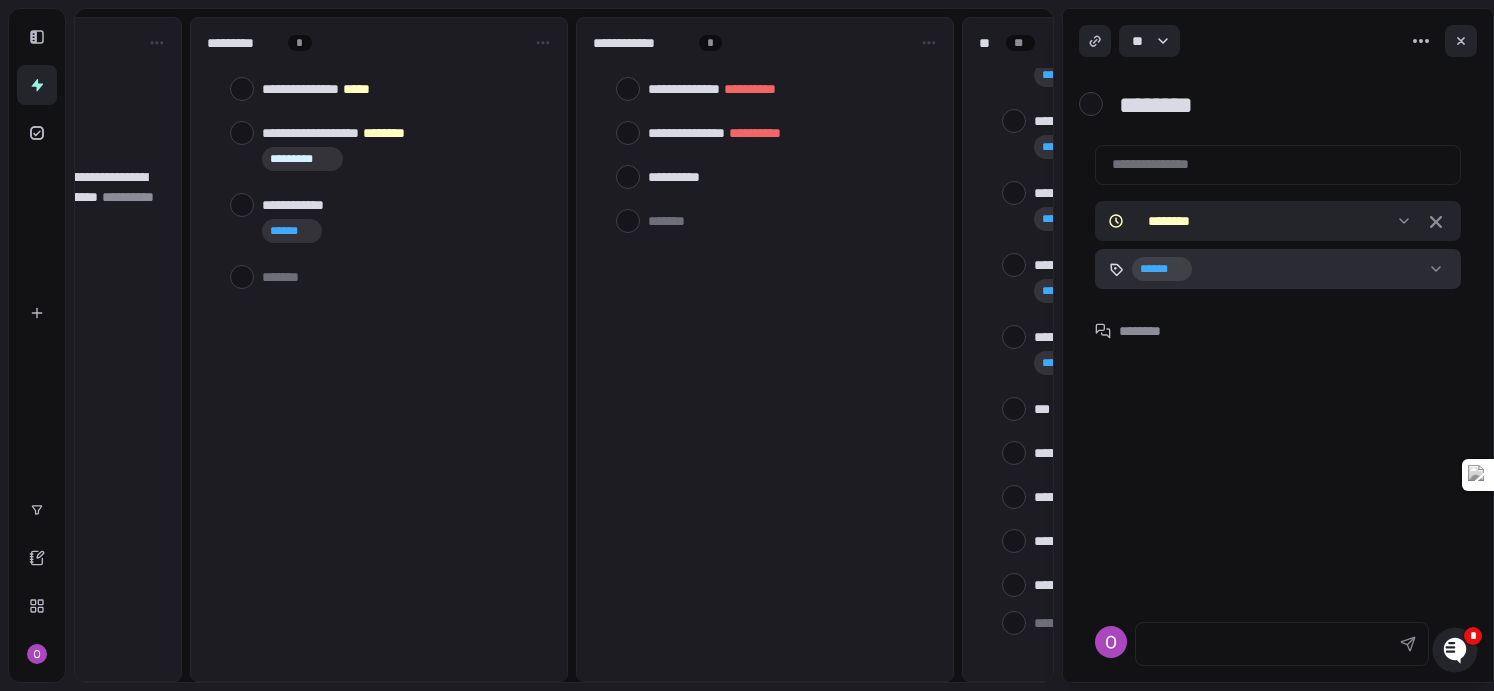 click on "[FIRST] [LAST]" at bounding box center [747, 345] 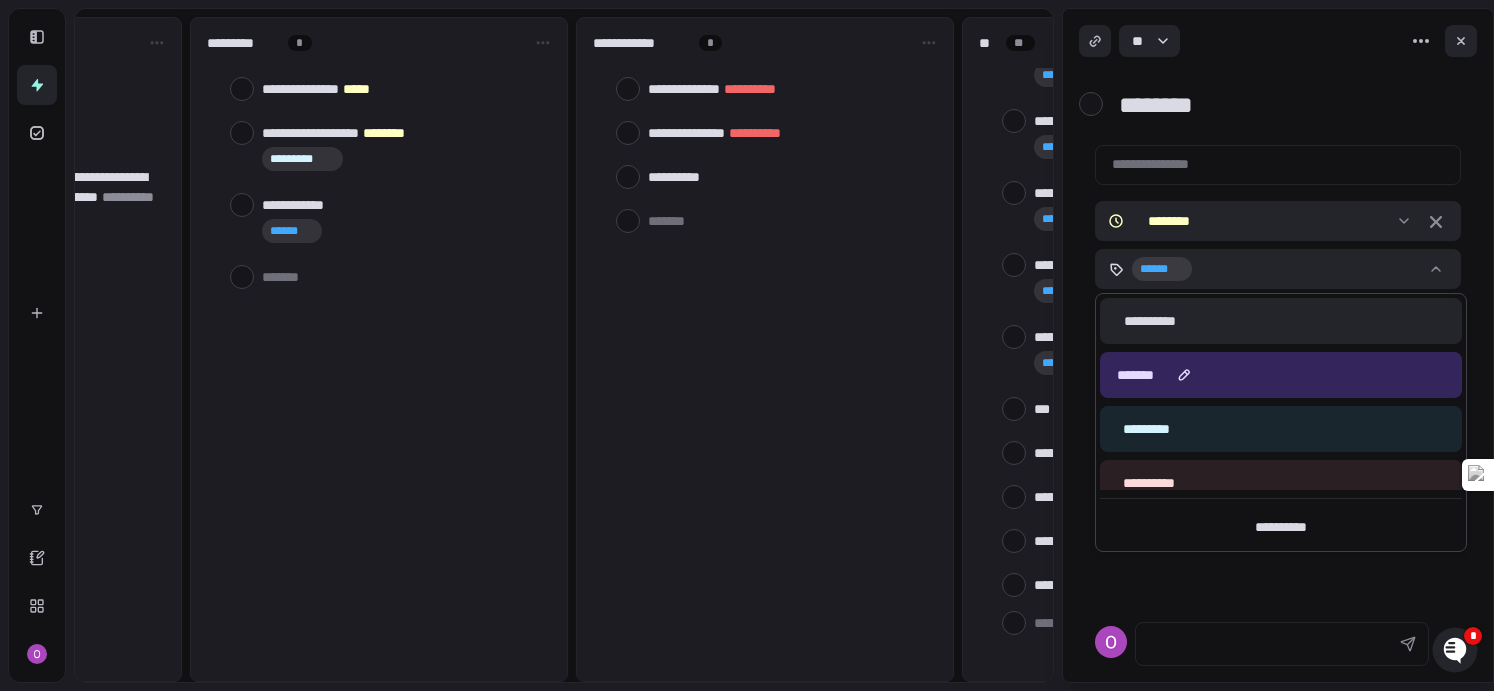 scroll, scrollTop: 178, scrollLeft: 0, axis: vertical 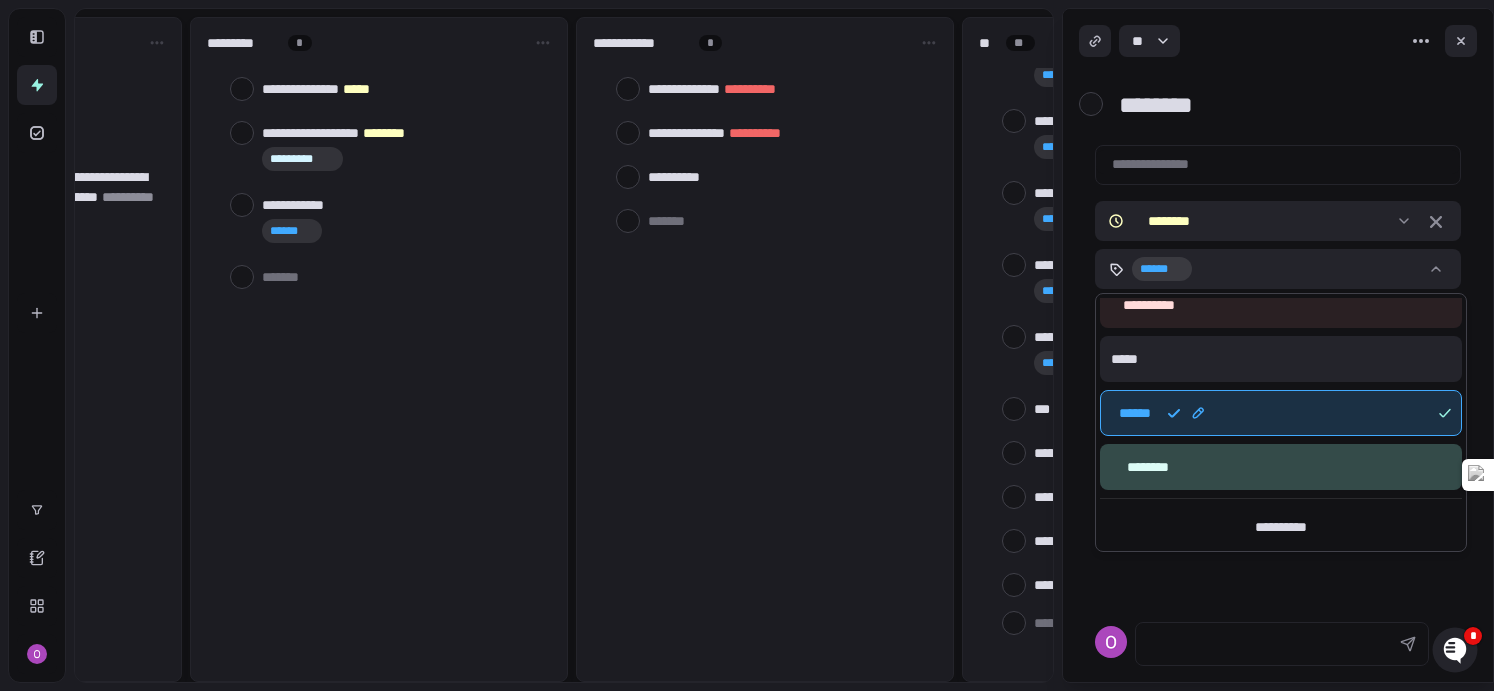 click on "*   ****" at bounding box center (1281, 413) 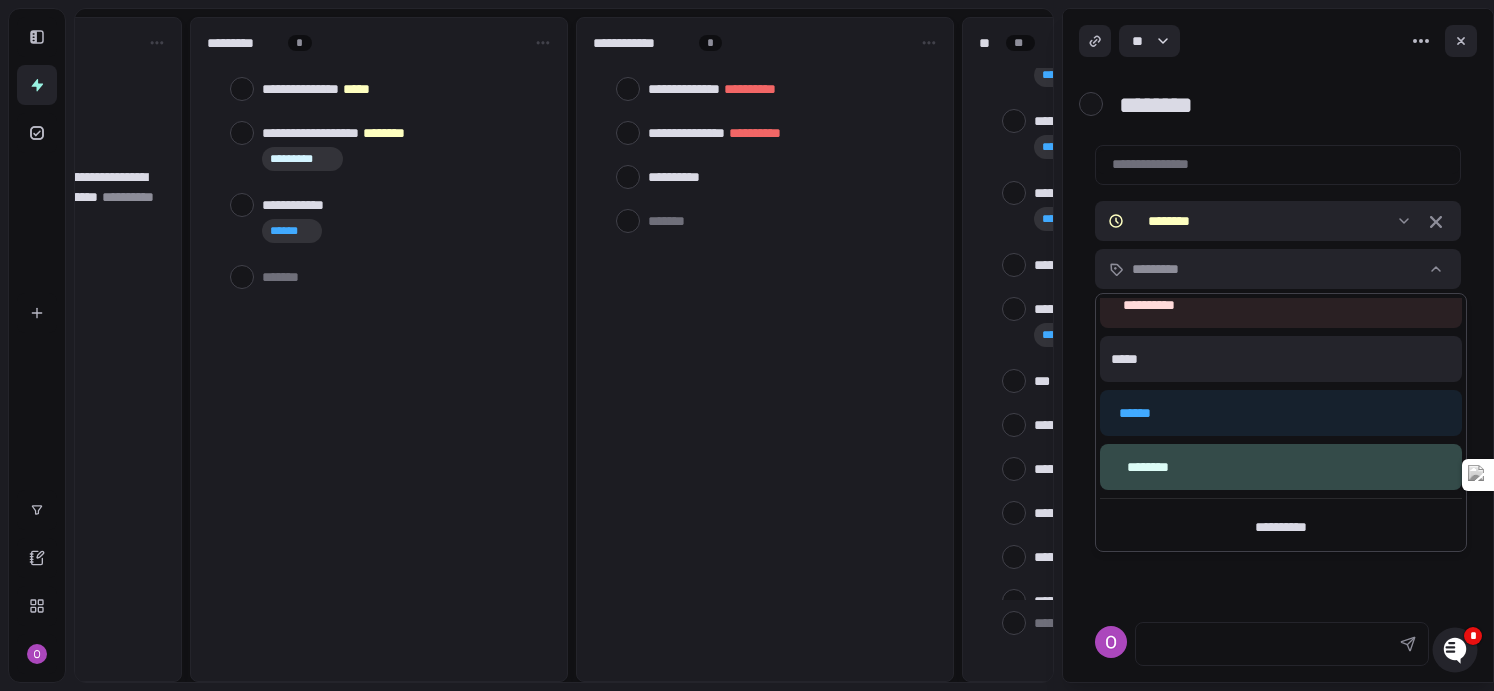 click on "[FIRST] [LAST]" at bounding box center (747, 345) 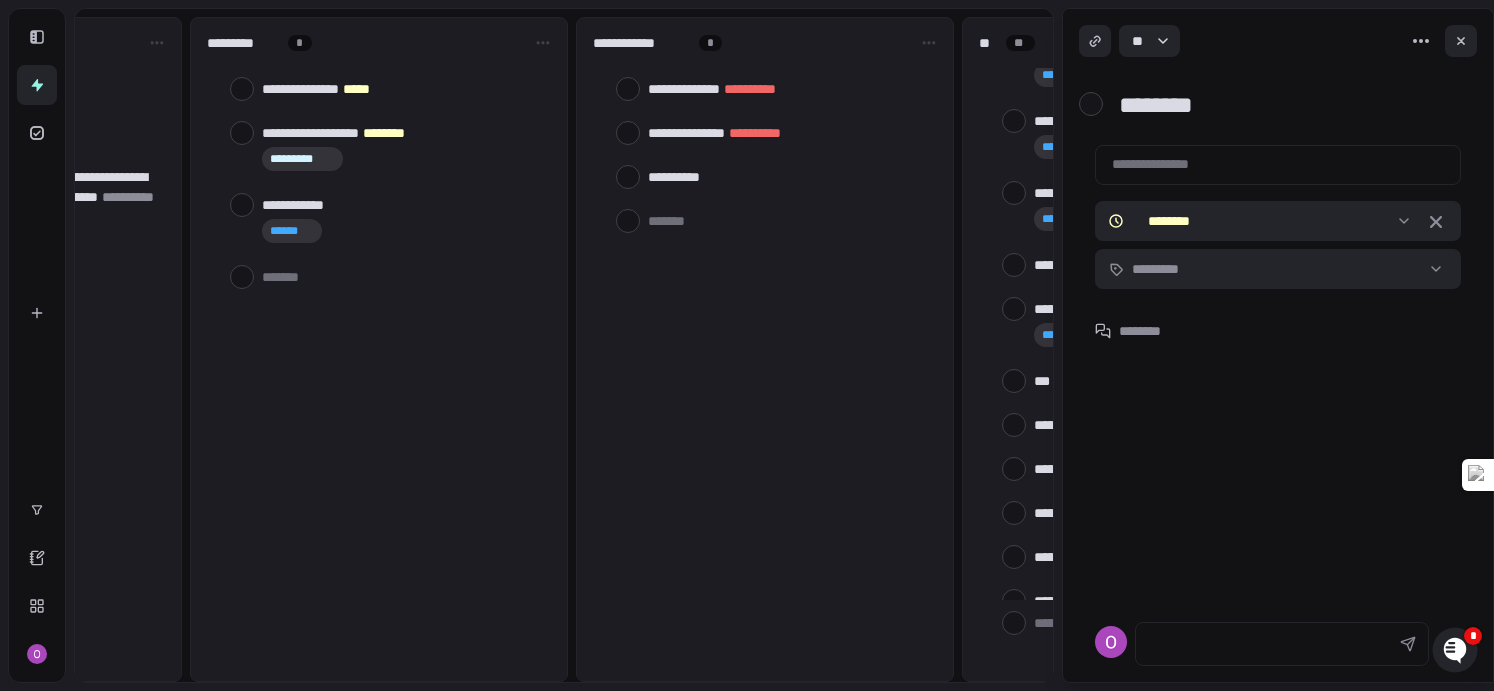 click on "[FIRST] [LAST]" at bounding box center [1151, 334] 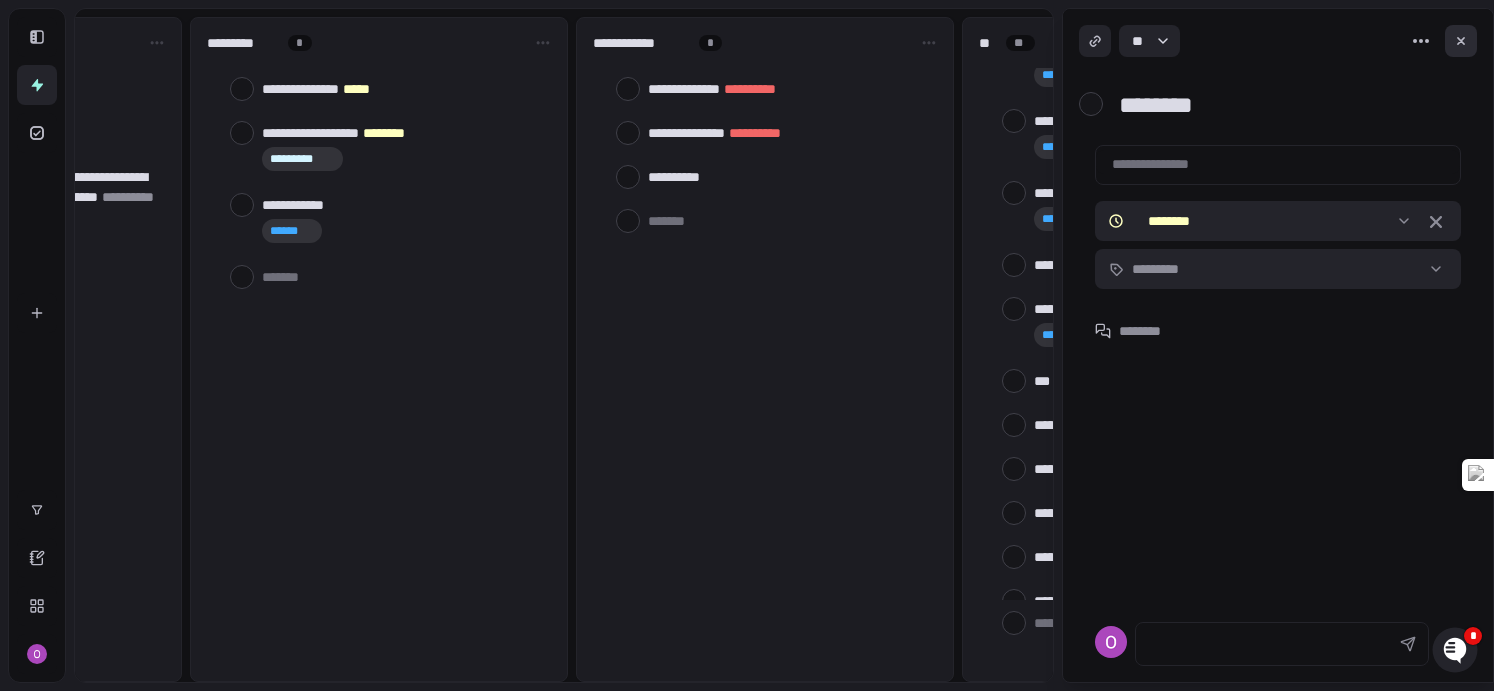 click at bounding box center [1461, 41] 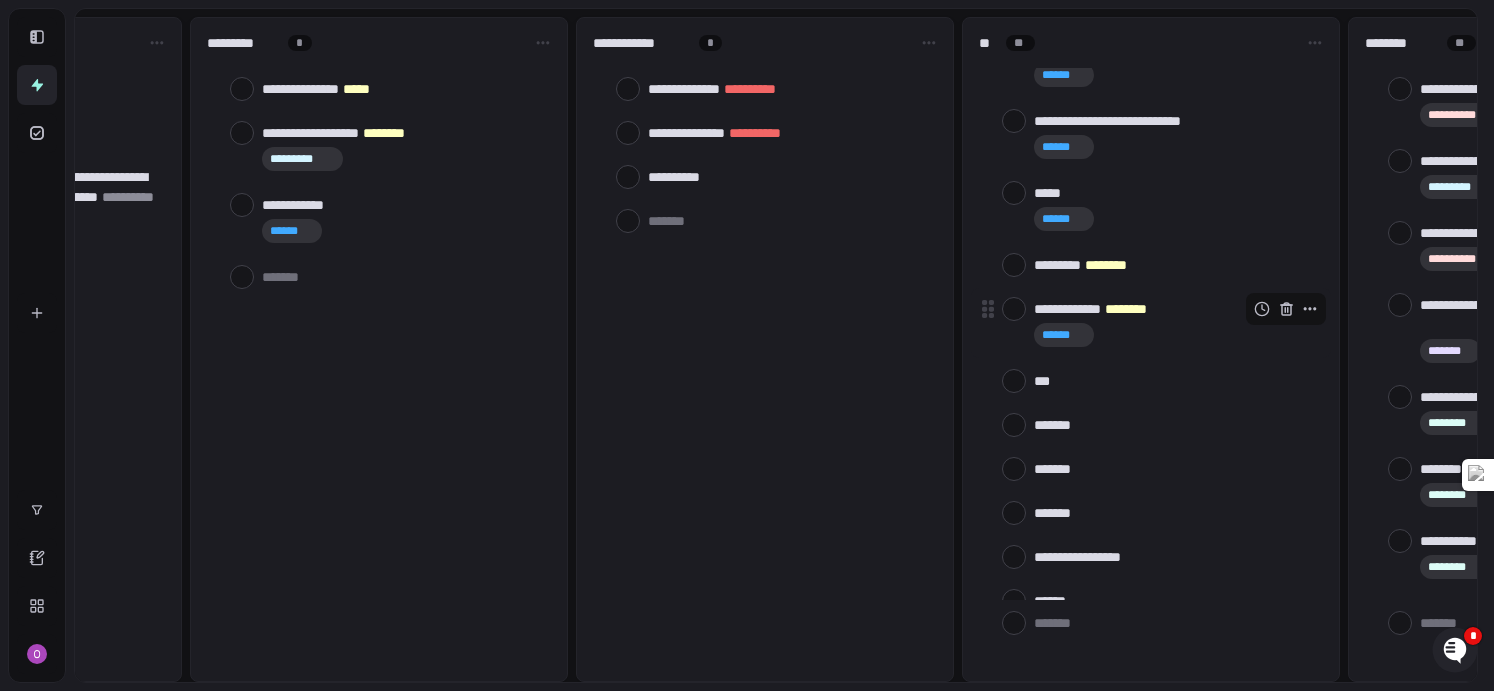 click on "[FIRST] [LAST]" at bounding box center (1174, 309) 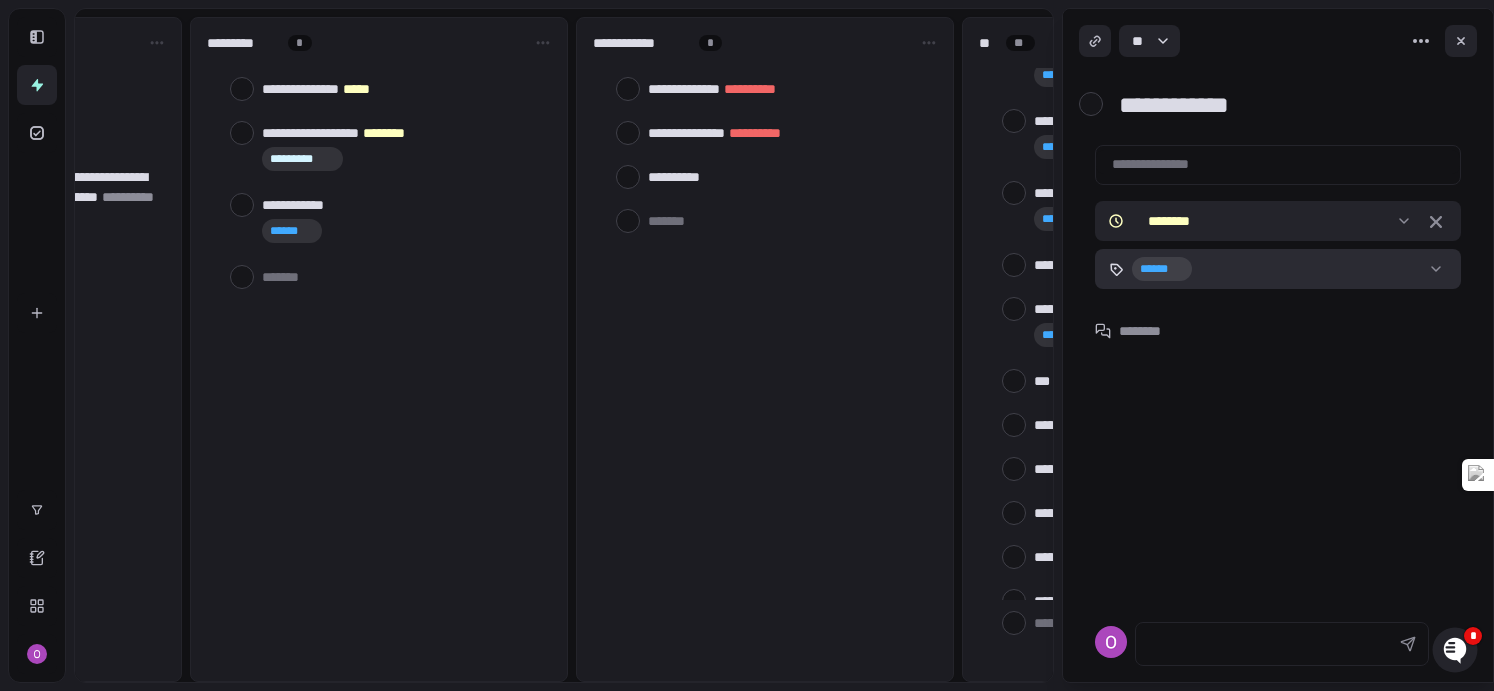 click on "[FIRST] [LAST]" at bounding box center [747, 345] 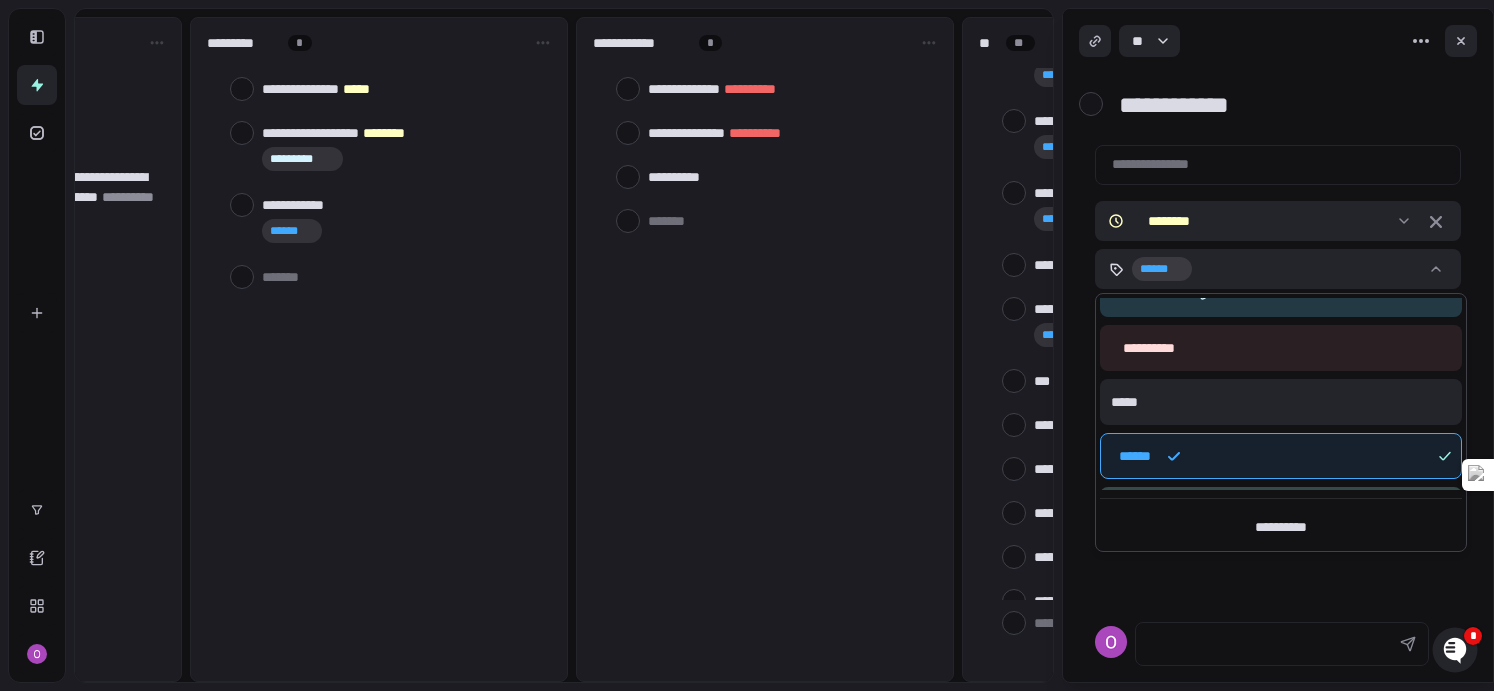 scroll, scrollTop: 178, scrollLeft: 0, axis: vertical 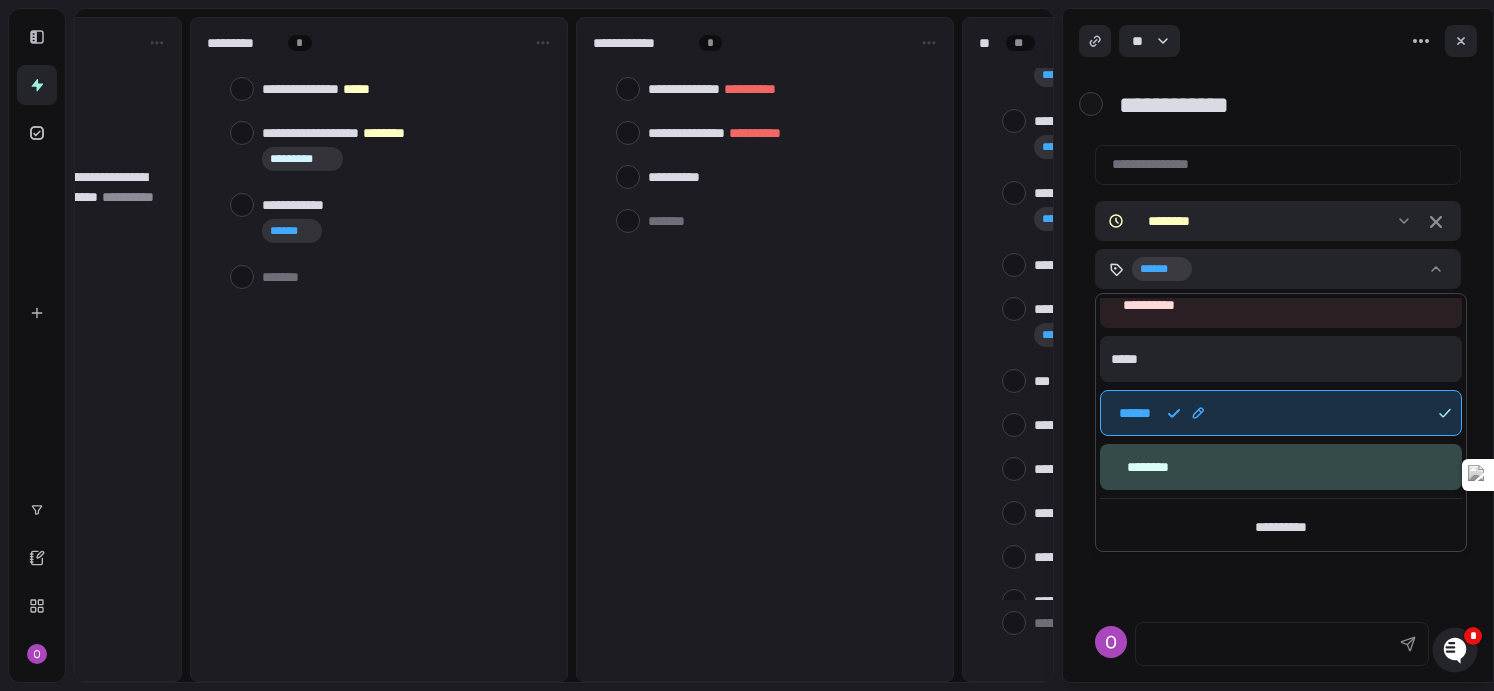 click on "*   ****" at bounding box center (1281, 413) 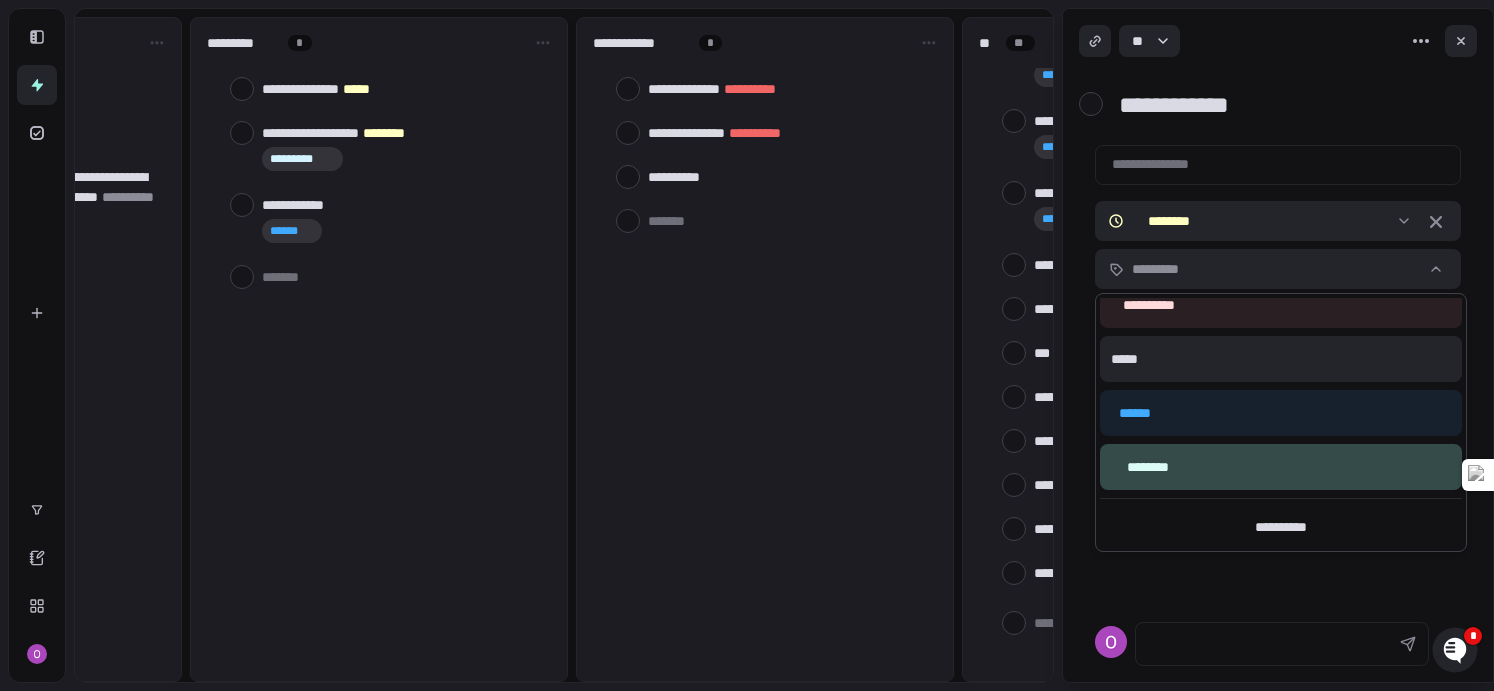 click on "[FIRST] [LAST]" at bounding box center (747, 345) 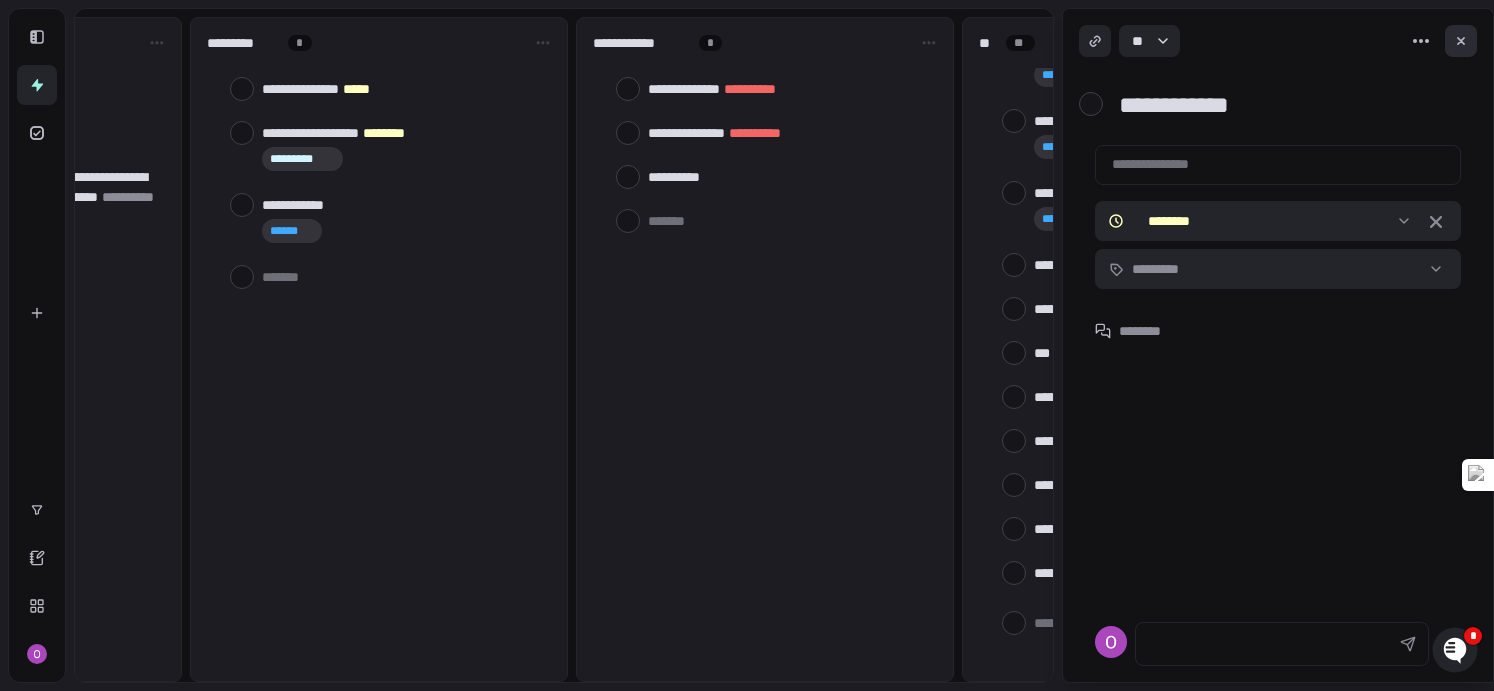 click at bounding box center (1461, 41) 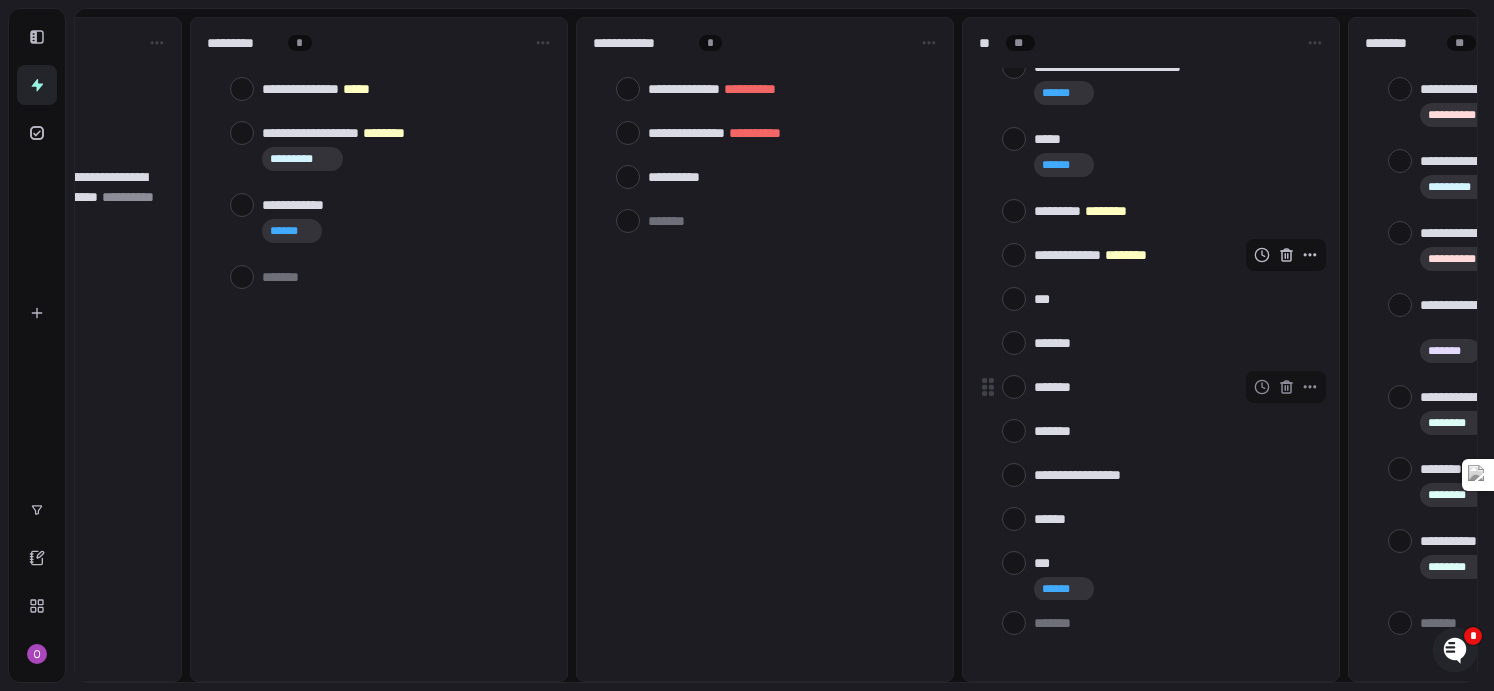 scroll, scrollTop: 294, scrollLeft: 0, axis: vertical 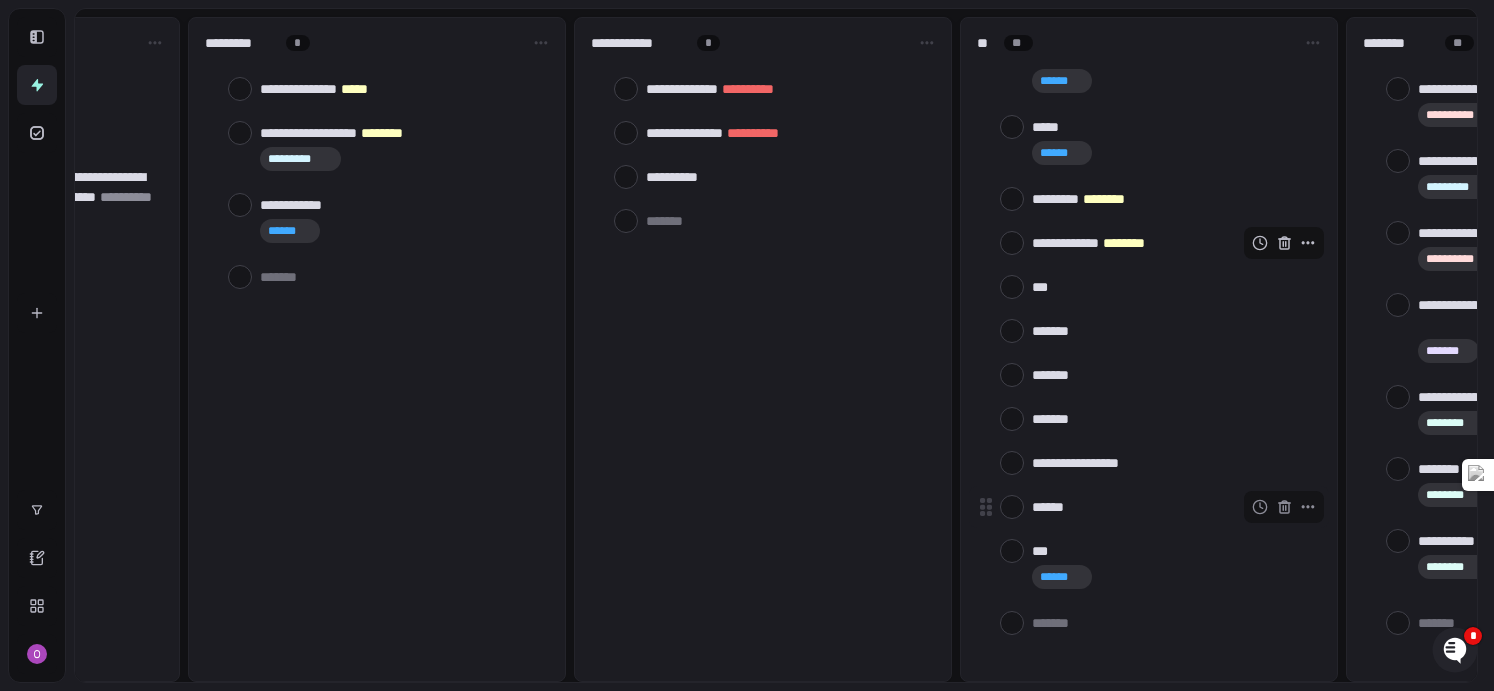 click at bounding box center (1012, 507) 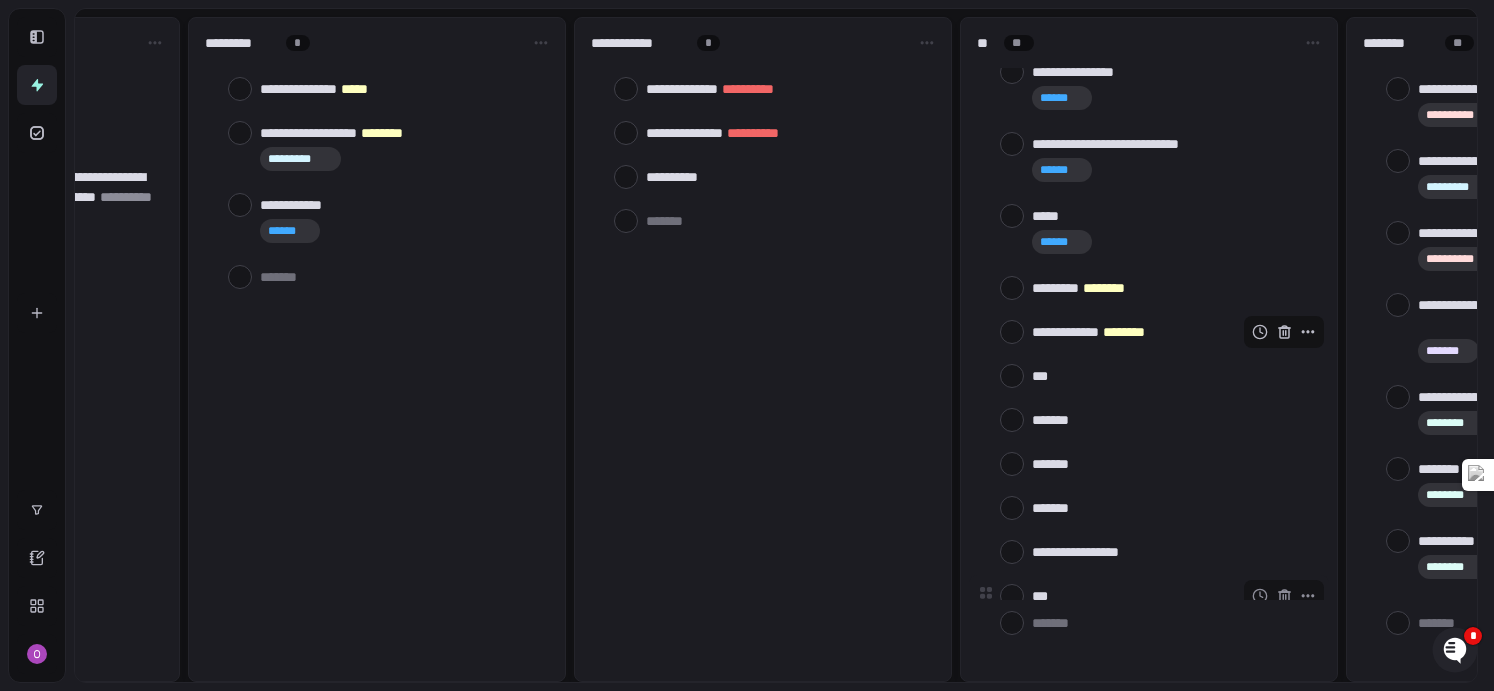 scroll, scrollTop: 250, scrollLeft: 0, axis: vertical 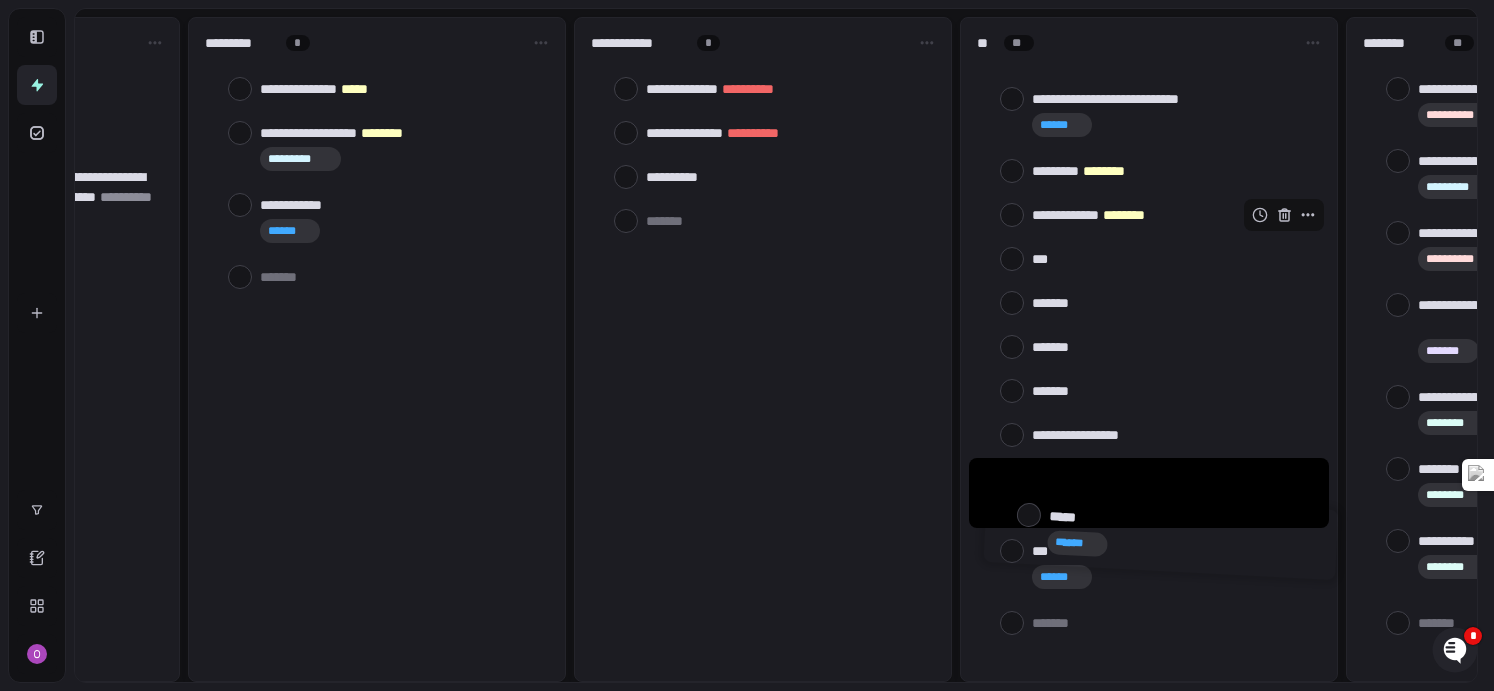 drag, startPoint x: 1108, startPoint y: 176, endPoint x: 1124, endPoint y: 527, distance: 351.36447 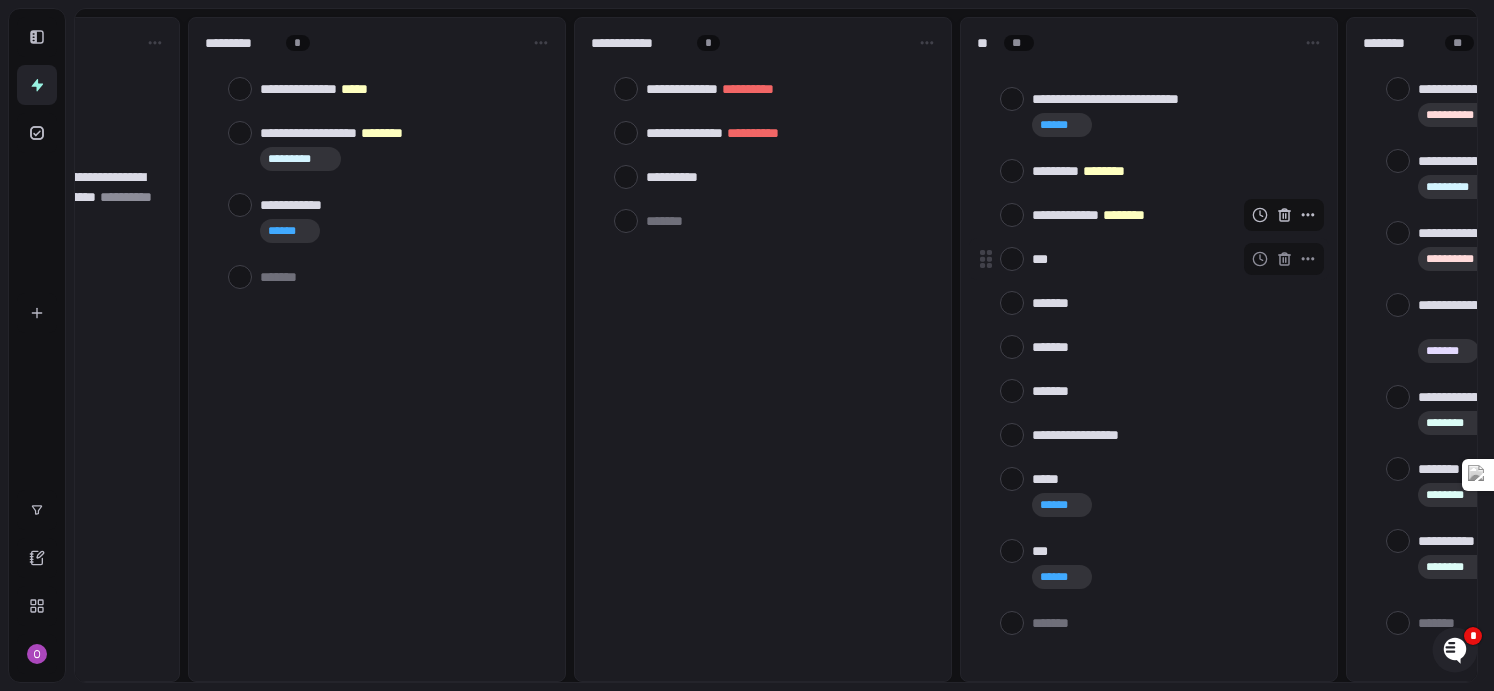 scroll, scrollTop: 170, scrollLeft: 0, axis: vertical 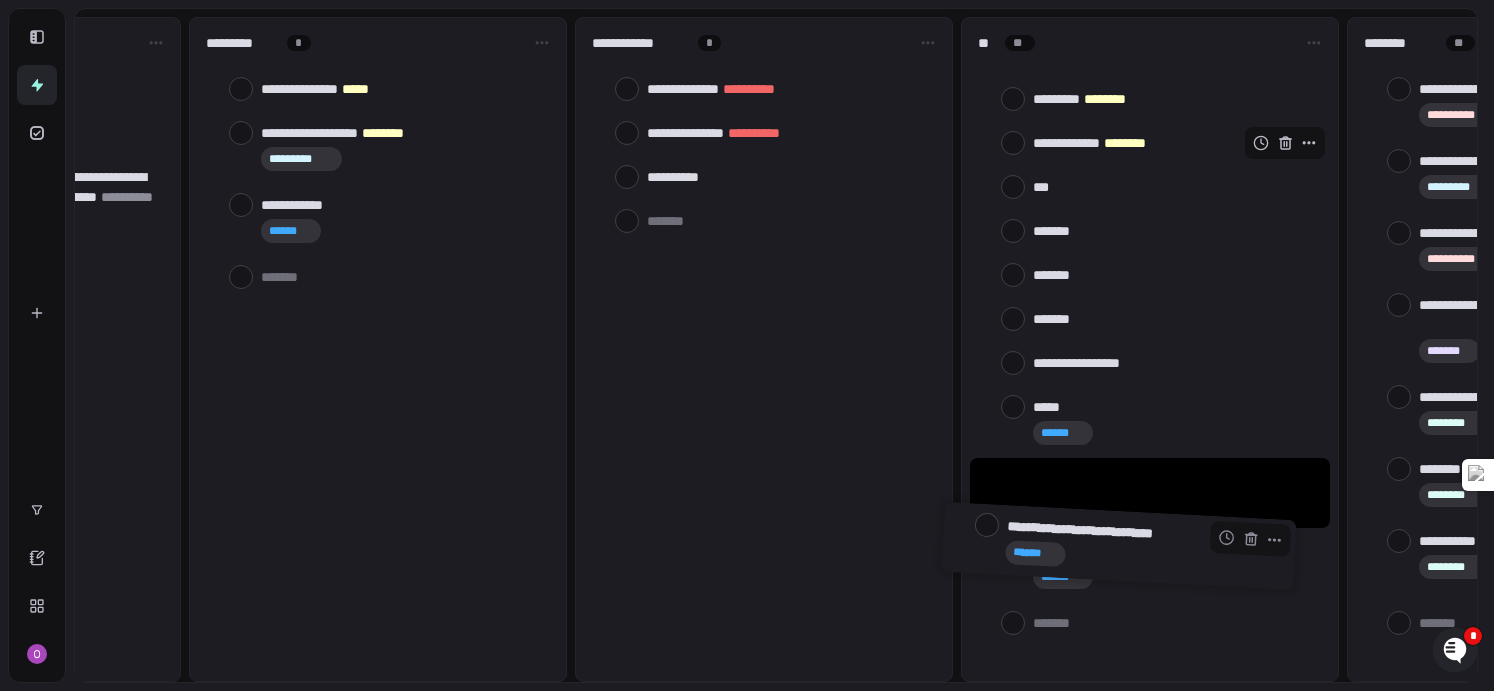 drag, startPoint x: 1184, startPoint y: 195, endPoint x: 1157, endPoint y: 548, distance: 354.03107 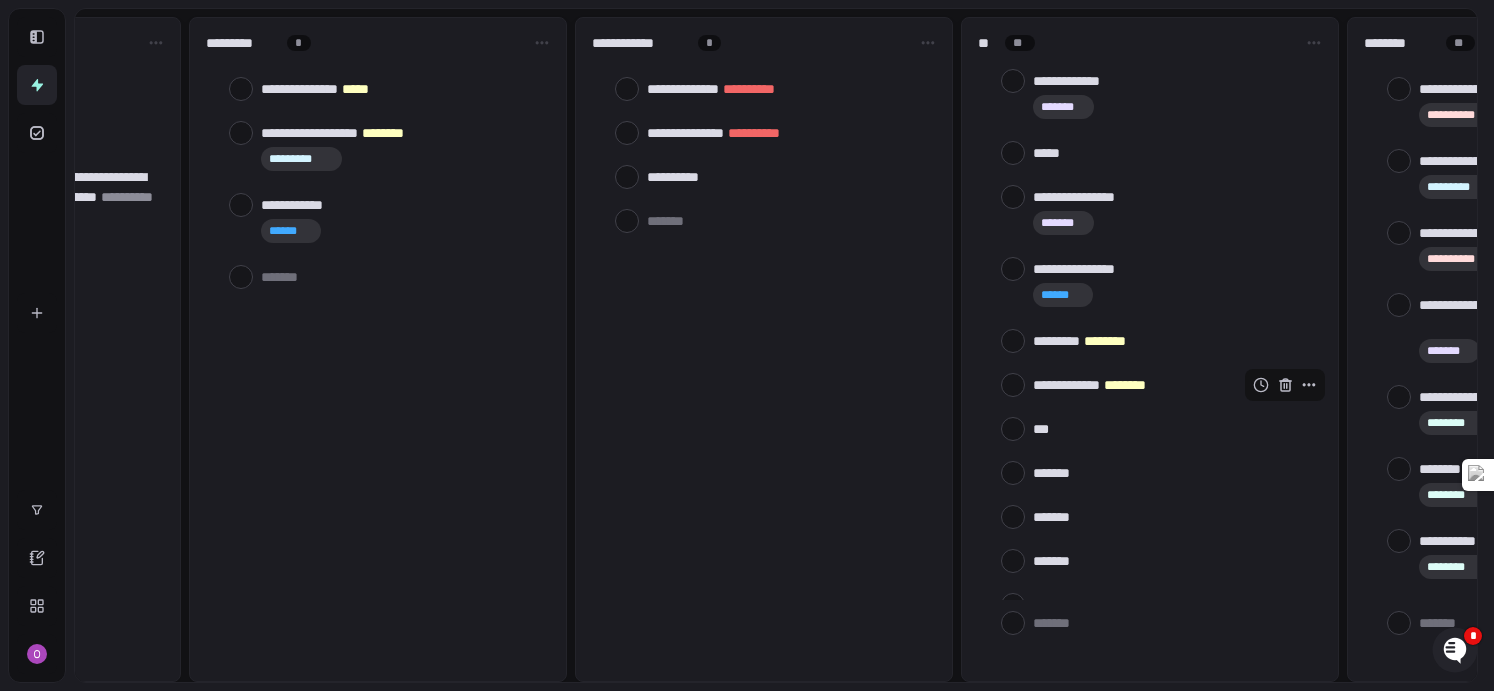 scroll, scrollTop: 0, scrollLeft: 0, axis: both 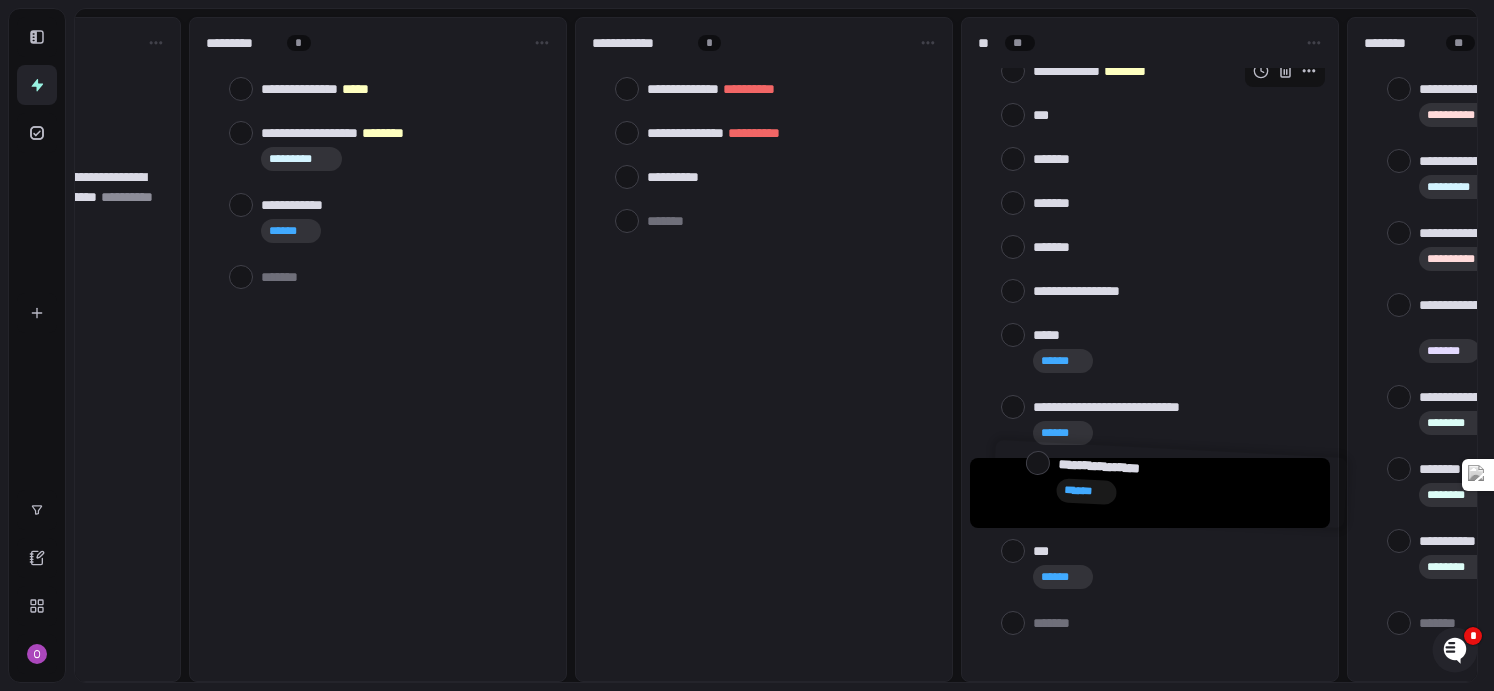drag, startPoint x: 1133, startPoint y: 291, endPoint x: 1154, endPoint y: 487, distance: 197.1218 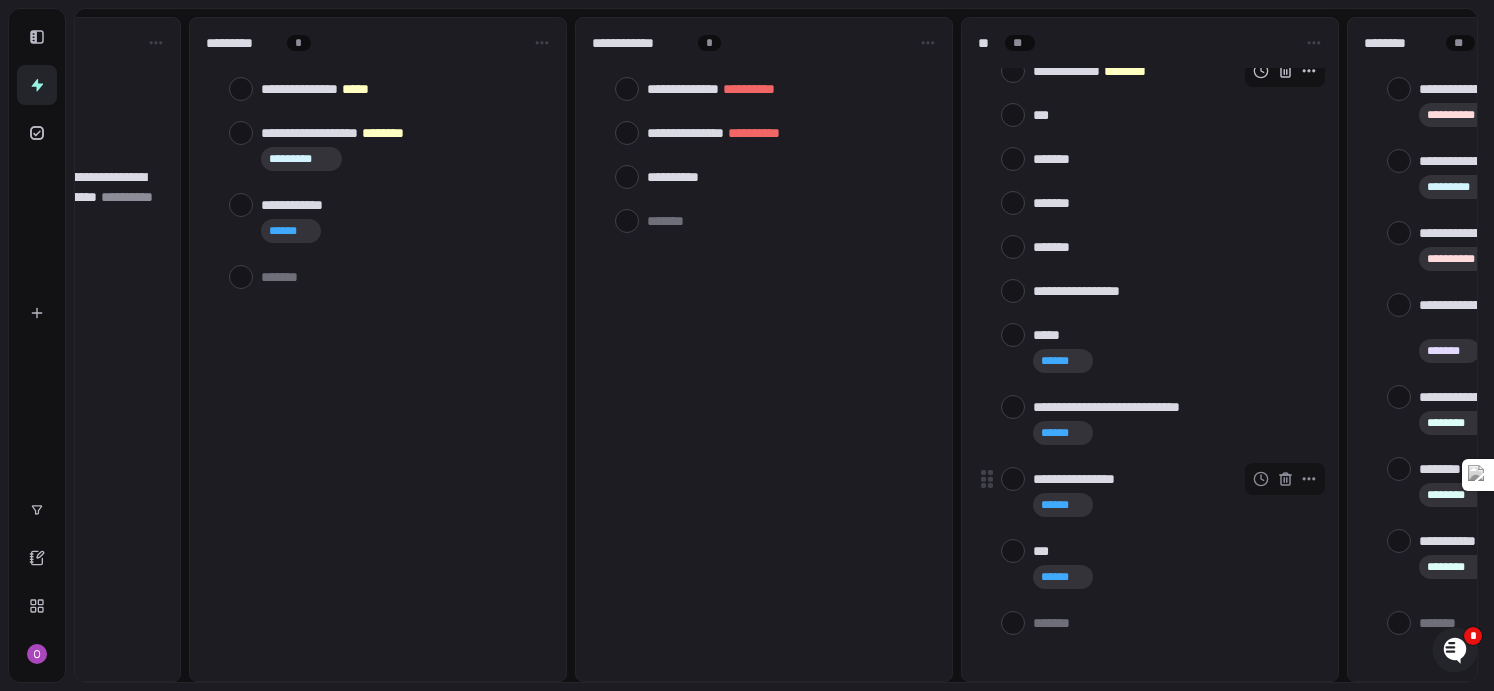 click on "[FIRST] [LAST]" at bounding box center (1177, 493) 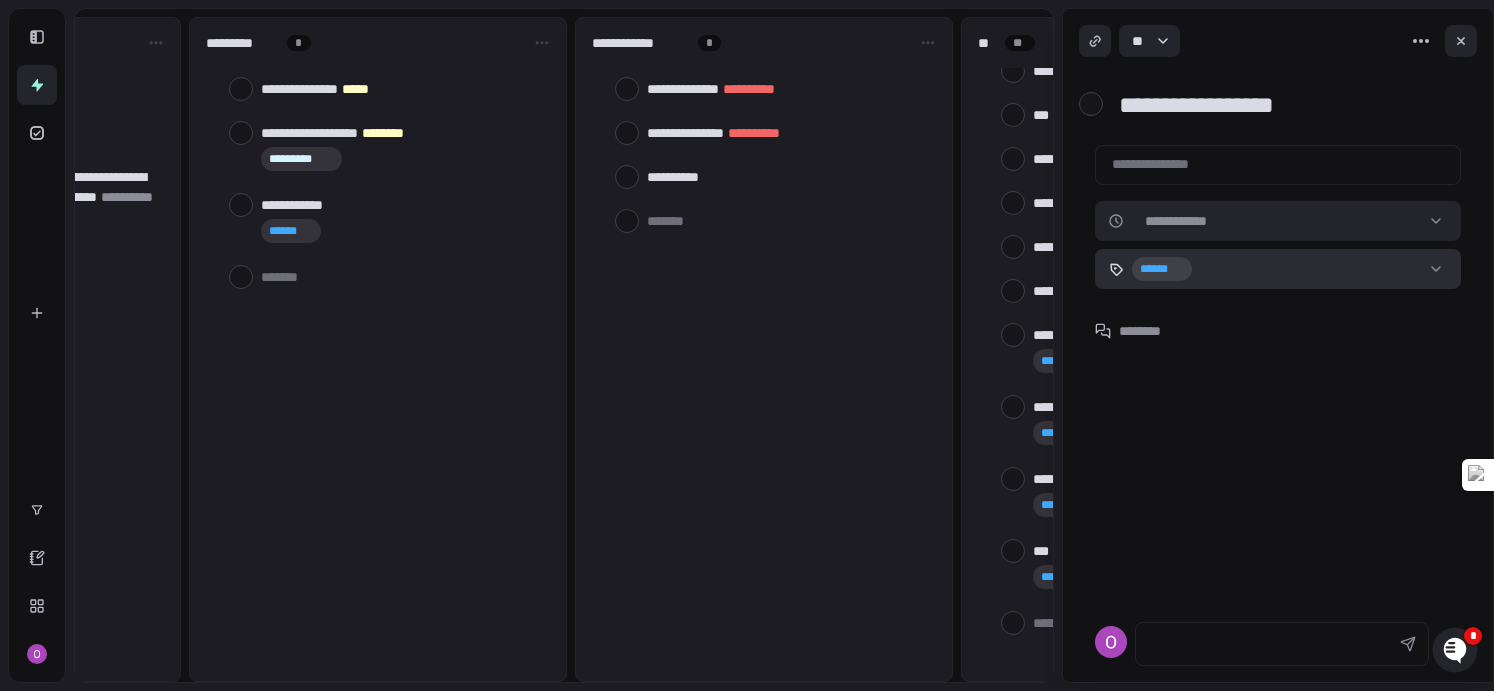 click on "[FIRST] [LAST]" at bounding box center [747, 345] 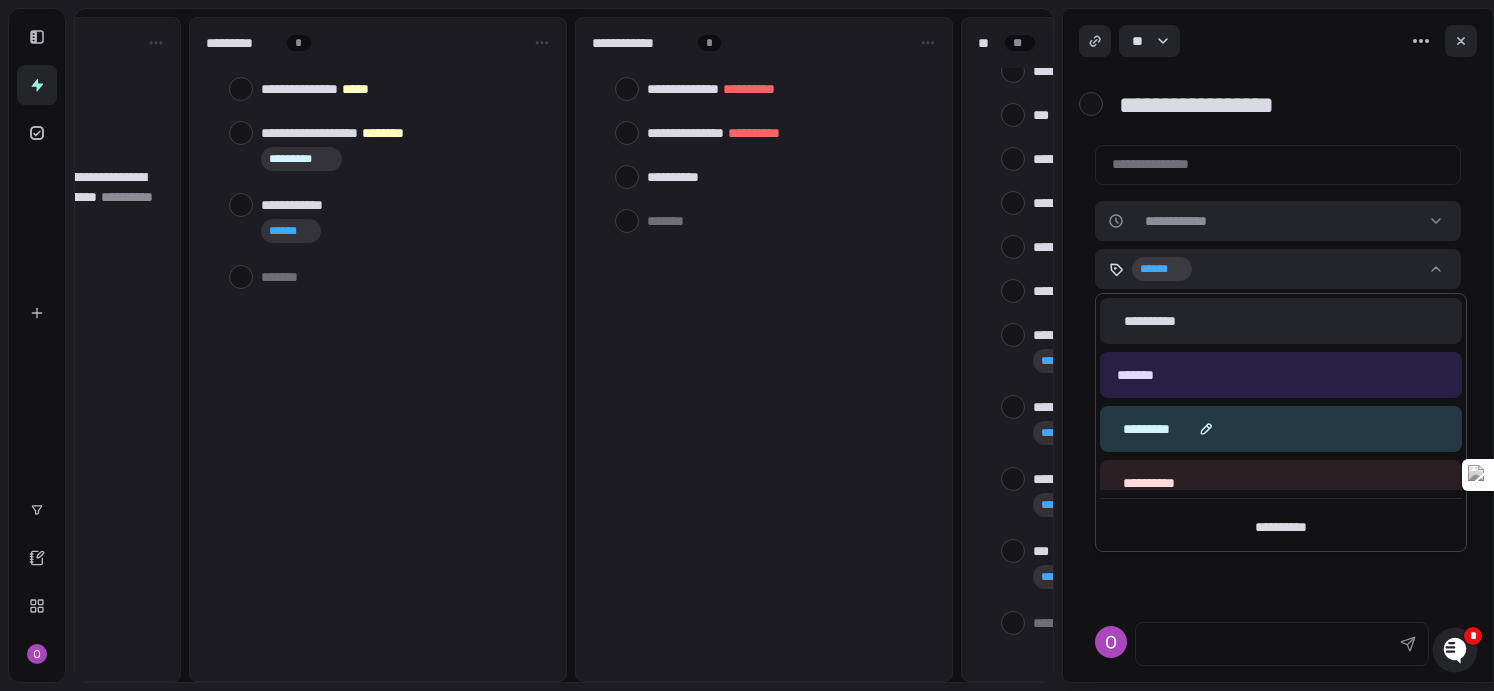 scroll, scrollTop: 178, scrollLeft: 0, axis: vertical 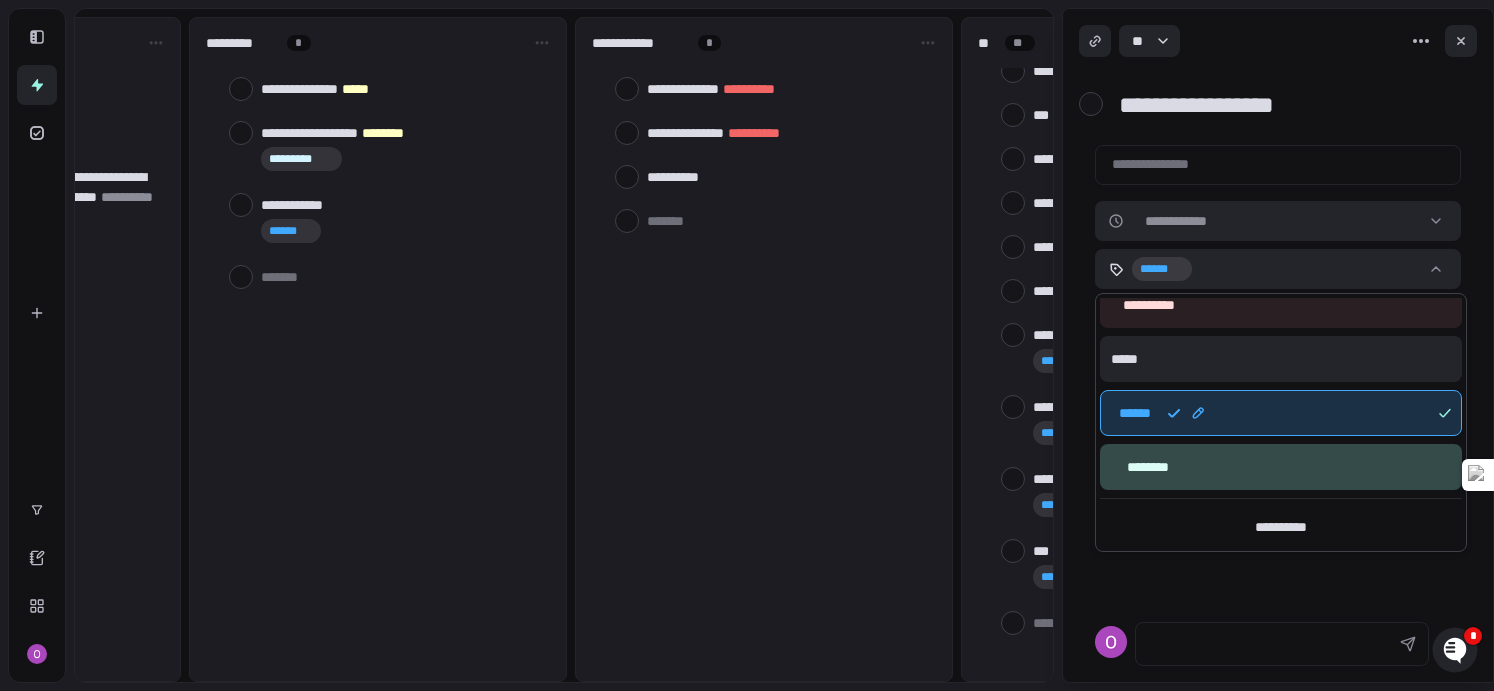 click on "*   ****" at bounding box center (1281, 413) 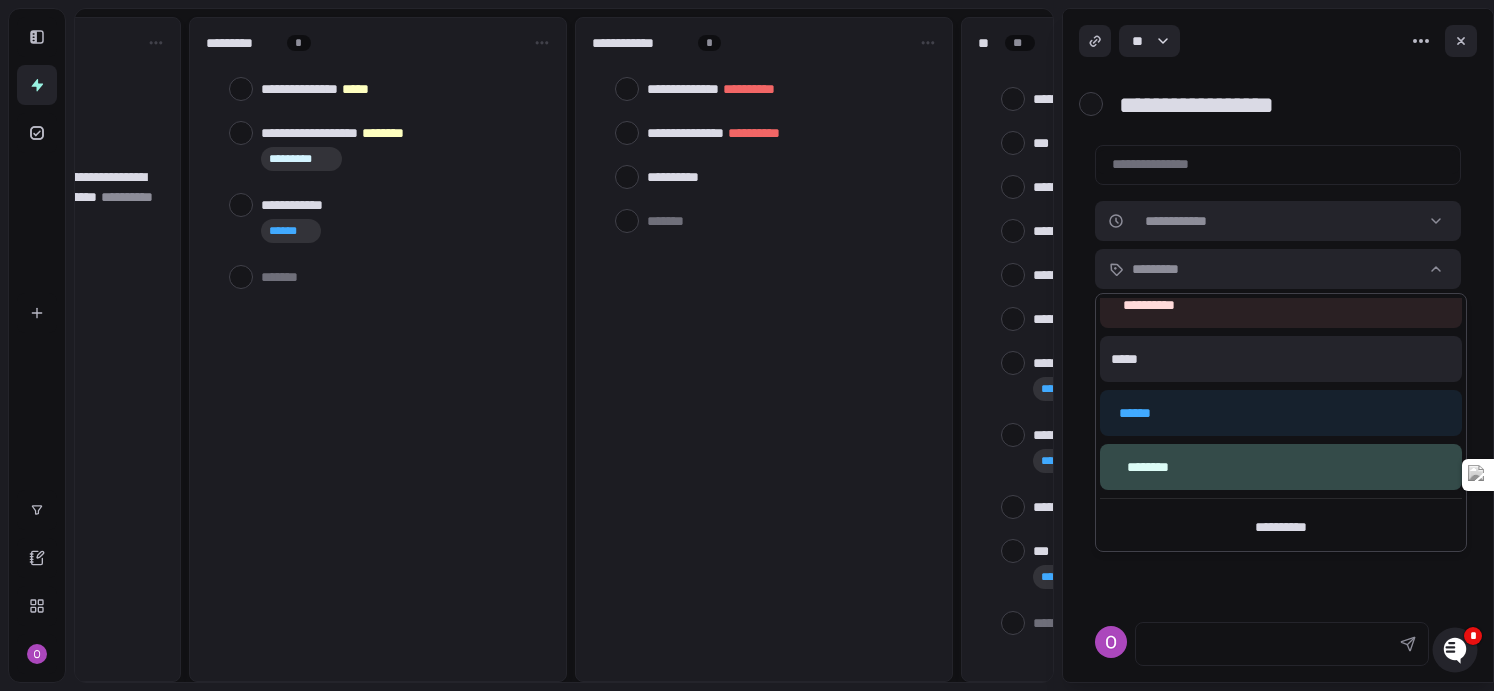 click on "[FIRST] [LAST]" at bounding box center (747, 345) 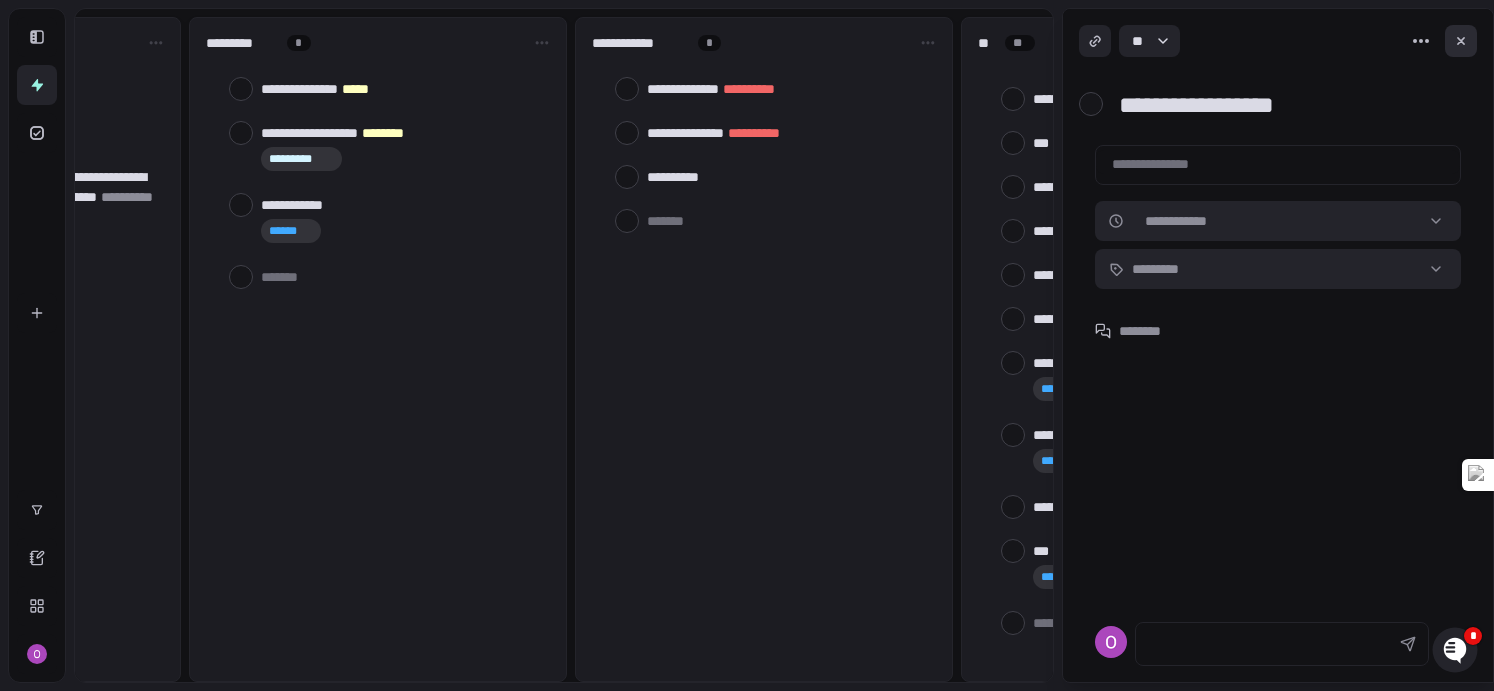 click at bounding box center (1461, 41) 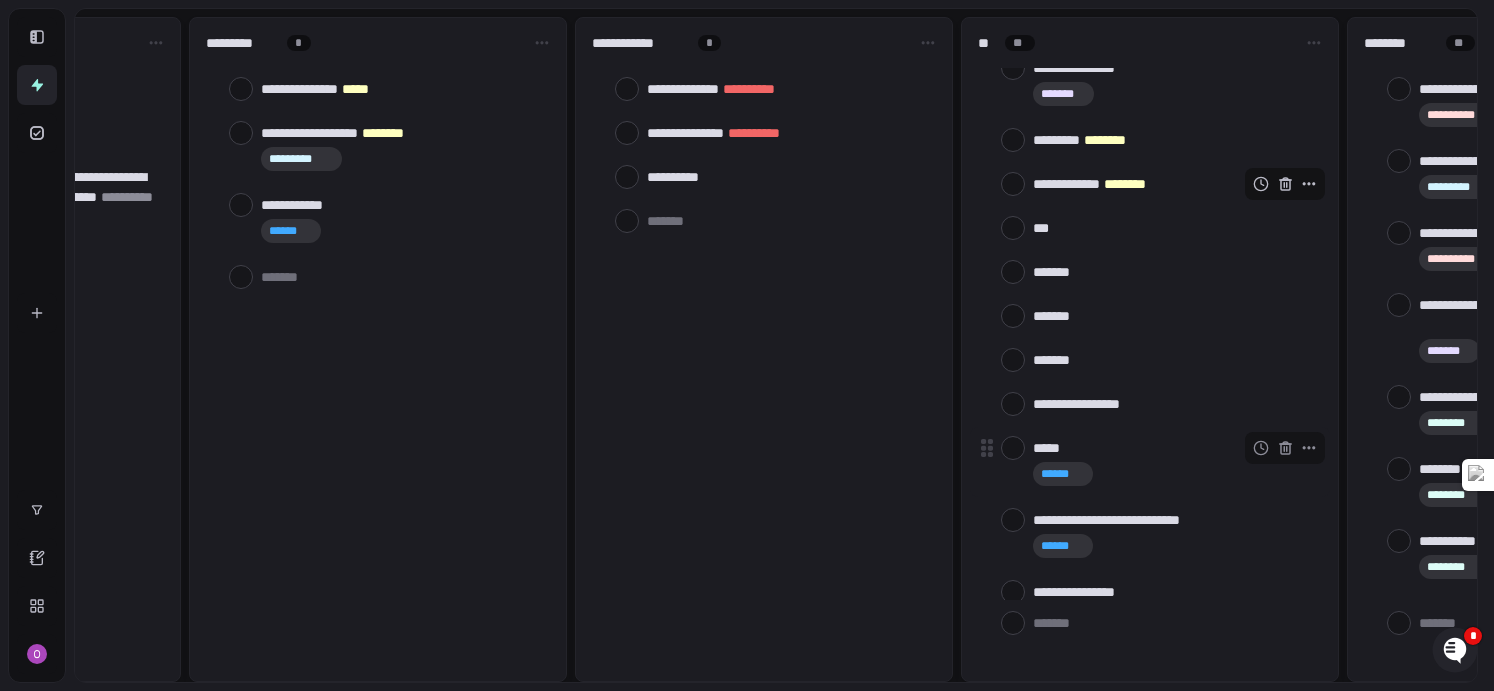 scroll, scrollTop: 222, scrollLeft: 0, axis: vertical 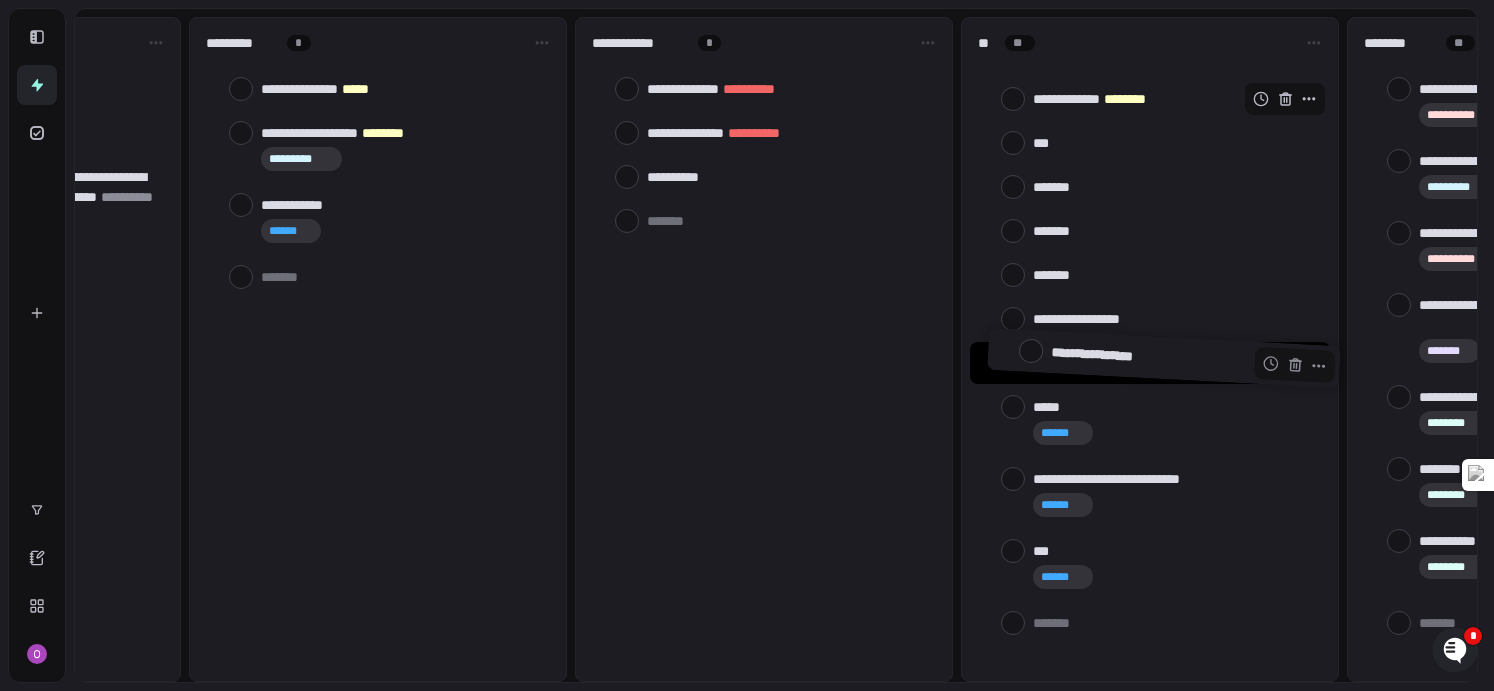 drag, startPoint x: 1165, startPoint y: 512, endPoint x: 1183, endPoint y: 363, distance: 150.08331 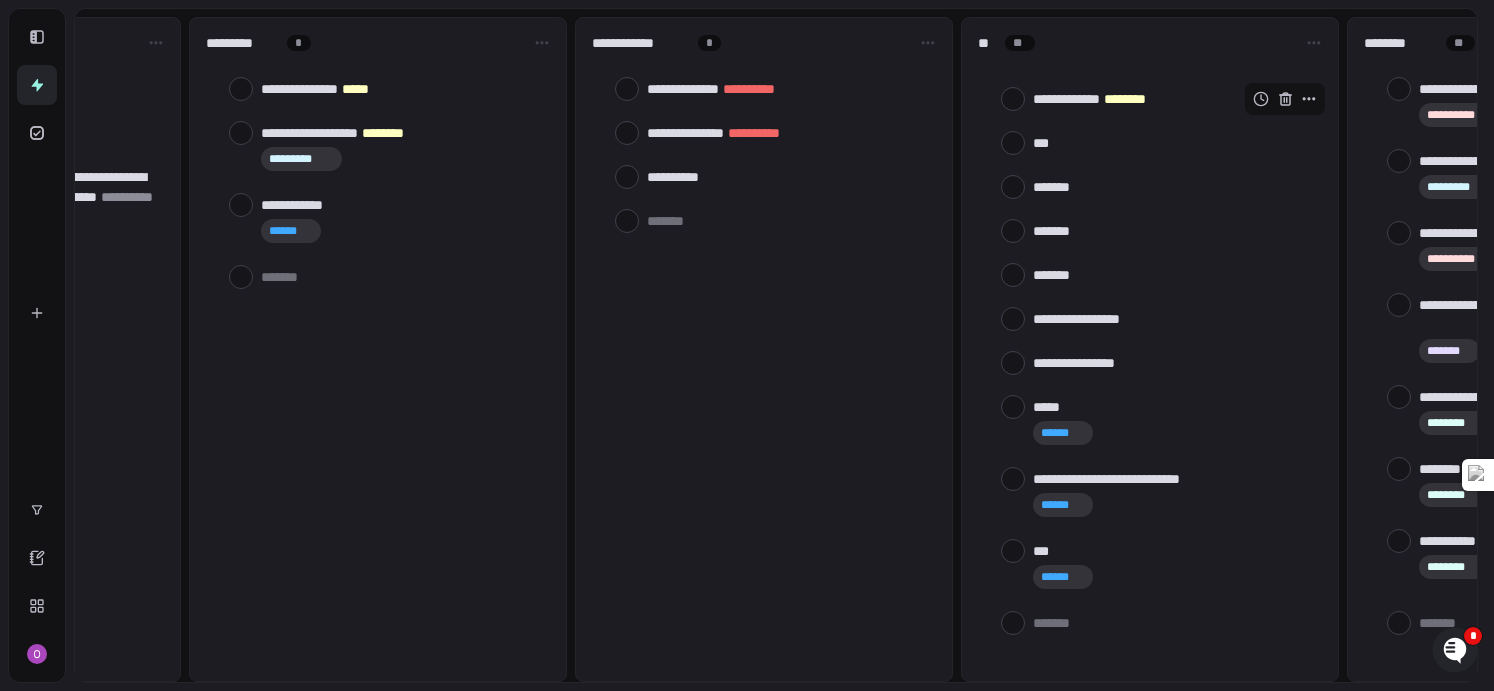 type on "*" 